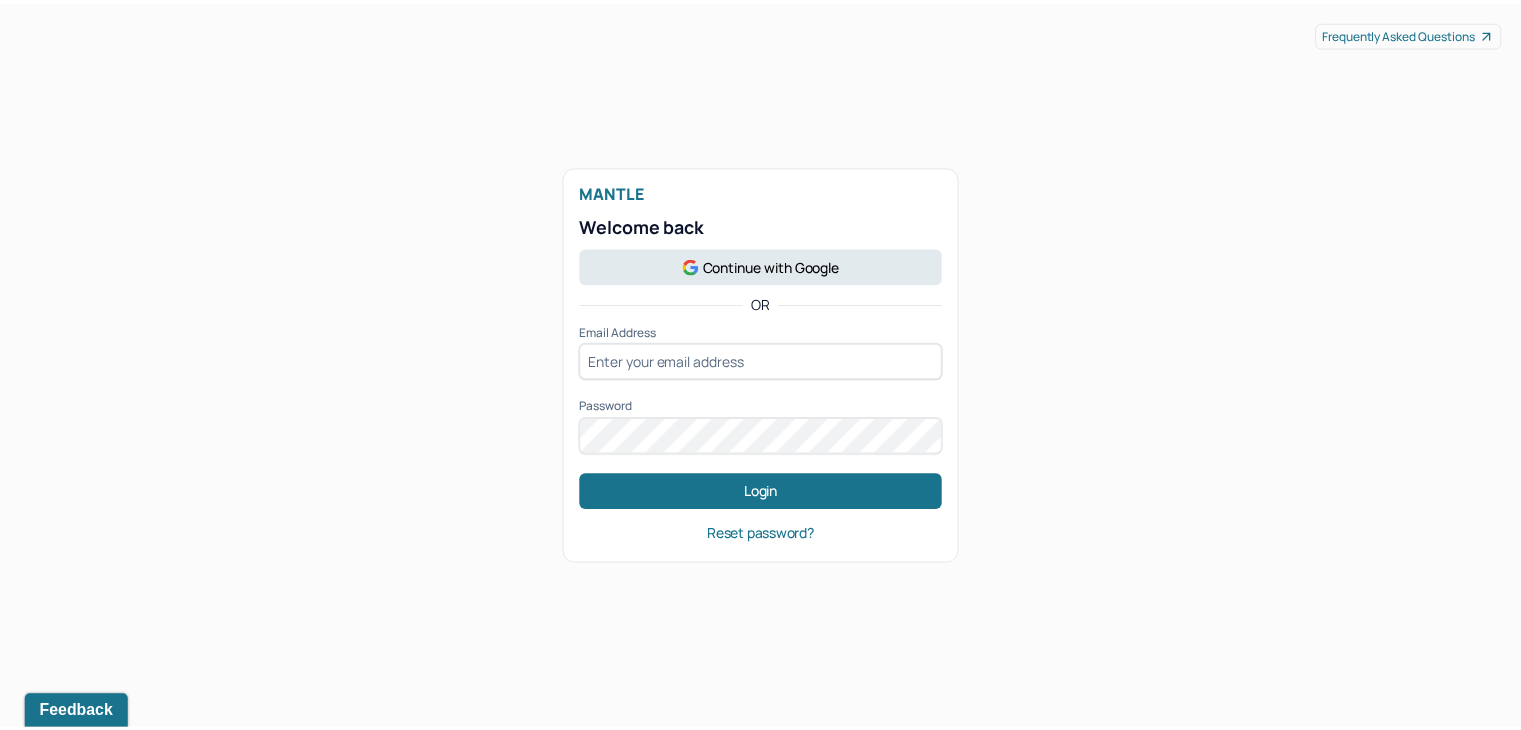 scroll, scrollTop: 0, scrollLeft: 0, axis: both 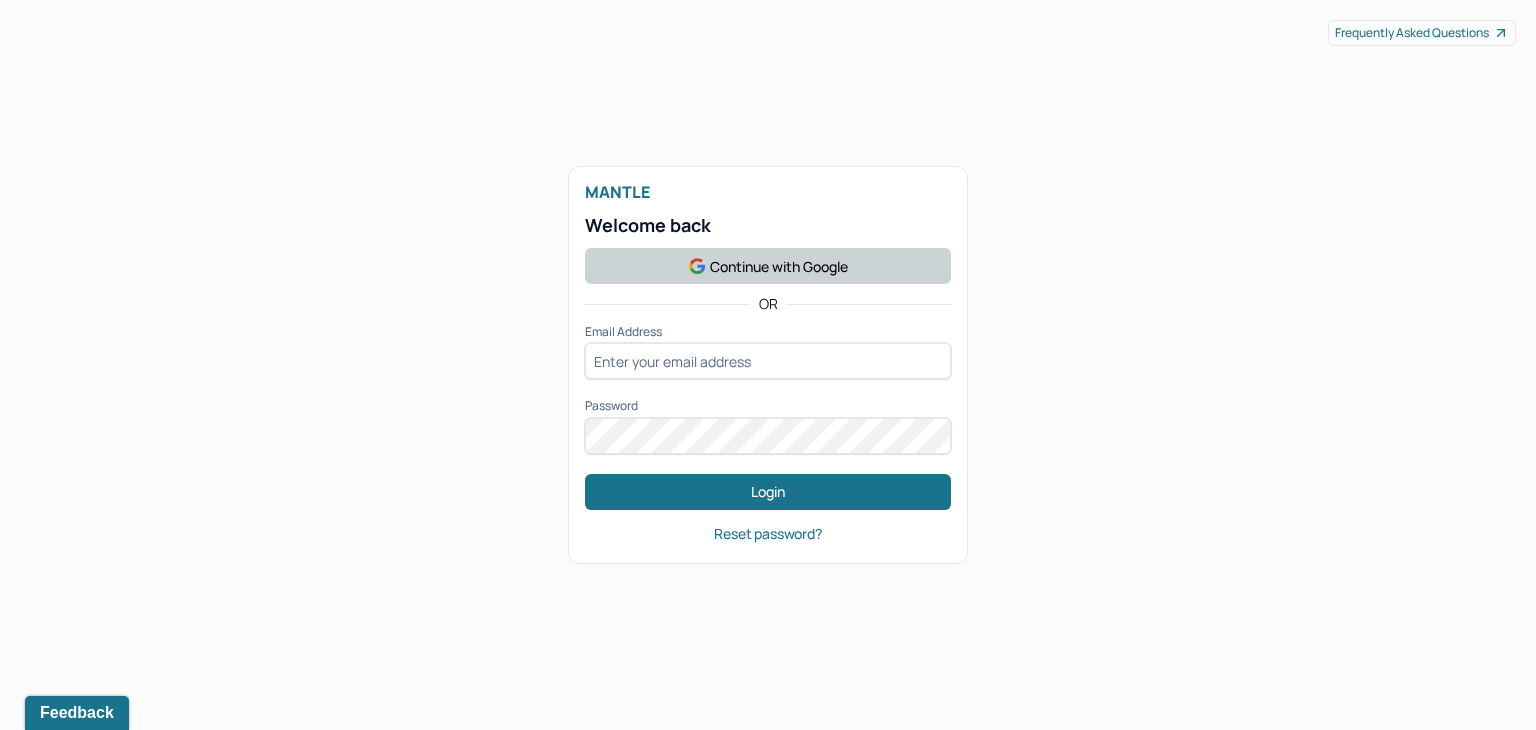 click on "Continue with Google" at bounding box center [768, 266] 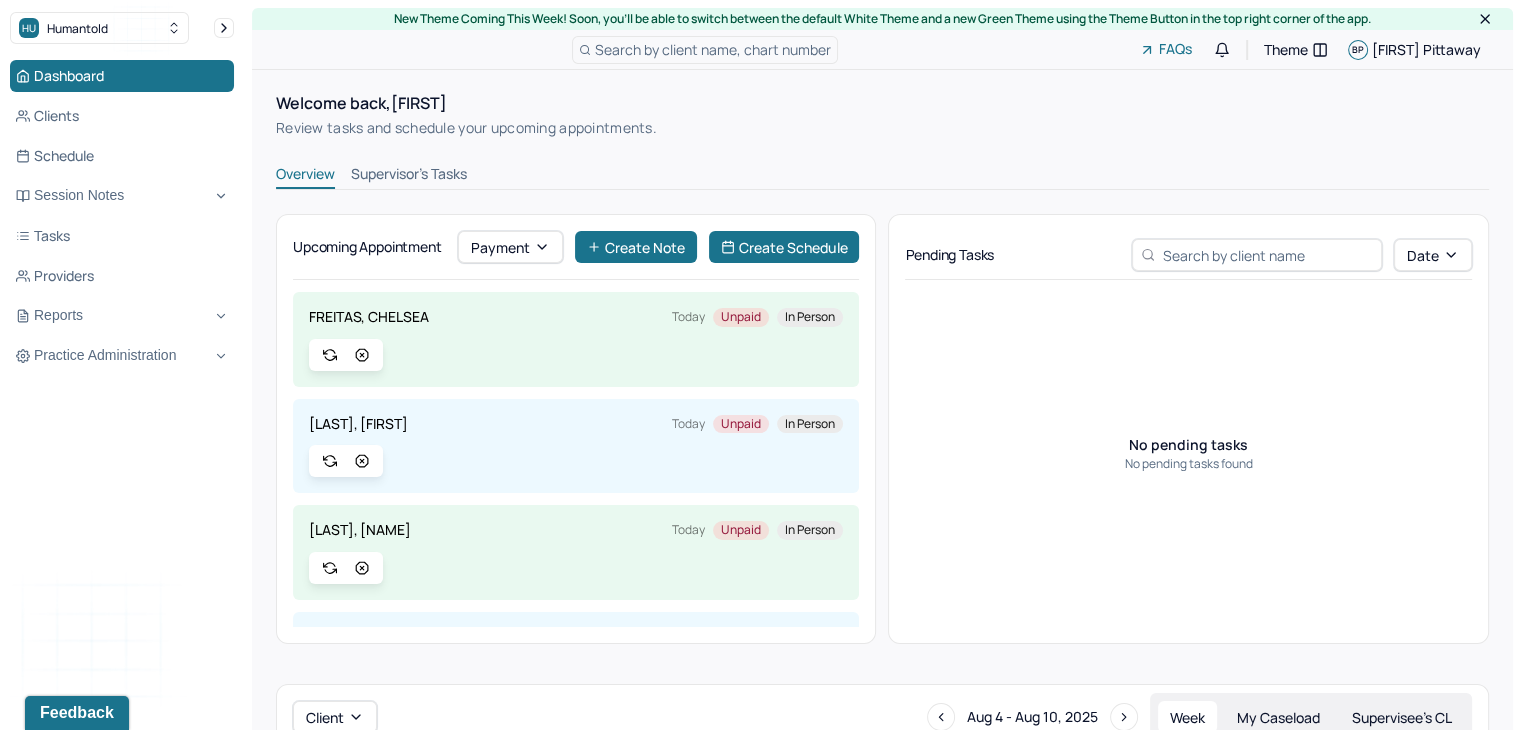 click on "Create Schedule" at bounding box center [784, 247] 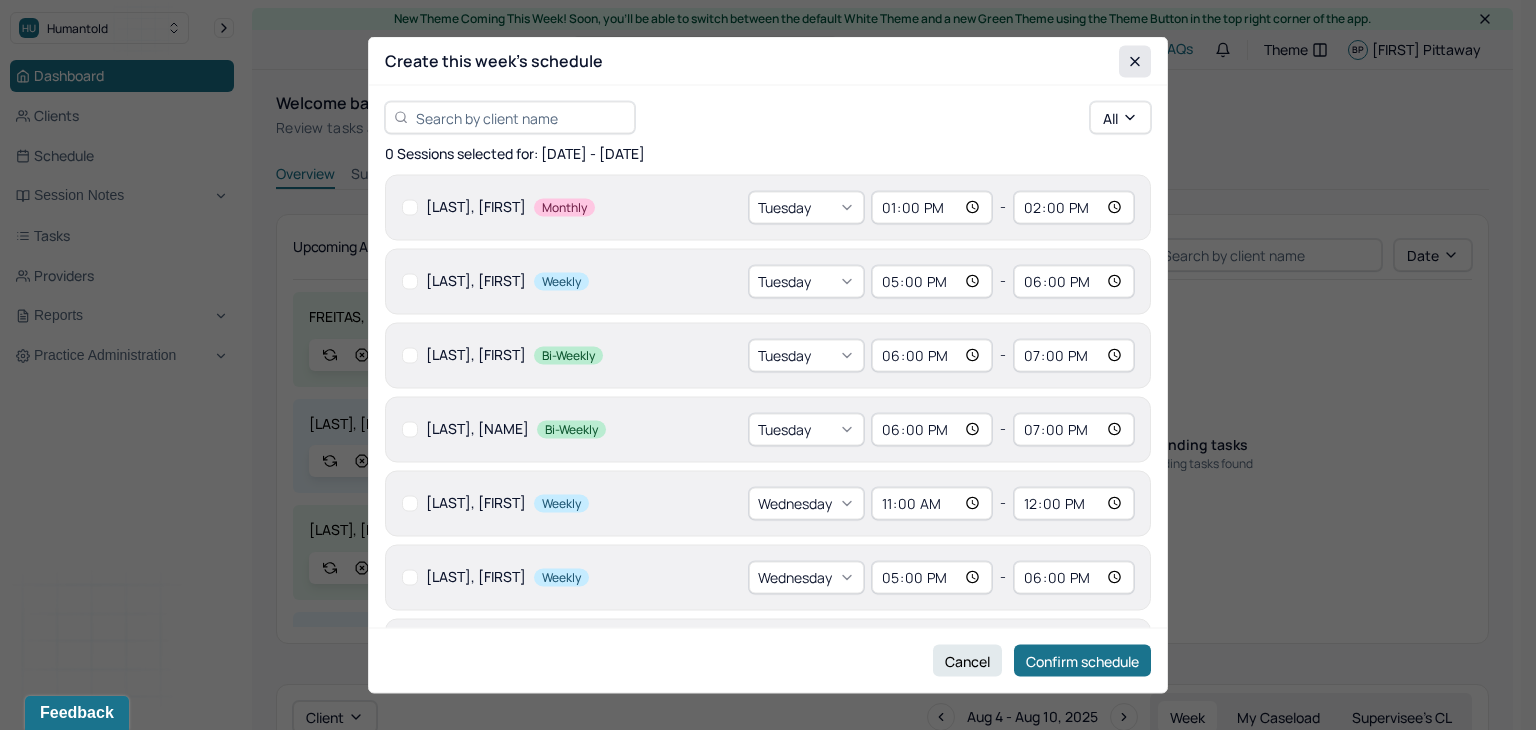 click 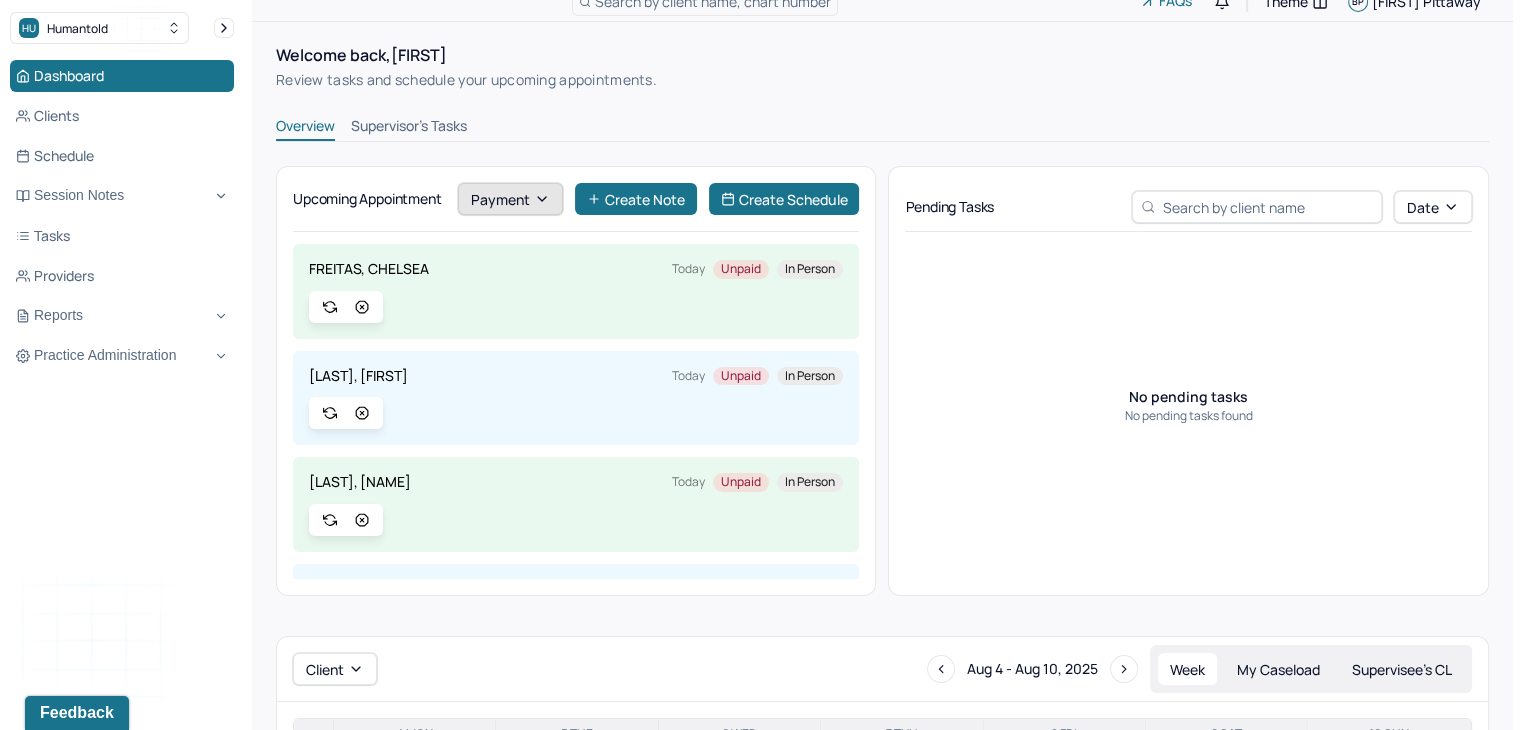 scroll, scrollTop: 0, scrollLeft: 0, axis: both 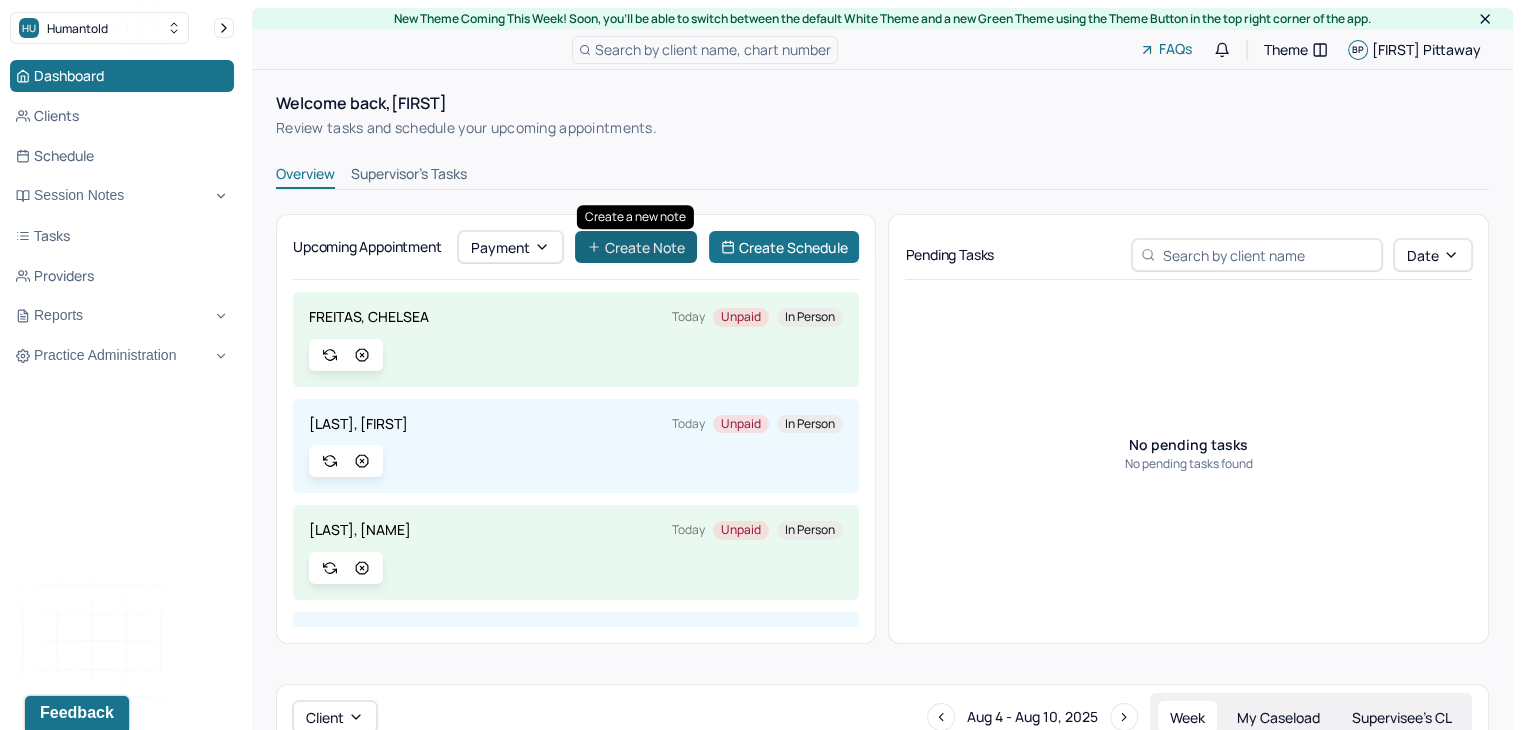 click on "Create Note" at bounding box center (636, 247) 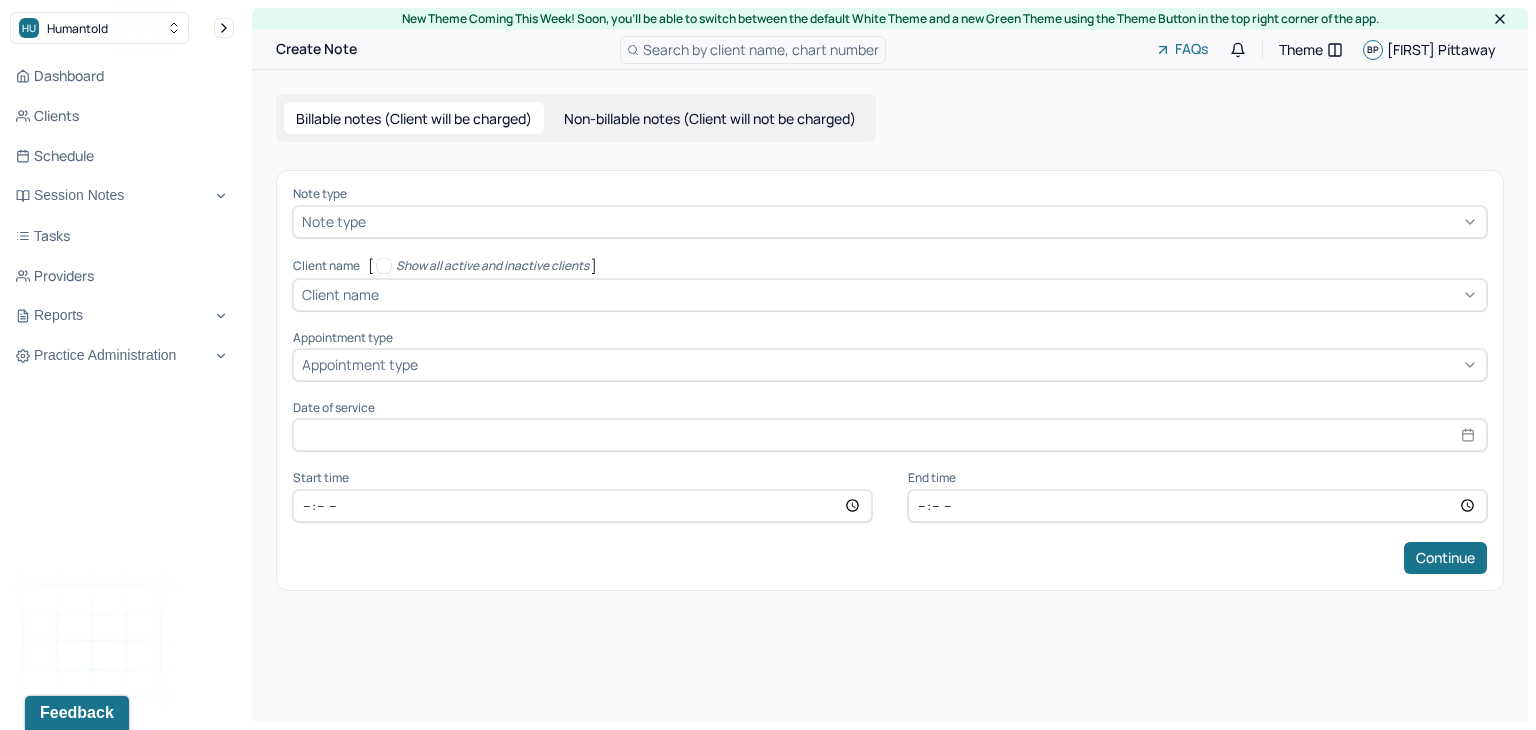 click at bounding box center (924, 221) 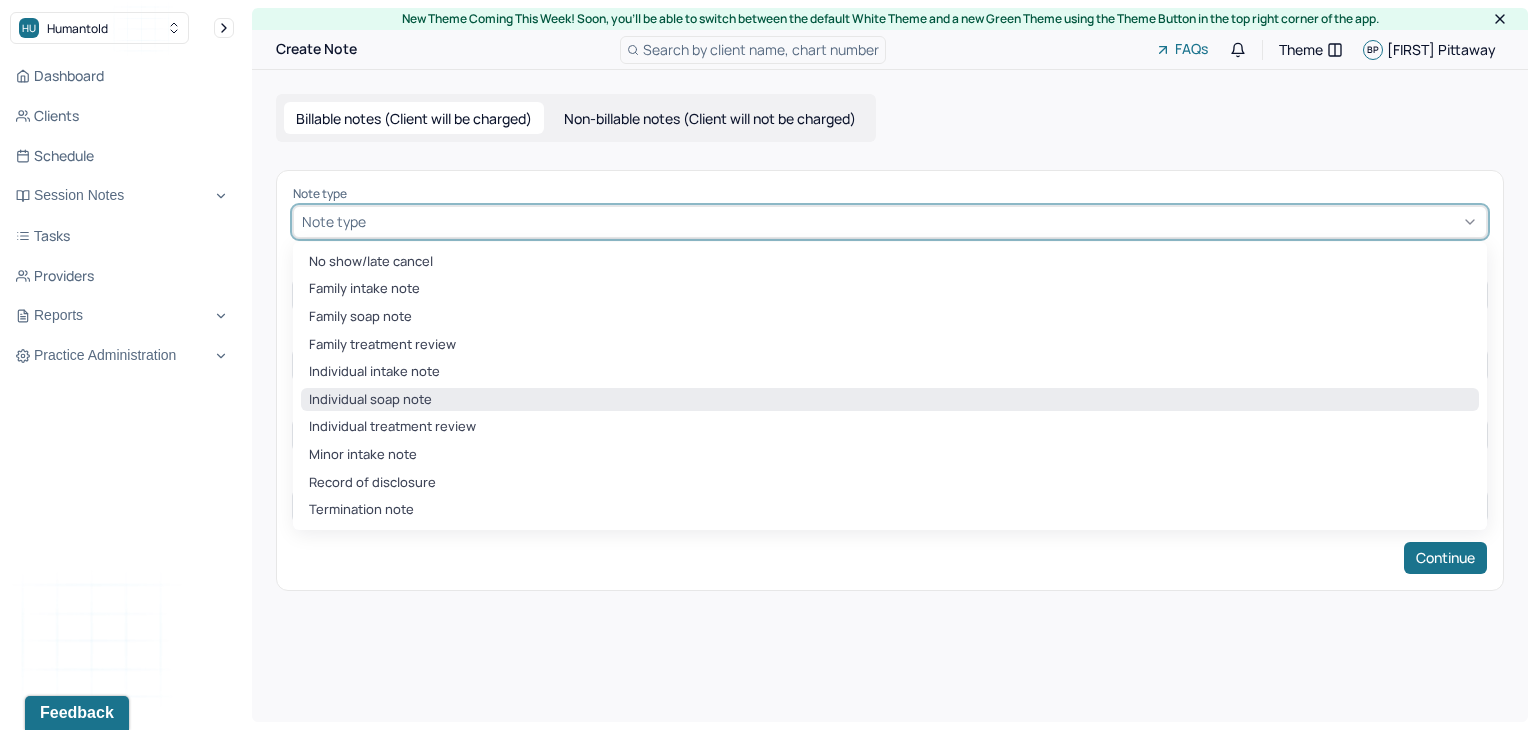click on "Individual soap note" at bounding box center [890, 400] 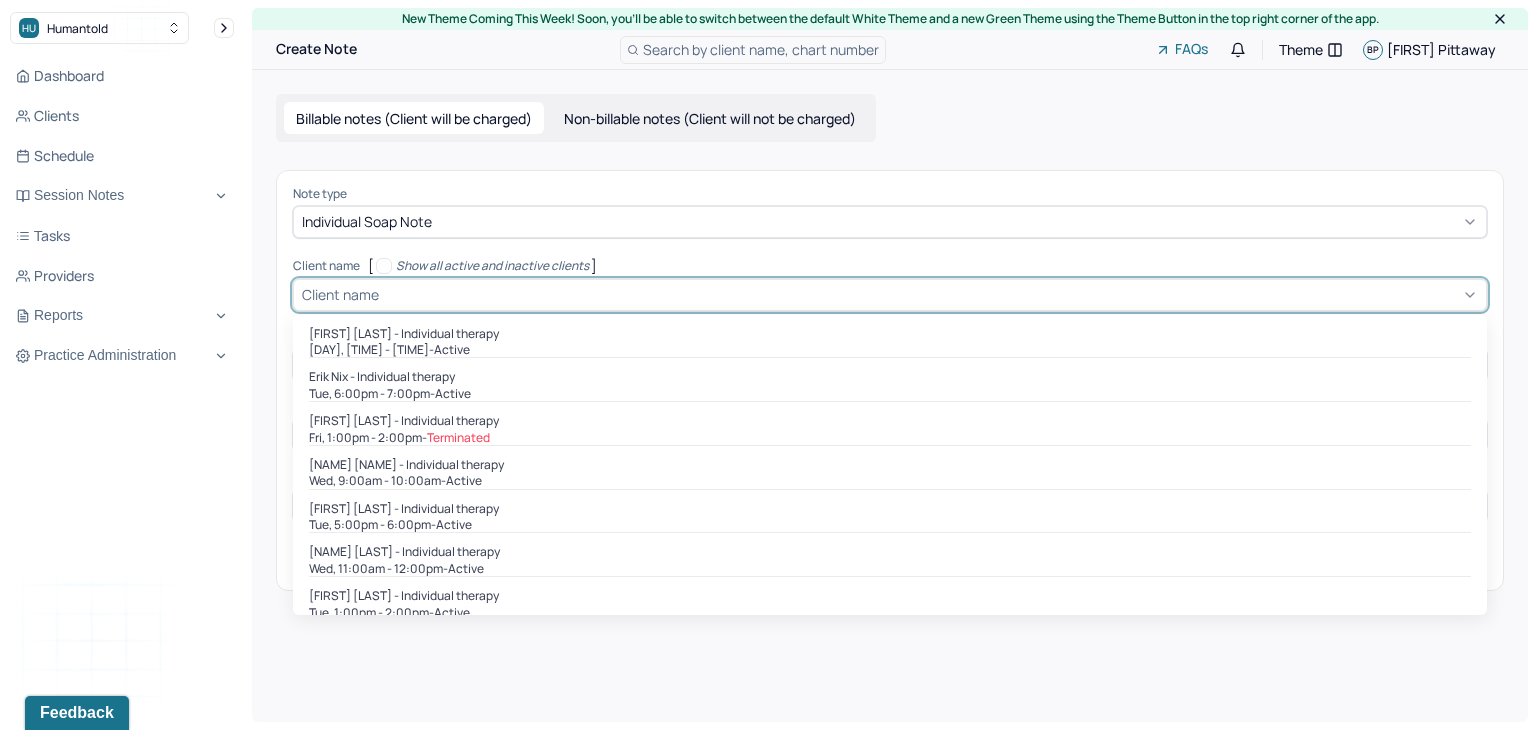 click on "Client name" at bounding box center [340, 294] 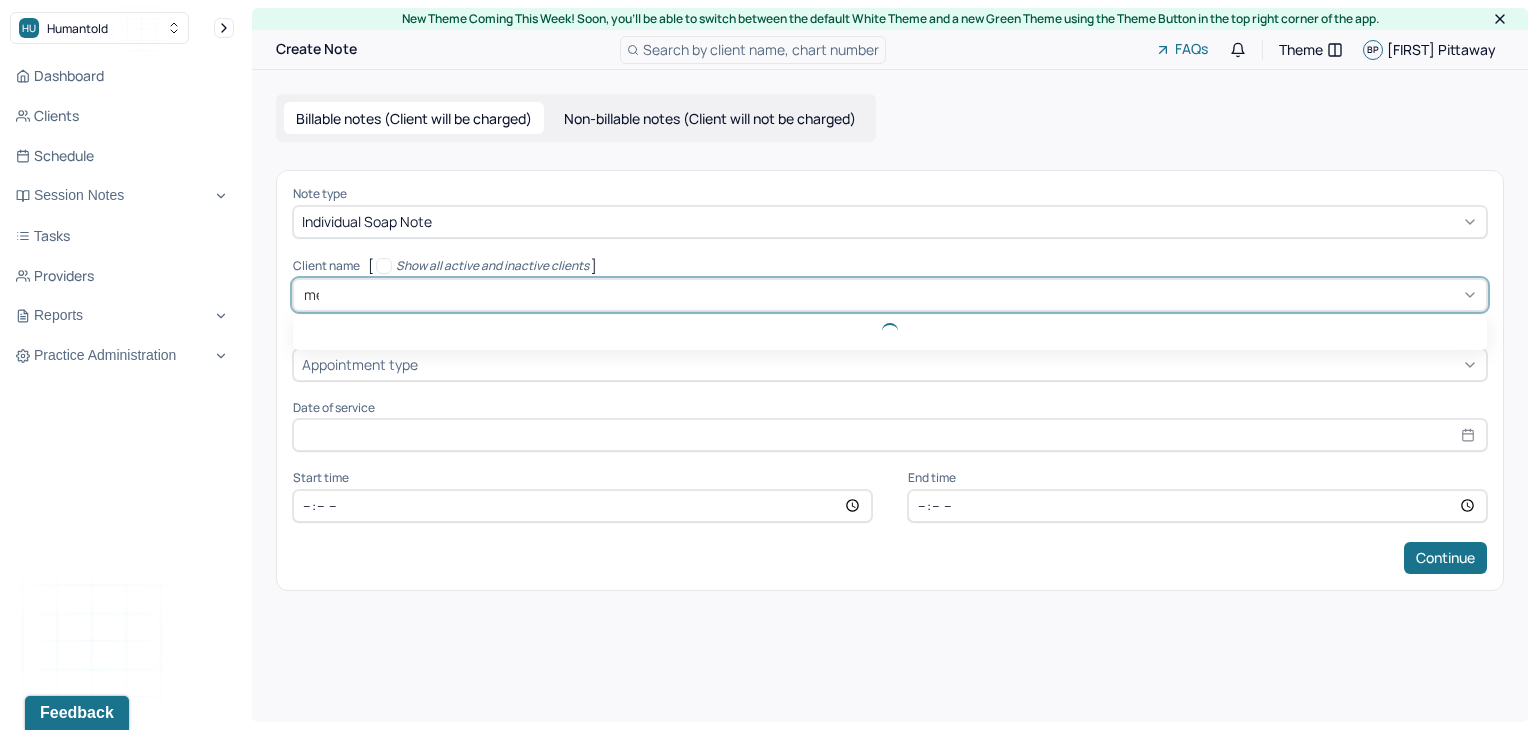 type on "mel" 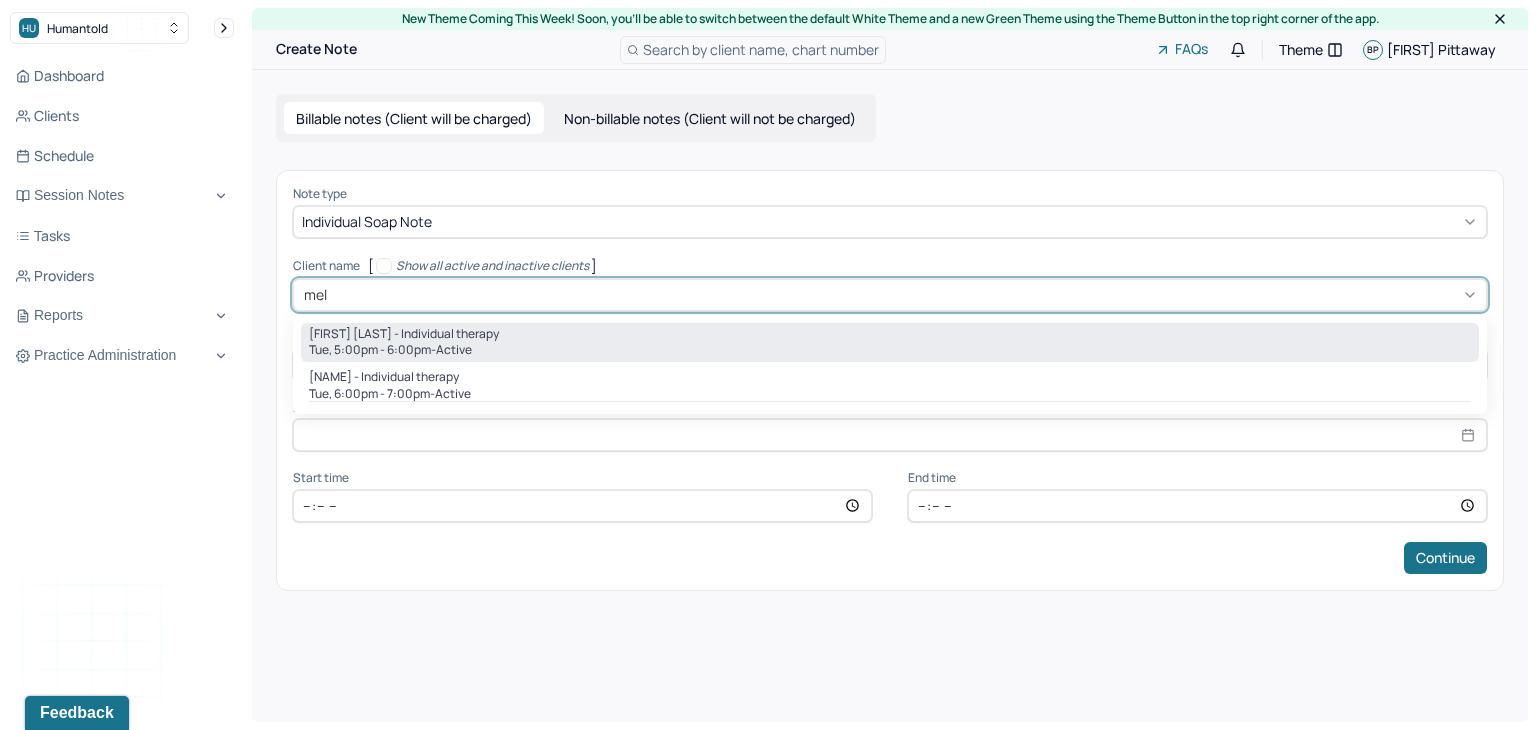 click on "[FIRST] [LAST] - Individual therapy" at bounding box center (404, 334) 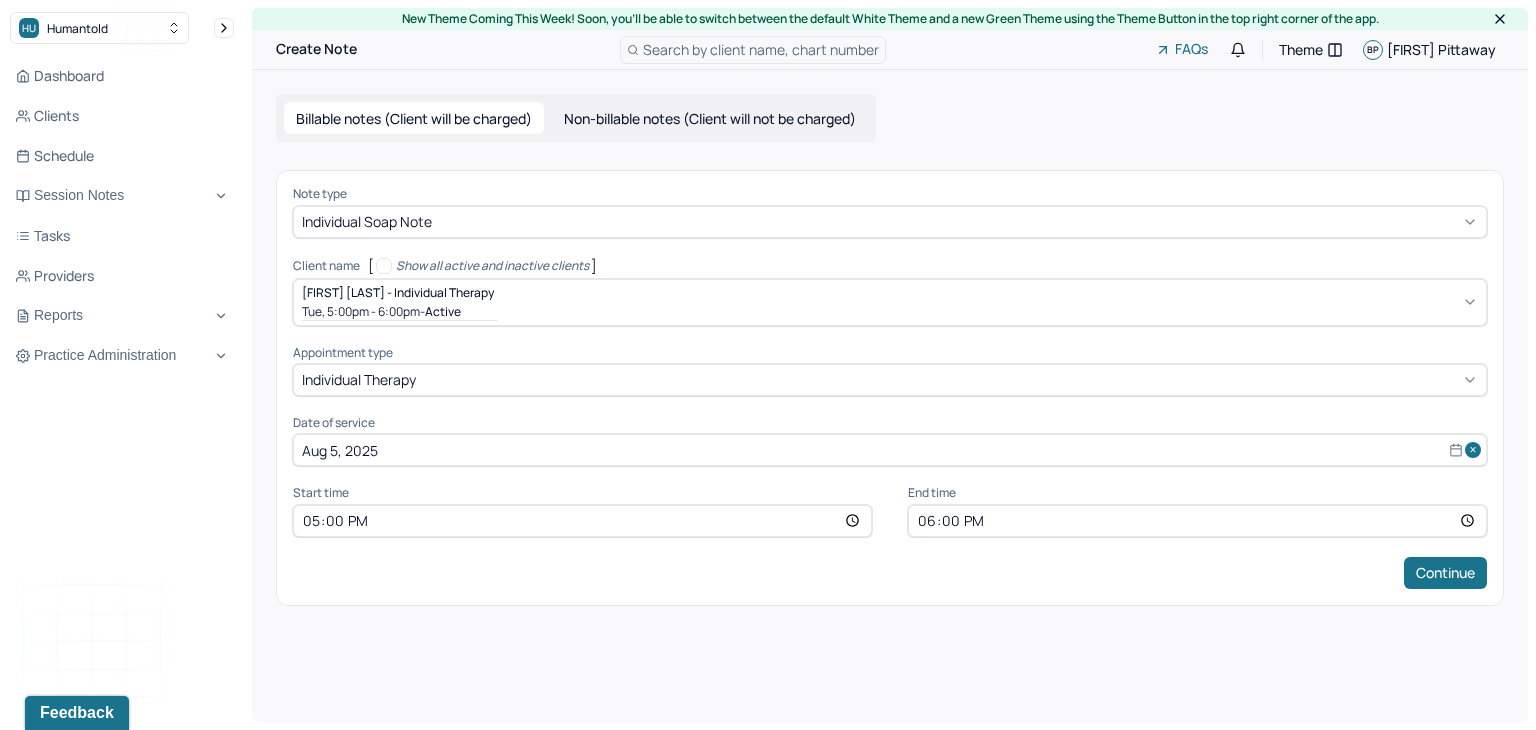 click on "18:00" at bounding box center (1197, 521) 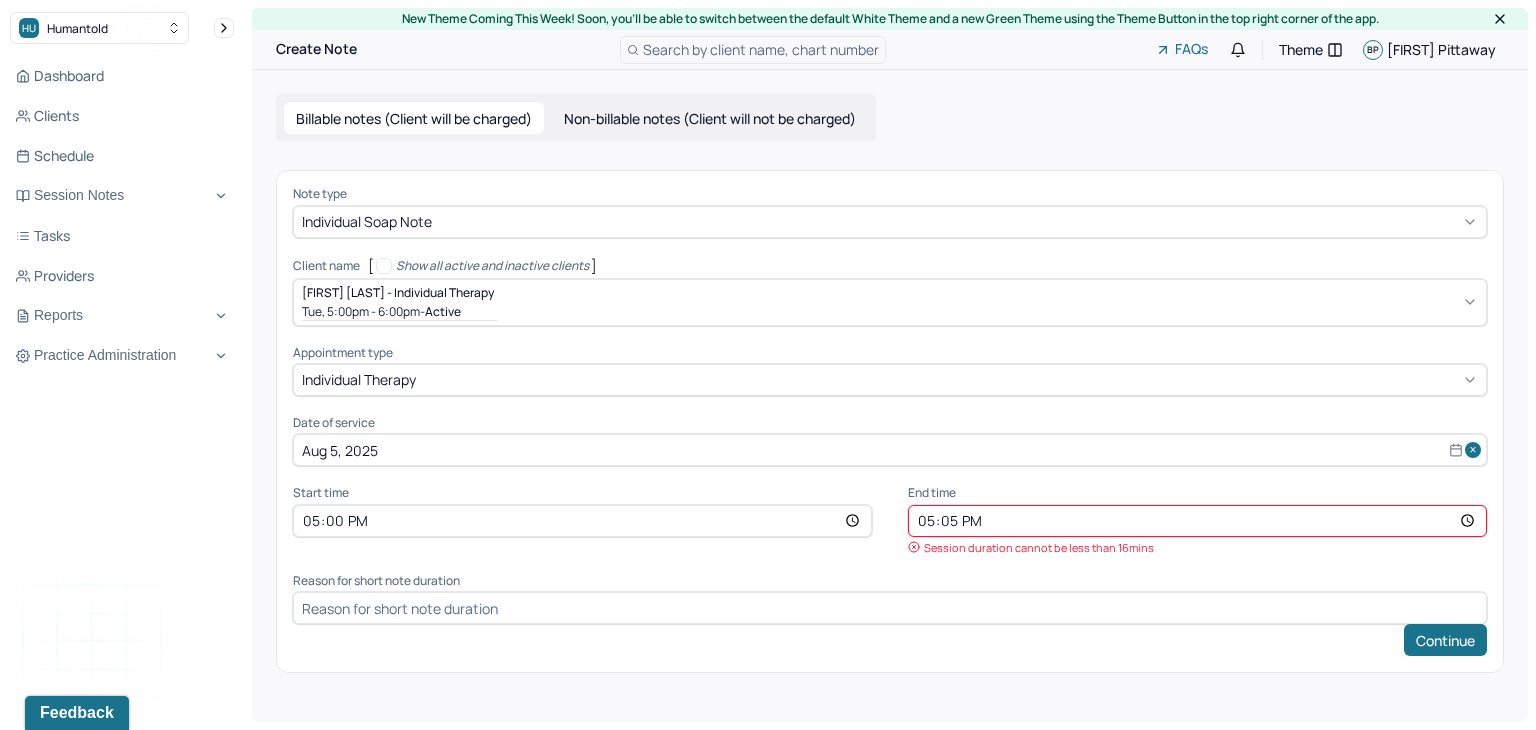 type on "[TIME]" 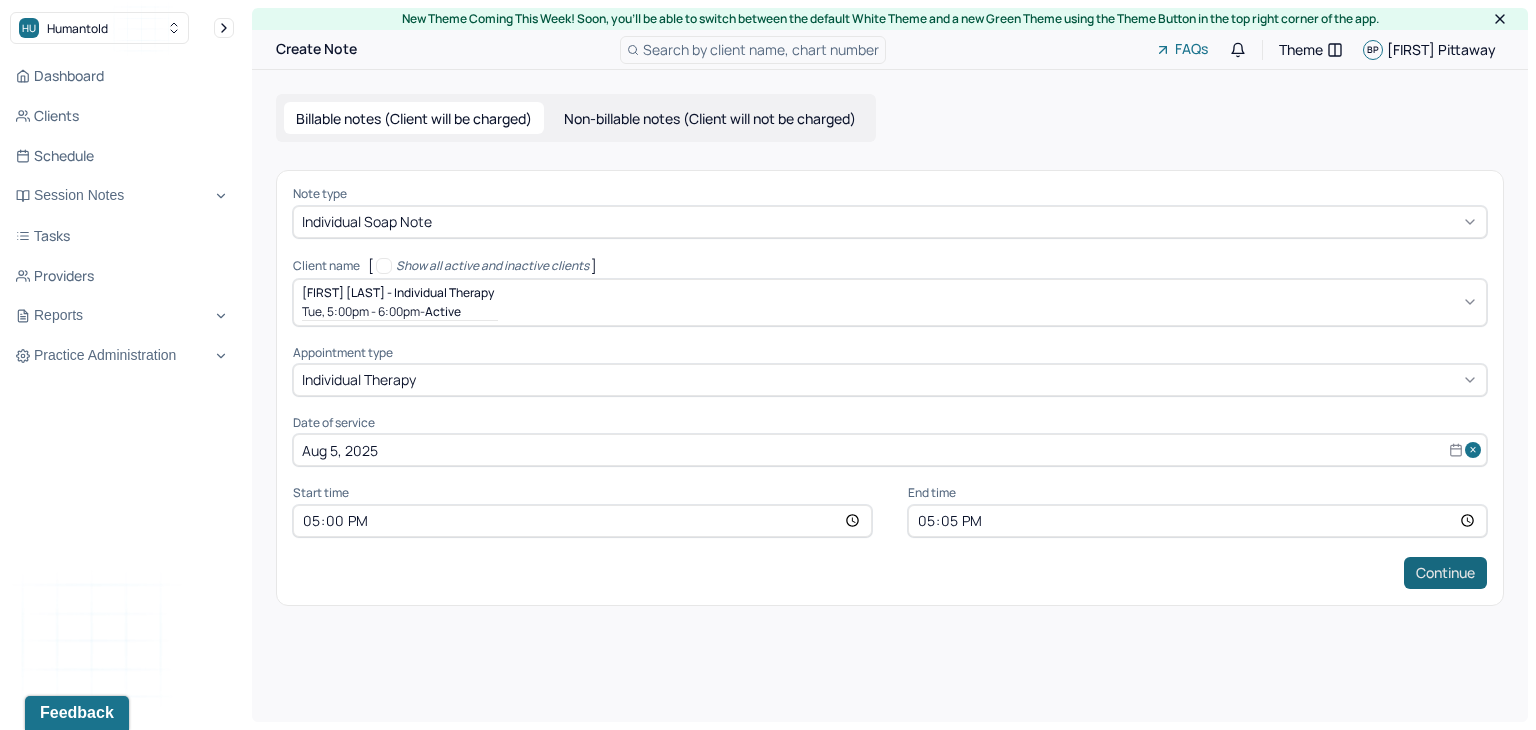 click on "Continue" at bounding box center (1445, 573) 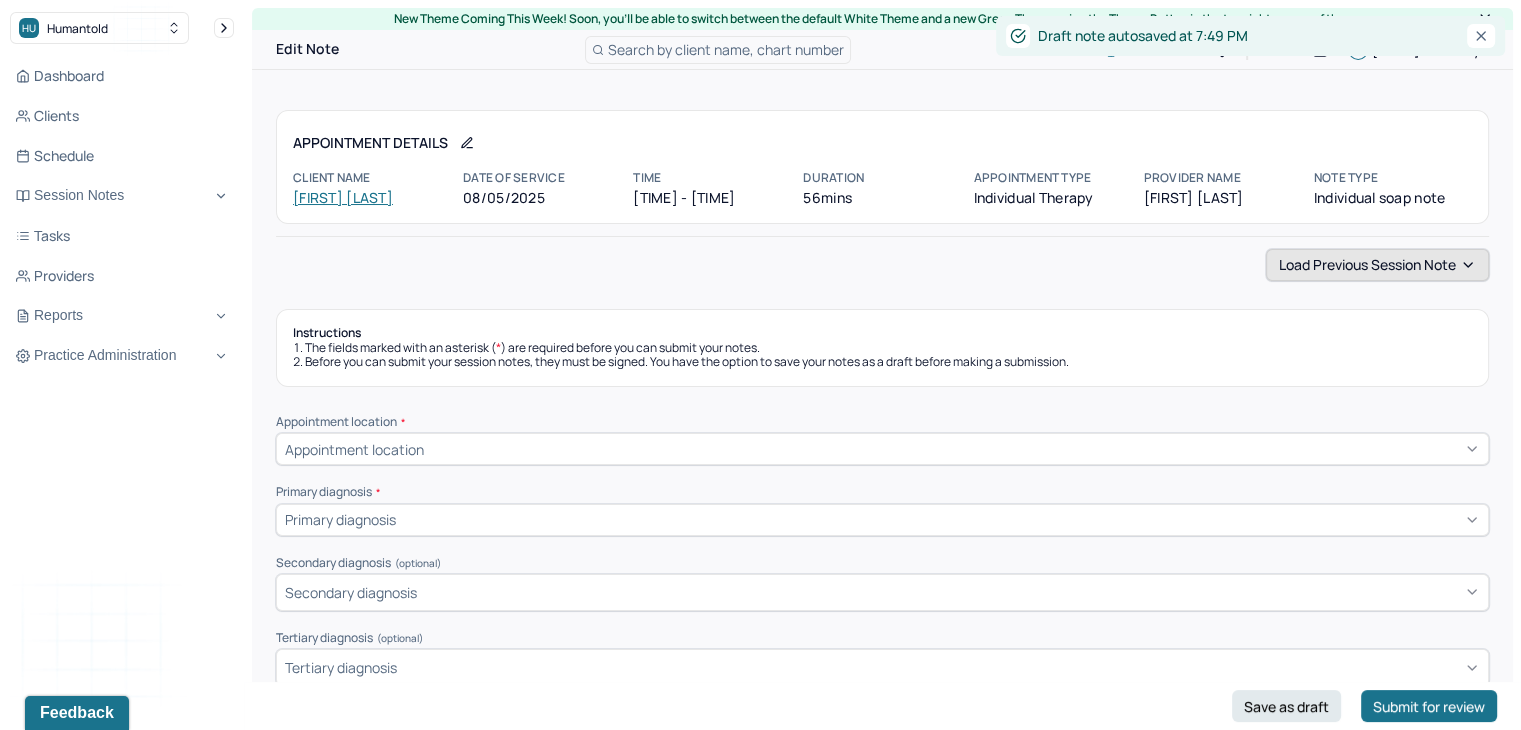 click on "Load previous session note" at bounding box center (1377, 265) 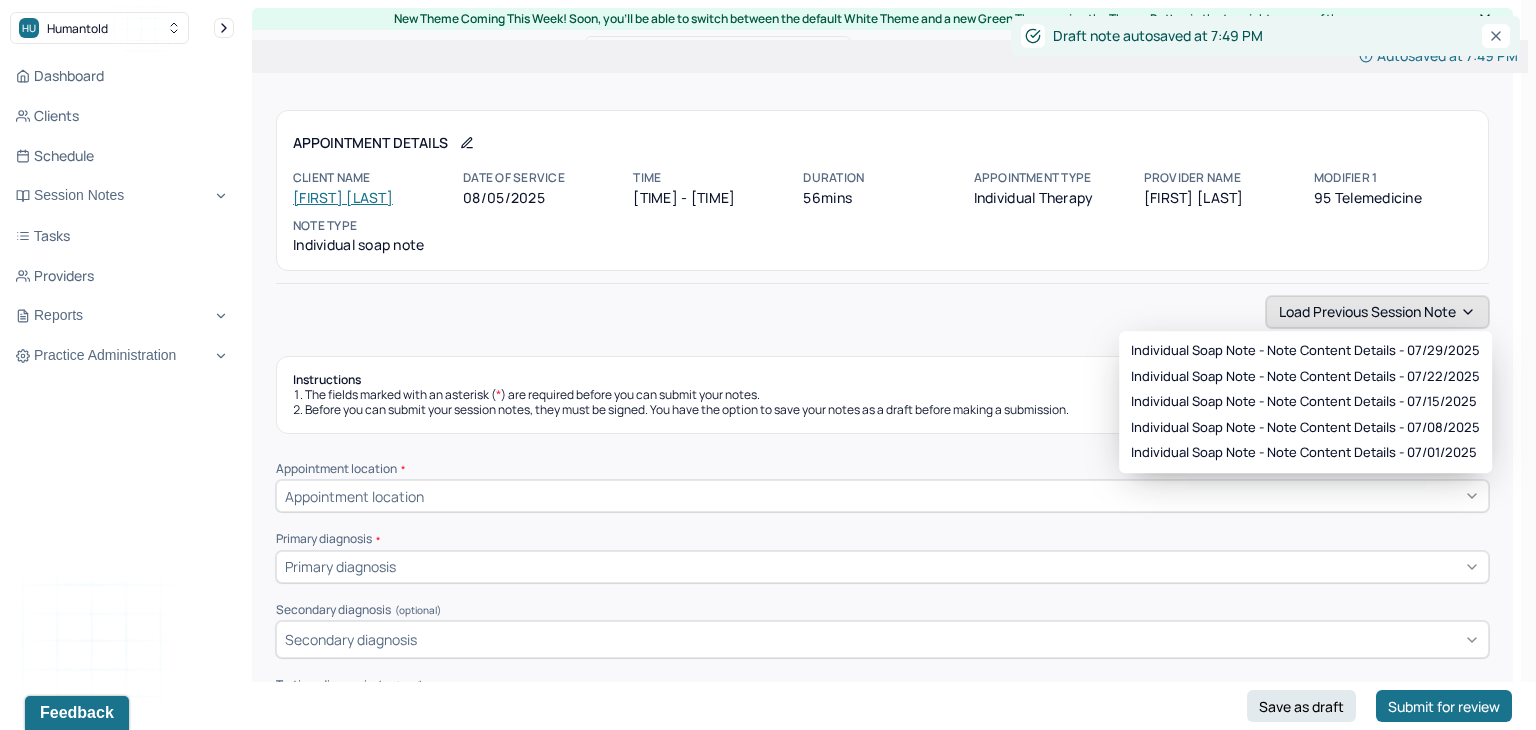 click on "Load previous session note" at bounding box center (1377, 312) 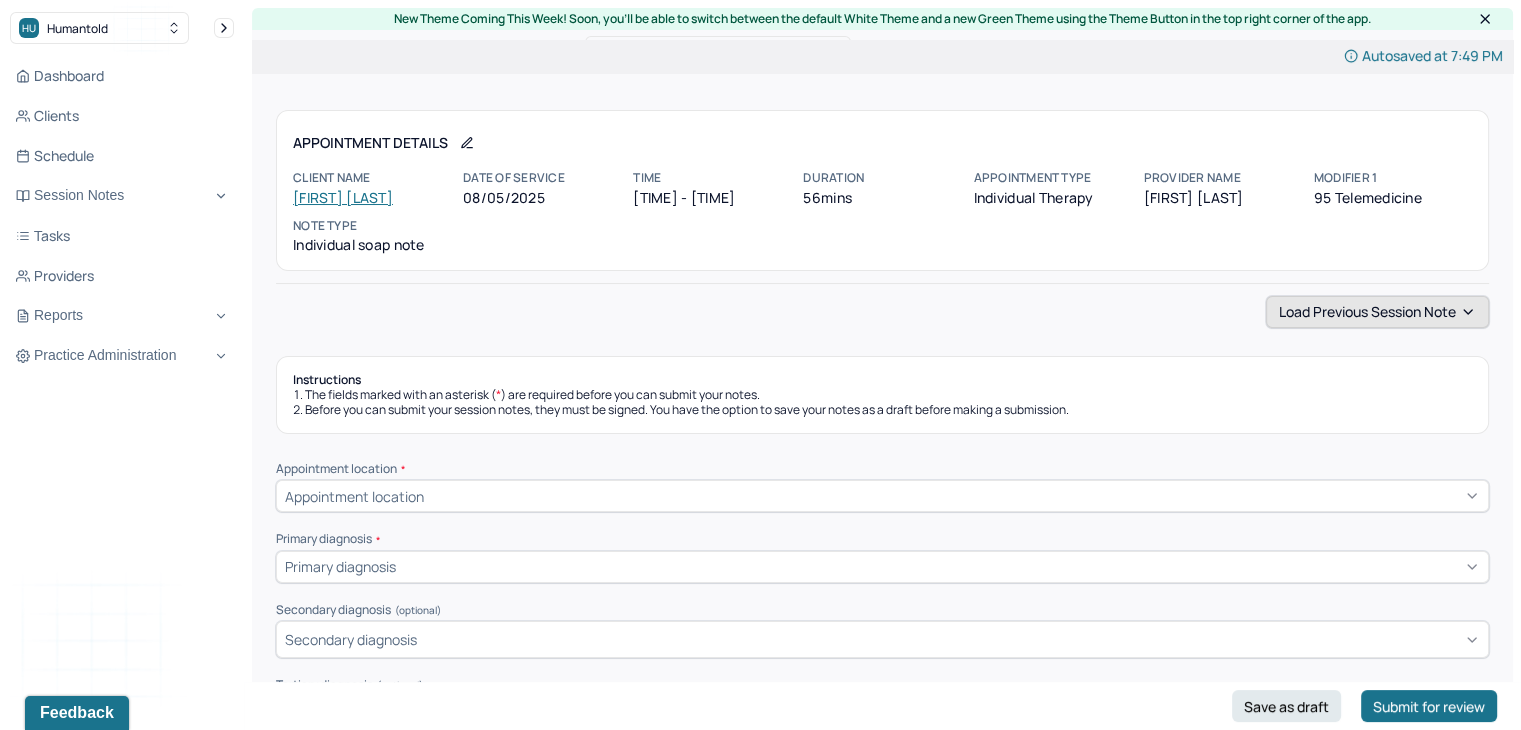 click on "Load previous session note" at bounding box center [1377, 312] 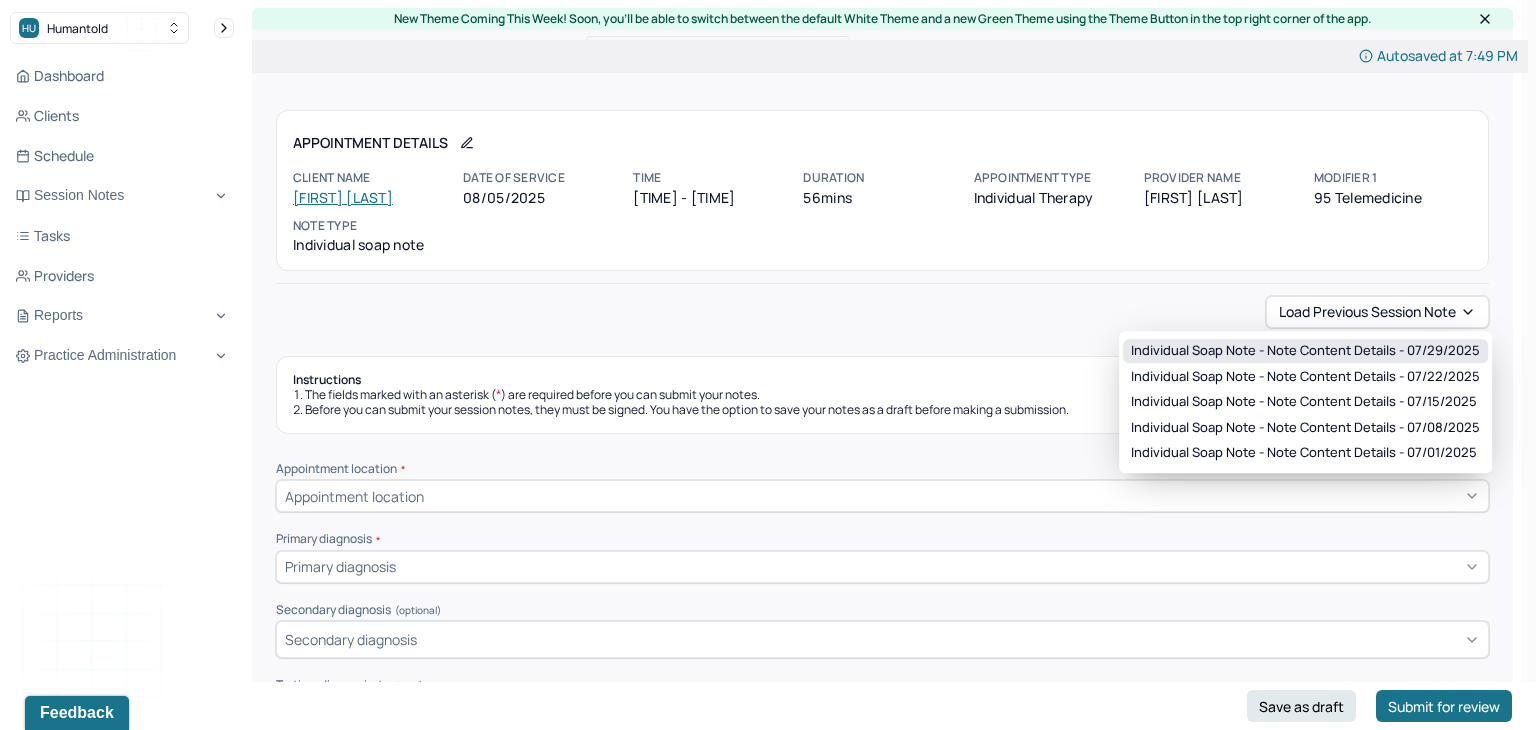 click on "Individual soap note   - Note content Details -   07/29/[YEAR]" at bounding box center [1305, 351] 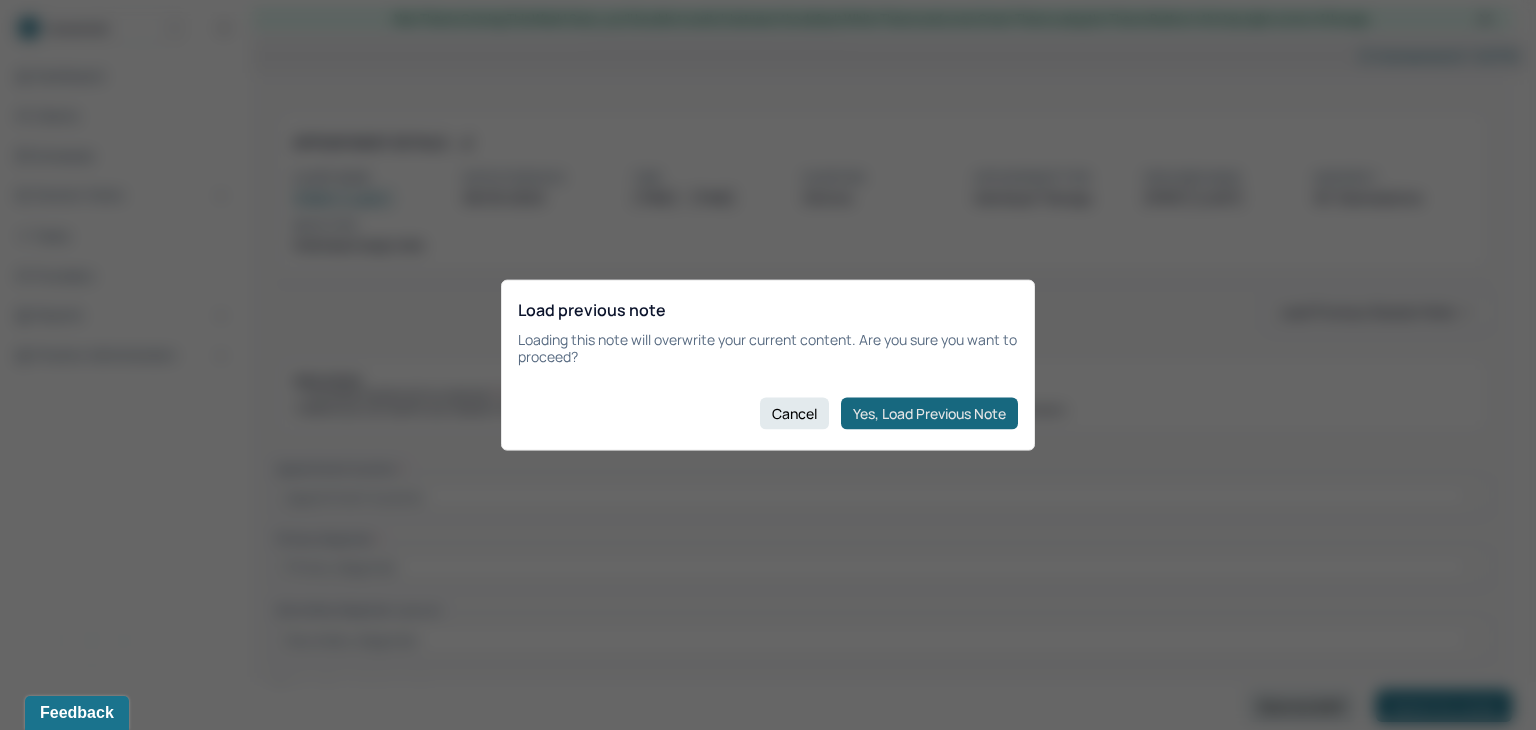 click on "Yes, Load Previous Note" at bounding box center (929, 413) 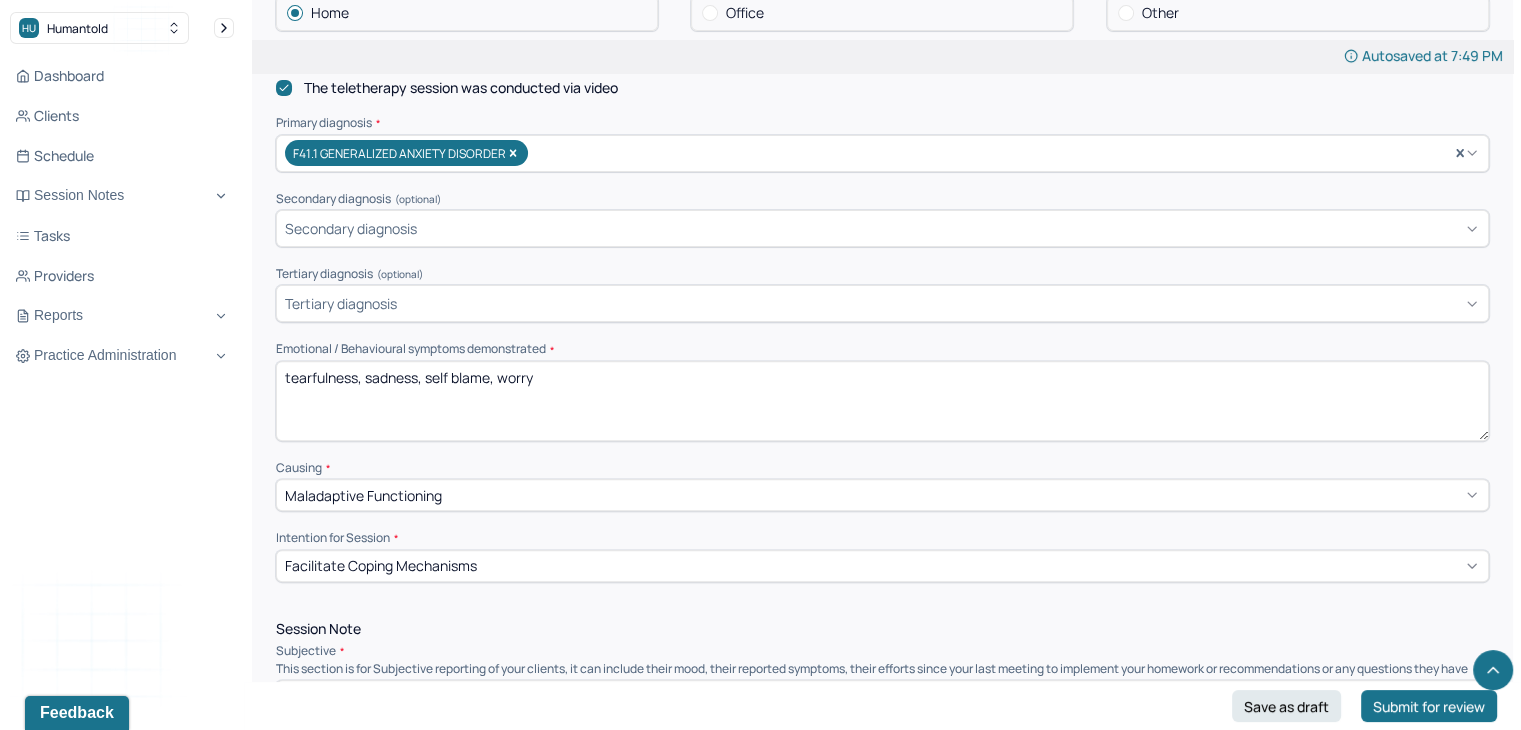 scroll, scrollTop: 632, scrollLeft: 0, axis: vertical 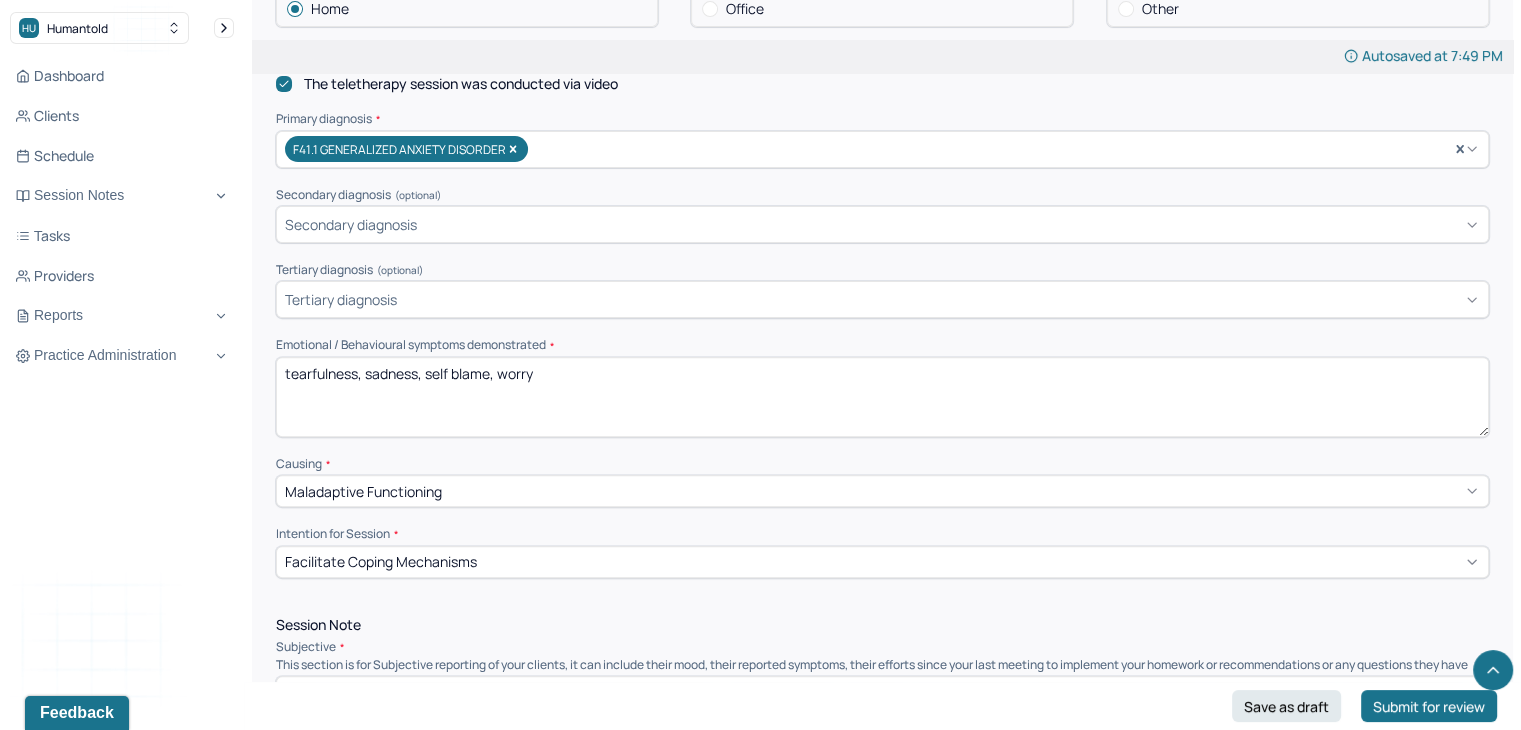 drag, startPoint x: 552, startPoint y: 374, endPoint x: 44, endPoint y: 336, distance: 509.41928 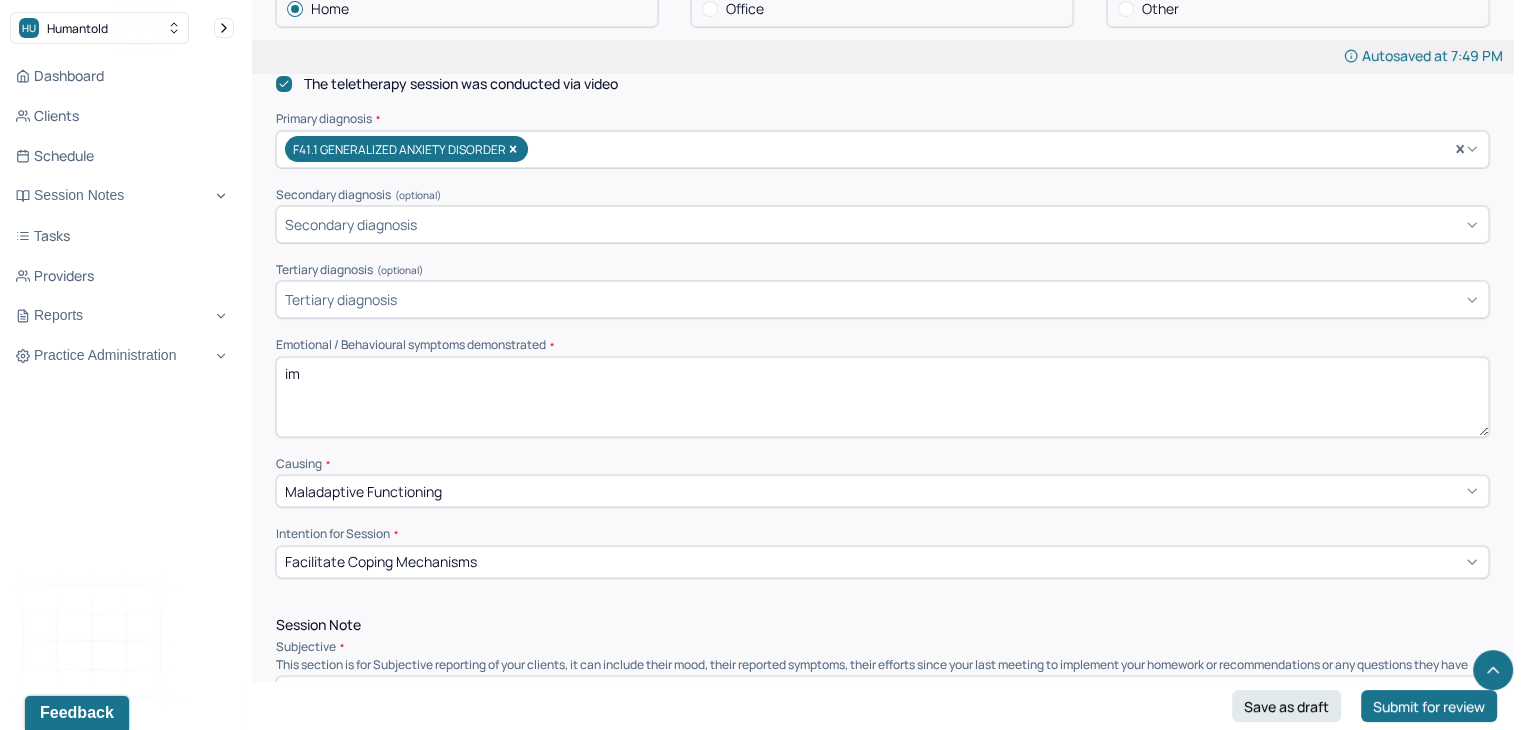 type on "i" 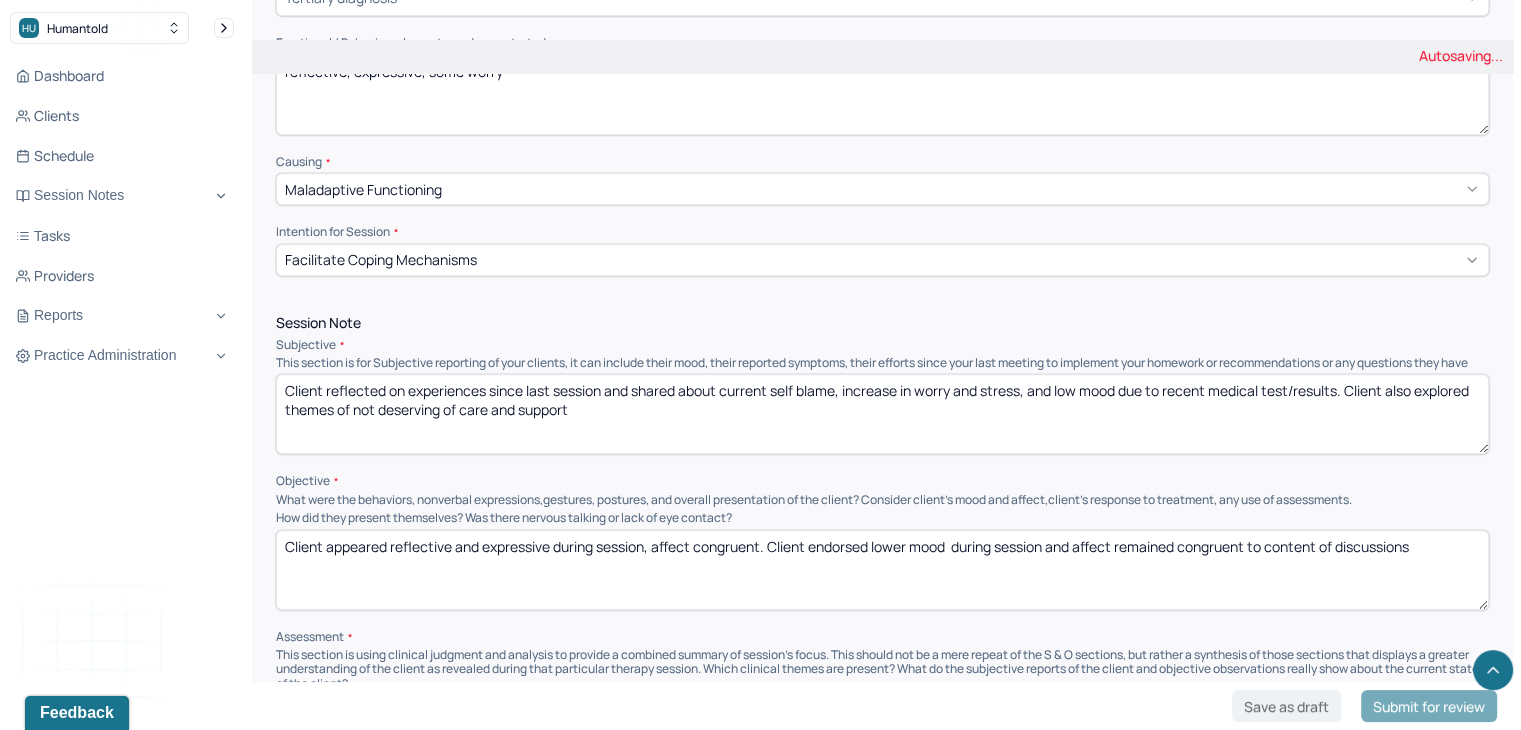 scroll, scrollTop: 939, scrollLeft: 0, axis: vertical 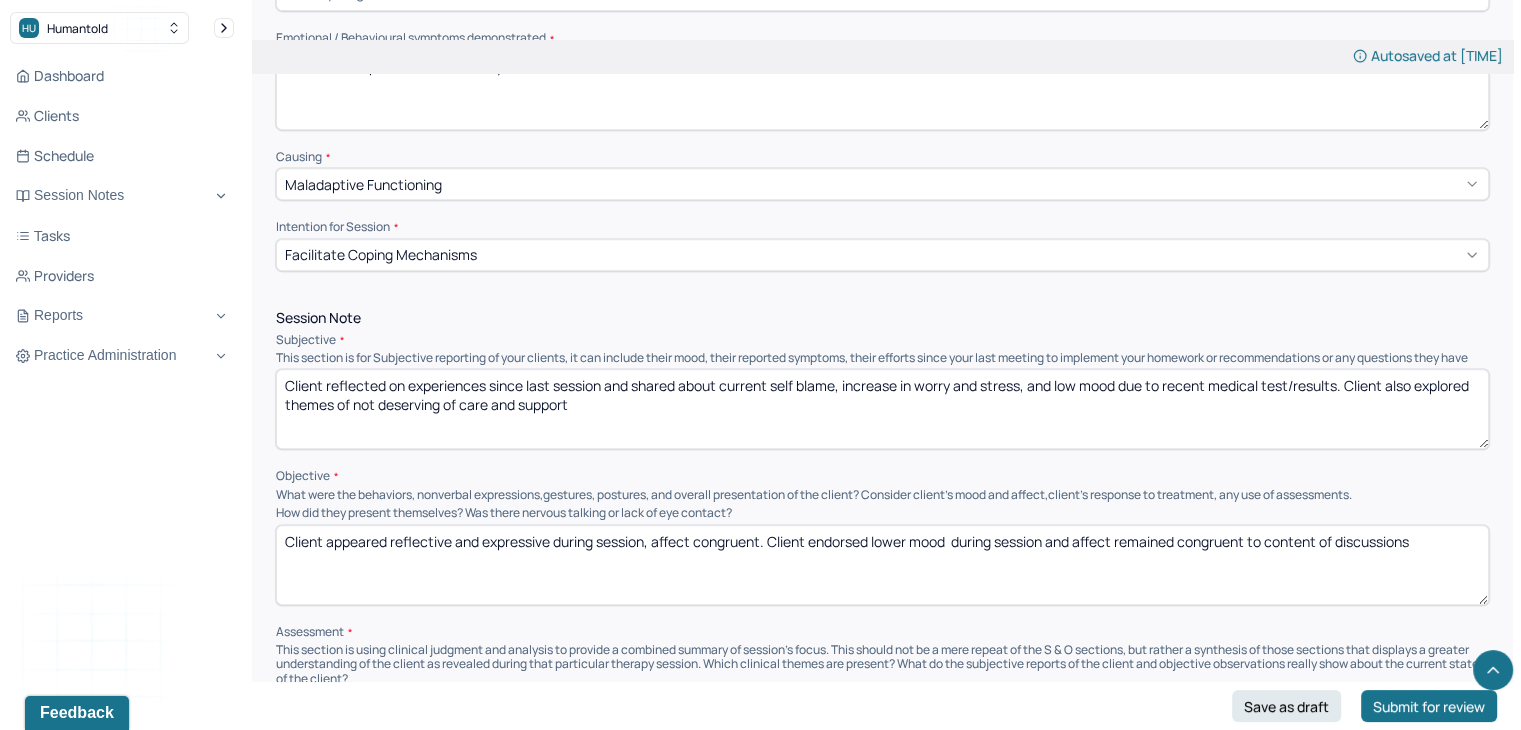 type on "reflective, expressive, some worry" 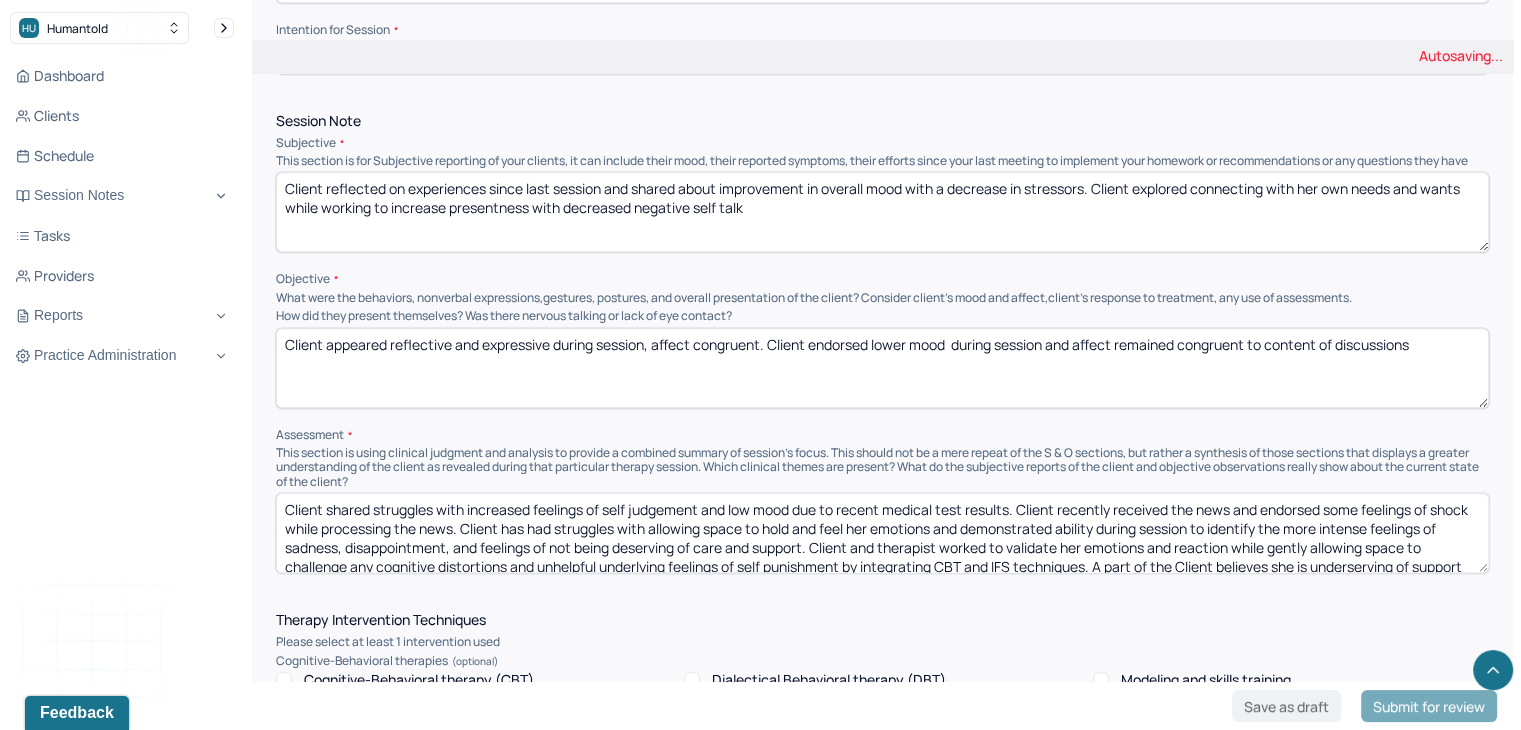 scroll, scrollTop: 1140, scrollLeft: 0, axis: vertical 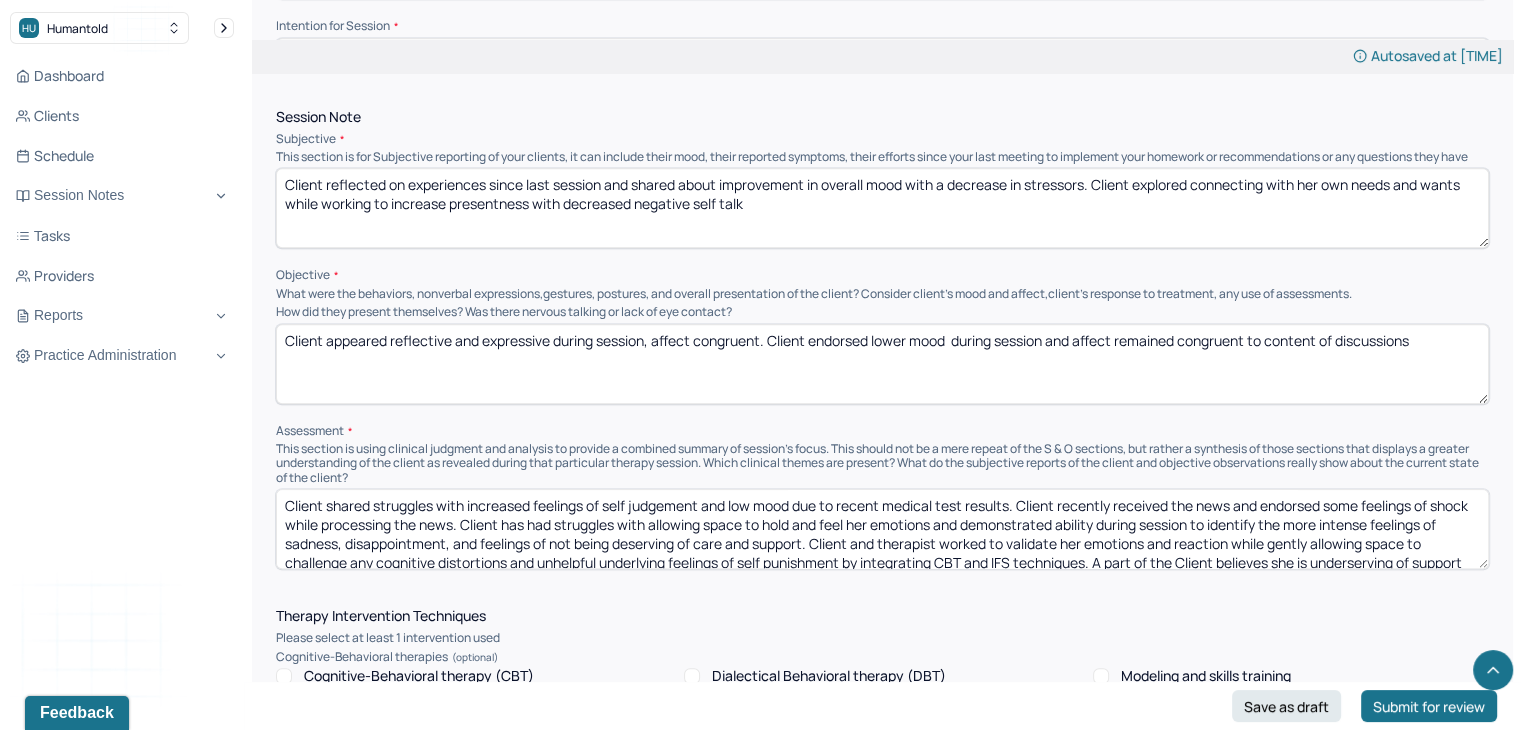 type on "Client reflected on experiences since last session and shared about improvement in overall mood with a decrease in stressors. Client explored connecting with her own needs and wants while working to increase presentness with decreased negative self talk" 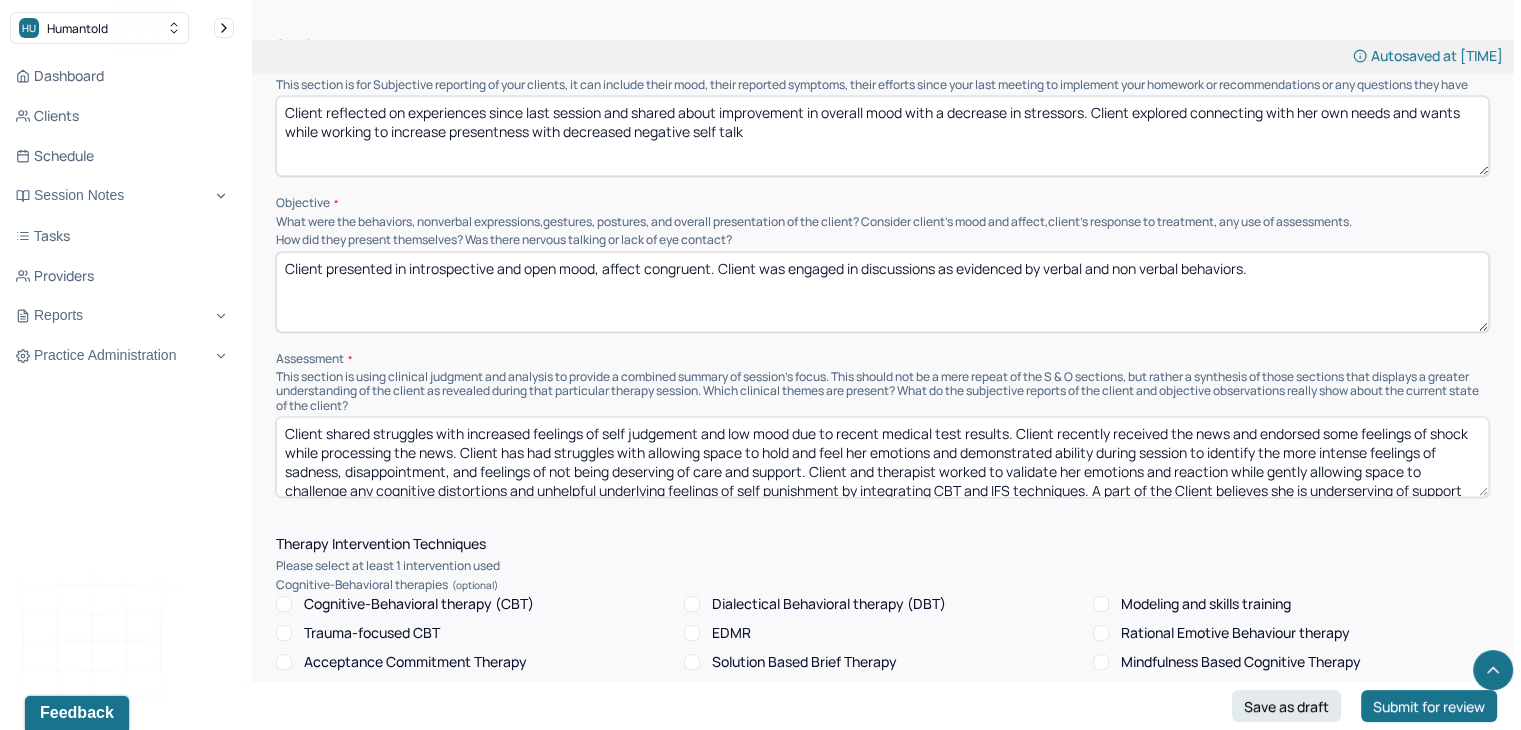 scroll, scrollTop: 1232, scrollLeft: 0, axis: vertical 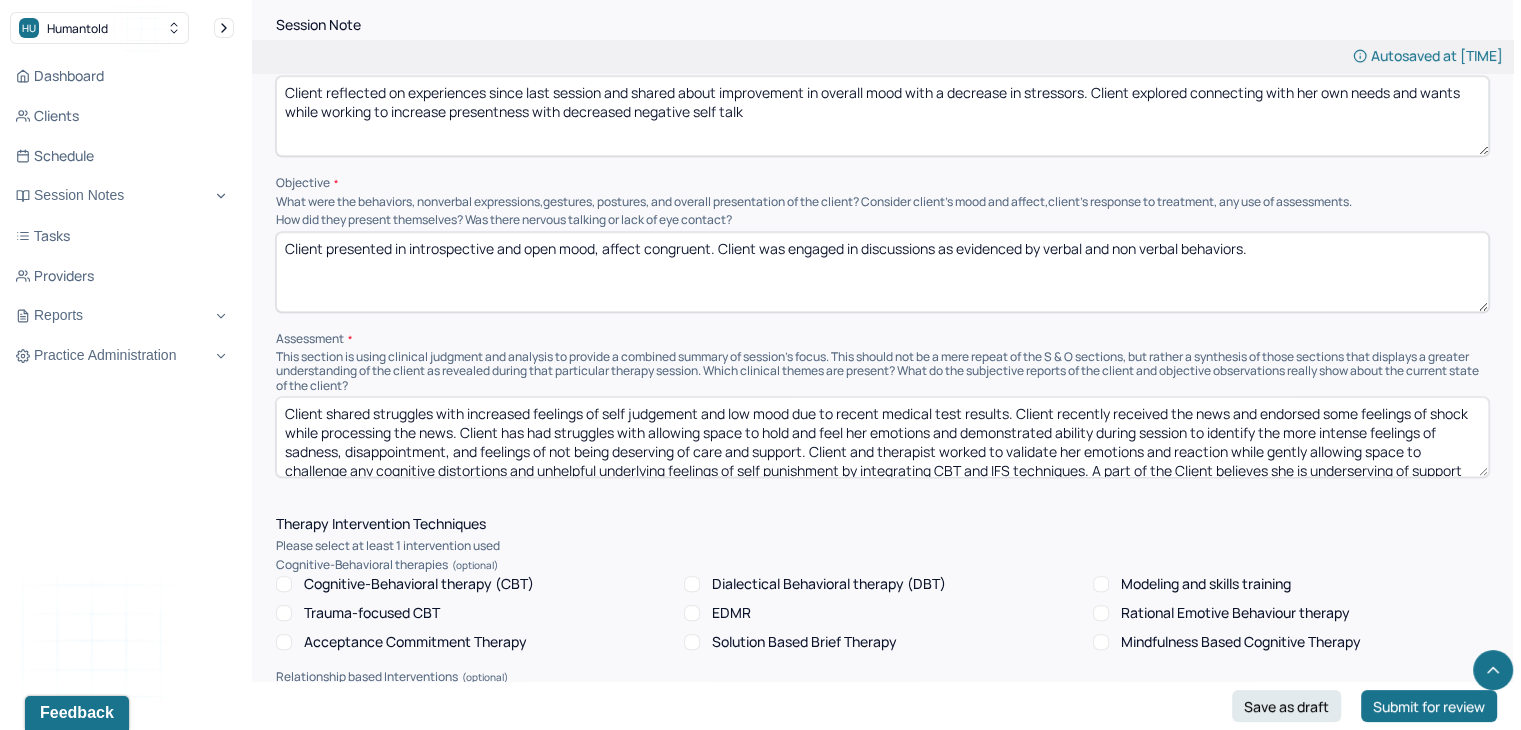 type on "Client presented in introspective and open mood, affect congruent. Client was engaged in discussions as evidenced by verbal and non verbal behaviors." 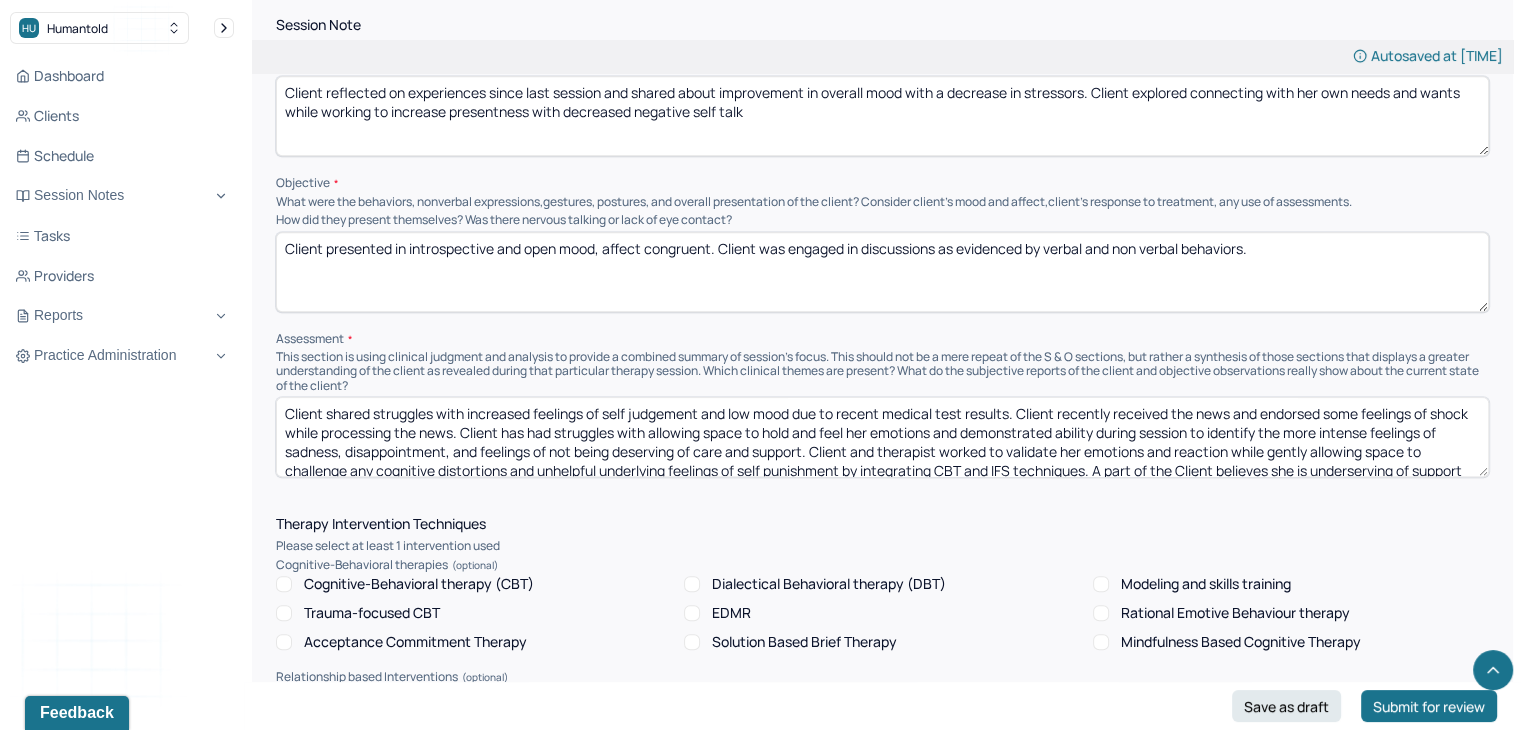 scroll, scrollTop: 29, scrollLeft: 0, axis: vertical 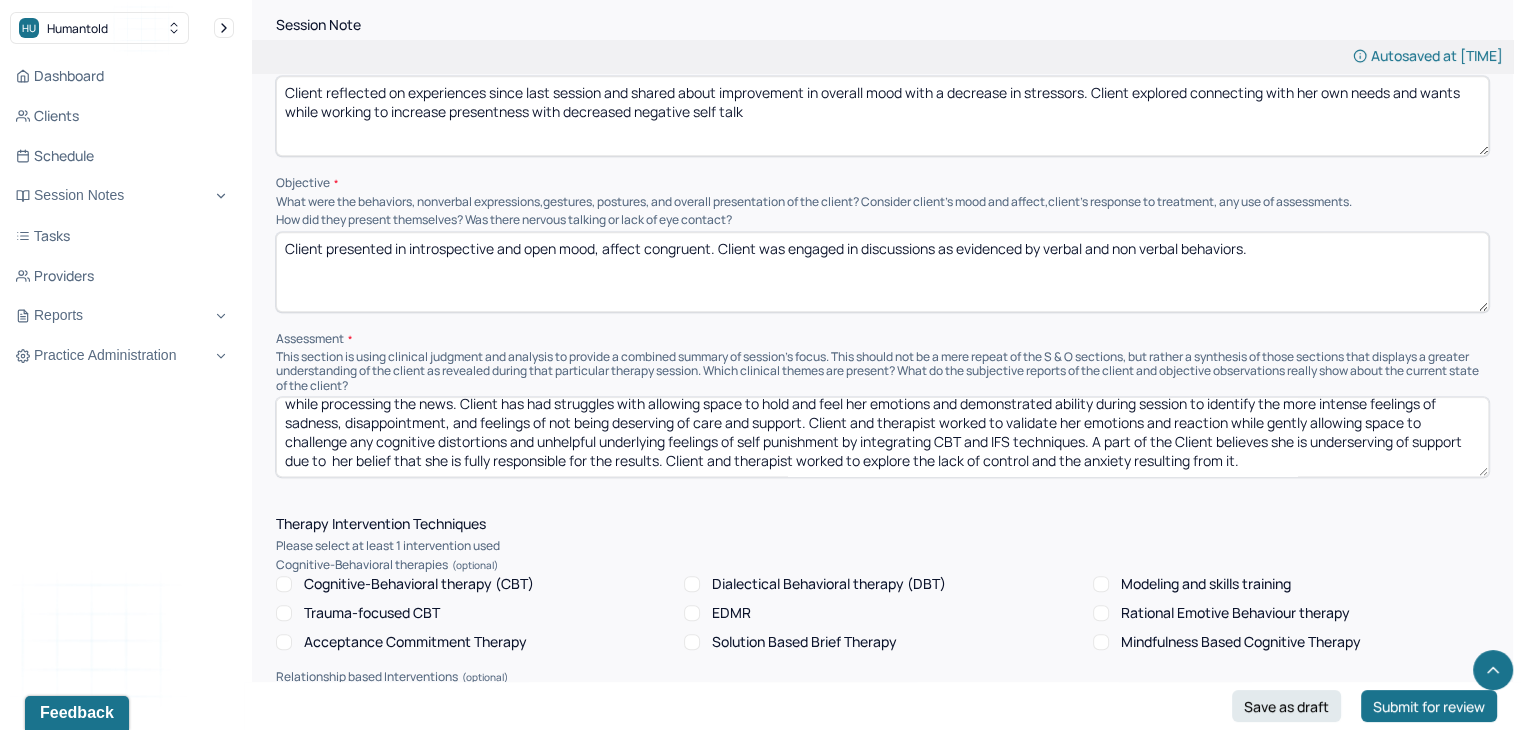 drag, startPoint x: 369, startPoint y: 424, endPoint x: 1535, endPoint y: 643, distance: 1186.3882 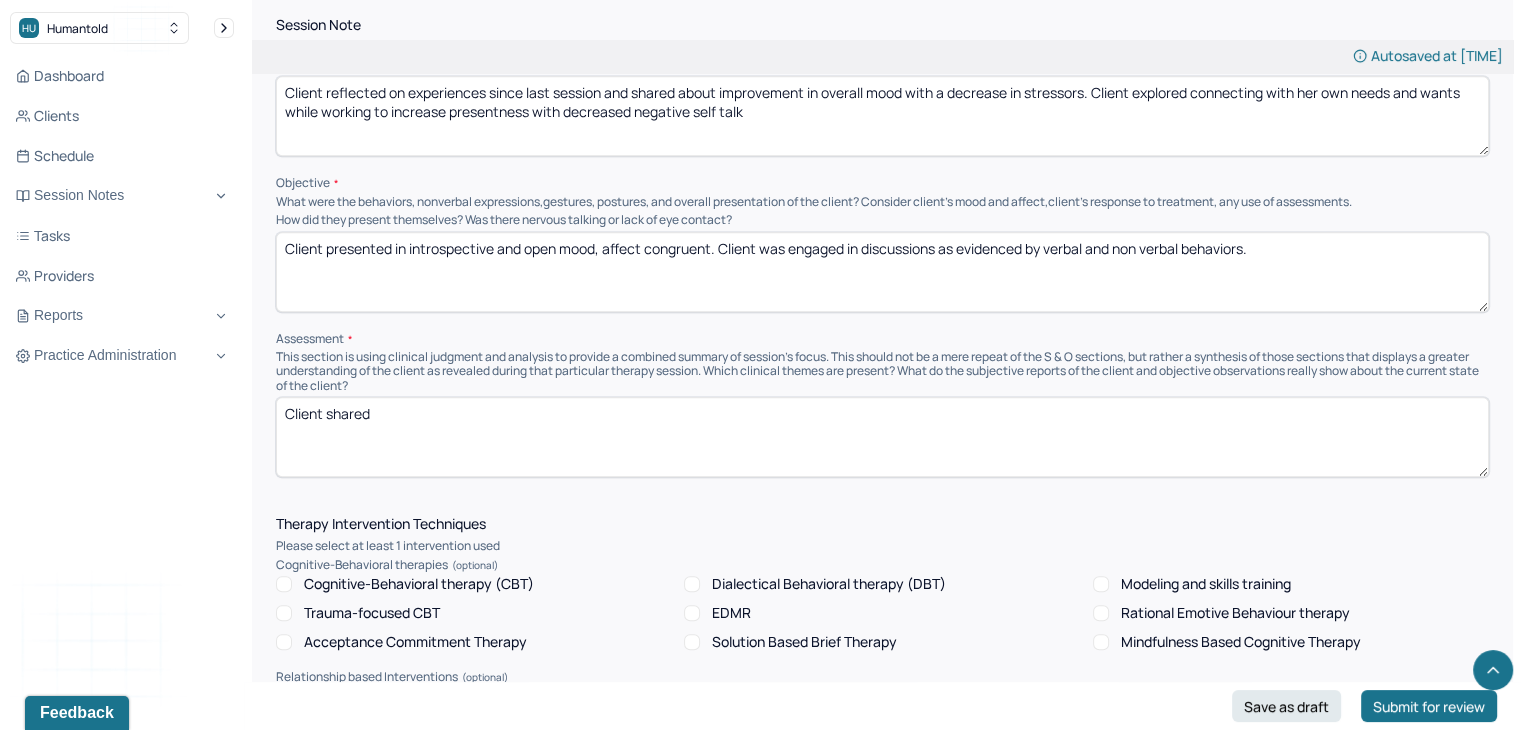 scroll, scrollTop: 0, scrollLeft: 0, axis: both 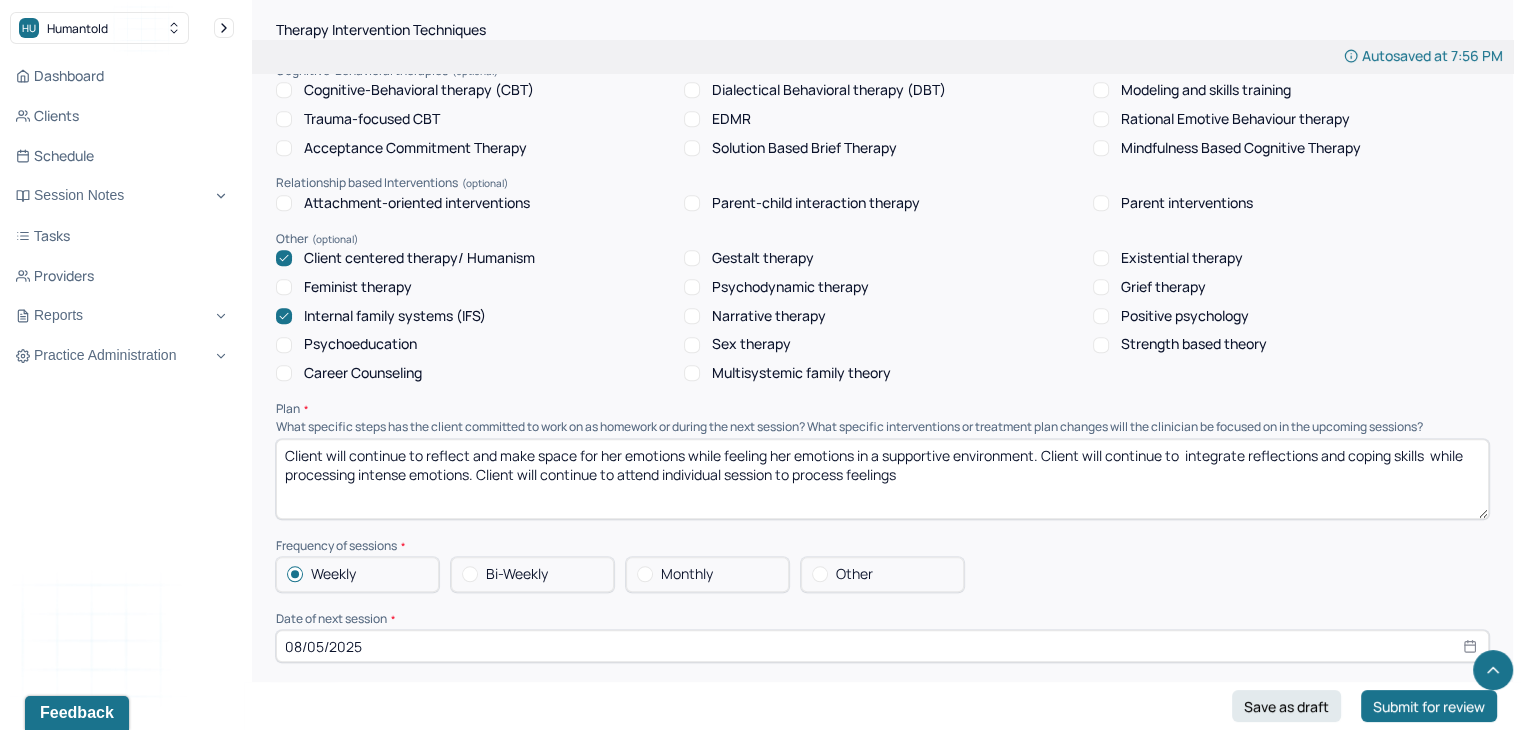 type on "Client shared overall improvement in mood since last session and attributed the decreased amount of stressors to the decrease. Client and therapist explored self care and what it means to "relax", "take time to connect with herself", and also what it means to express her own needs. Client demonstrates improvement in ability to identify and verbalize her wants and desires with decreased enmeshment with others. After reflecting on improved mood and ability to engage in creative activities, client identified improved desire to further evaluate work life balance and boundaries." 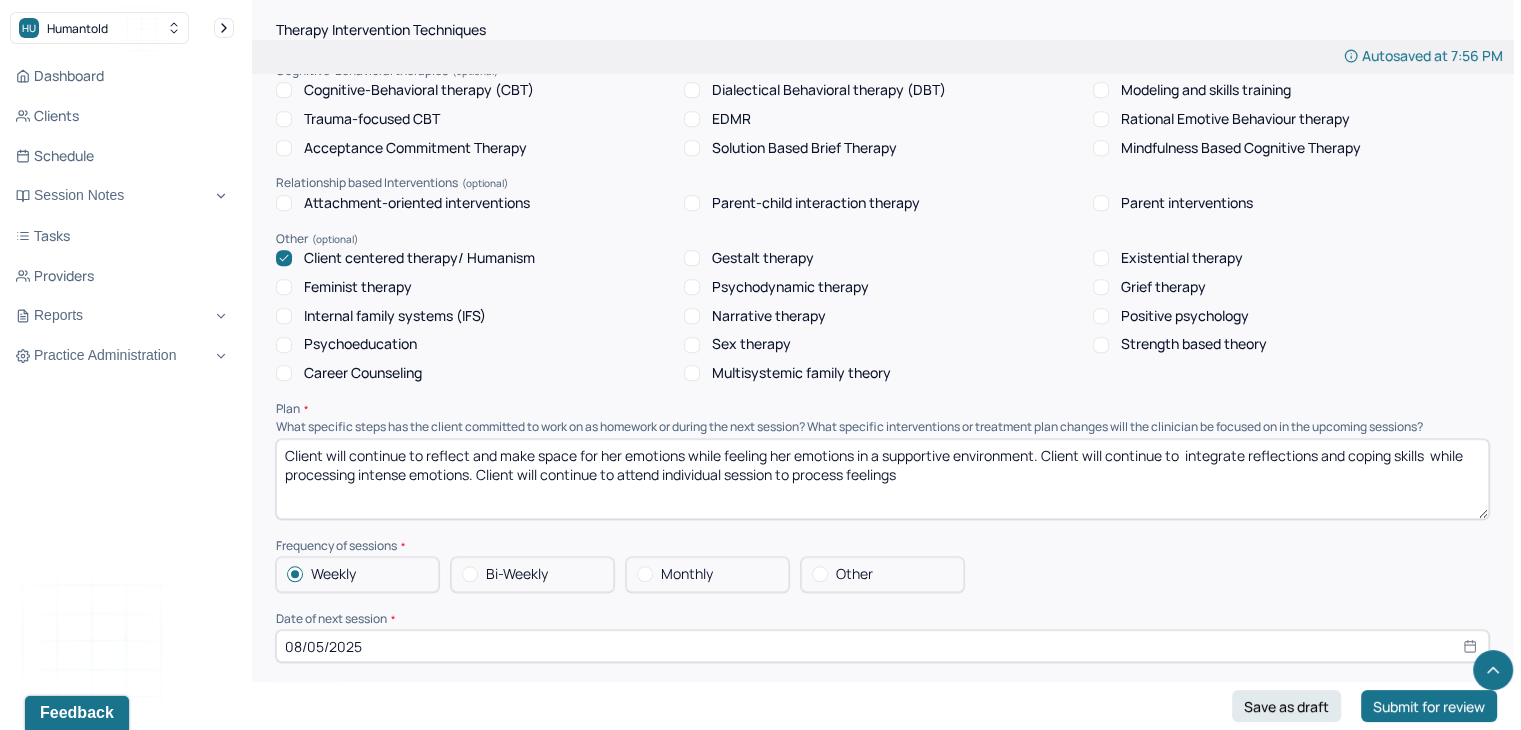 drag, startPoint x: 424, startPoint y: 469, endPoint x: 1319, endPoint y: 552, distance: 898.8404 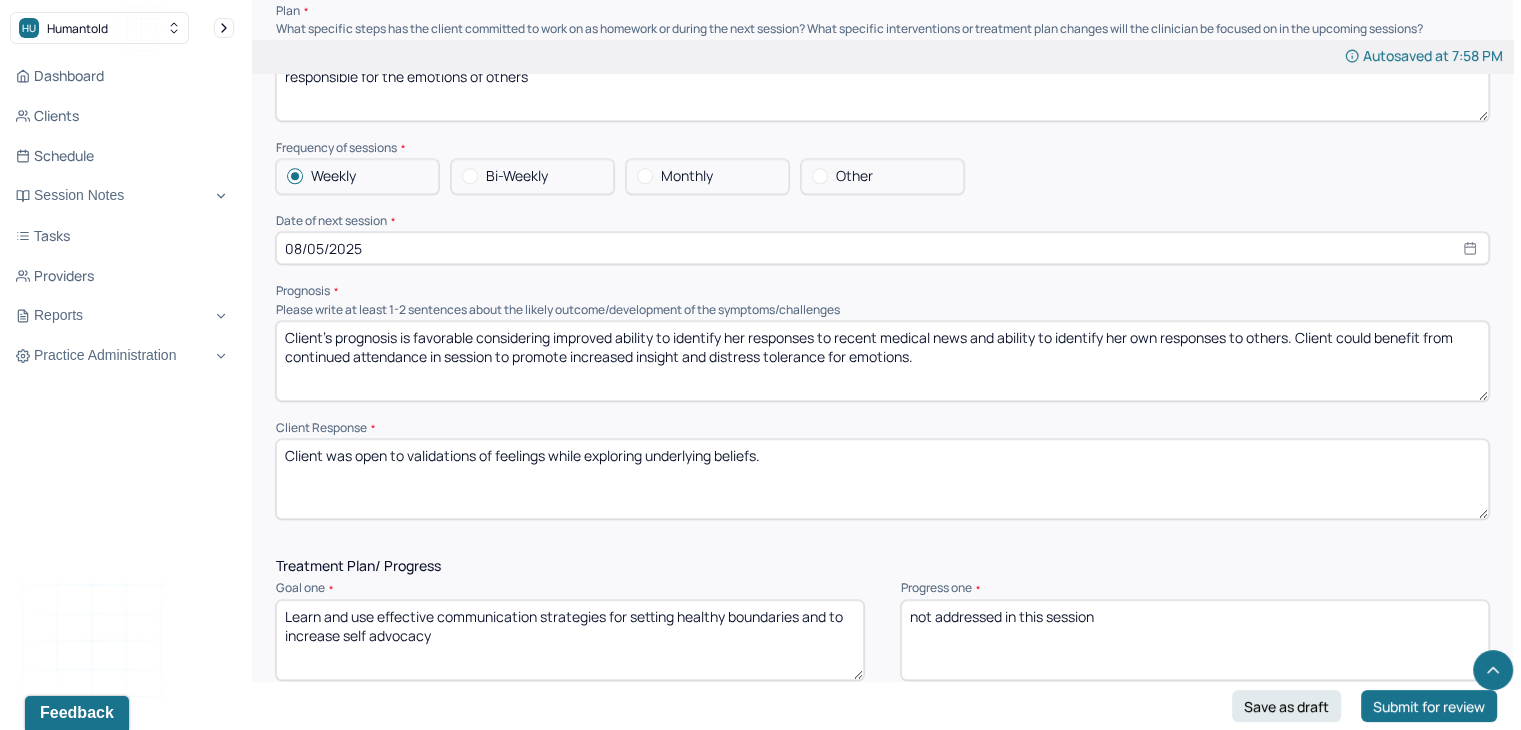 scroll, scrollTop: 2159, scrollLeft: 0, axis: vertical 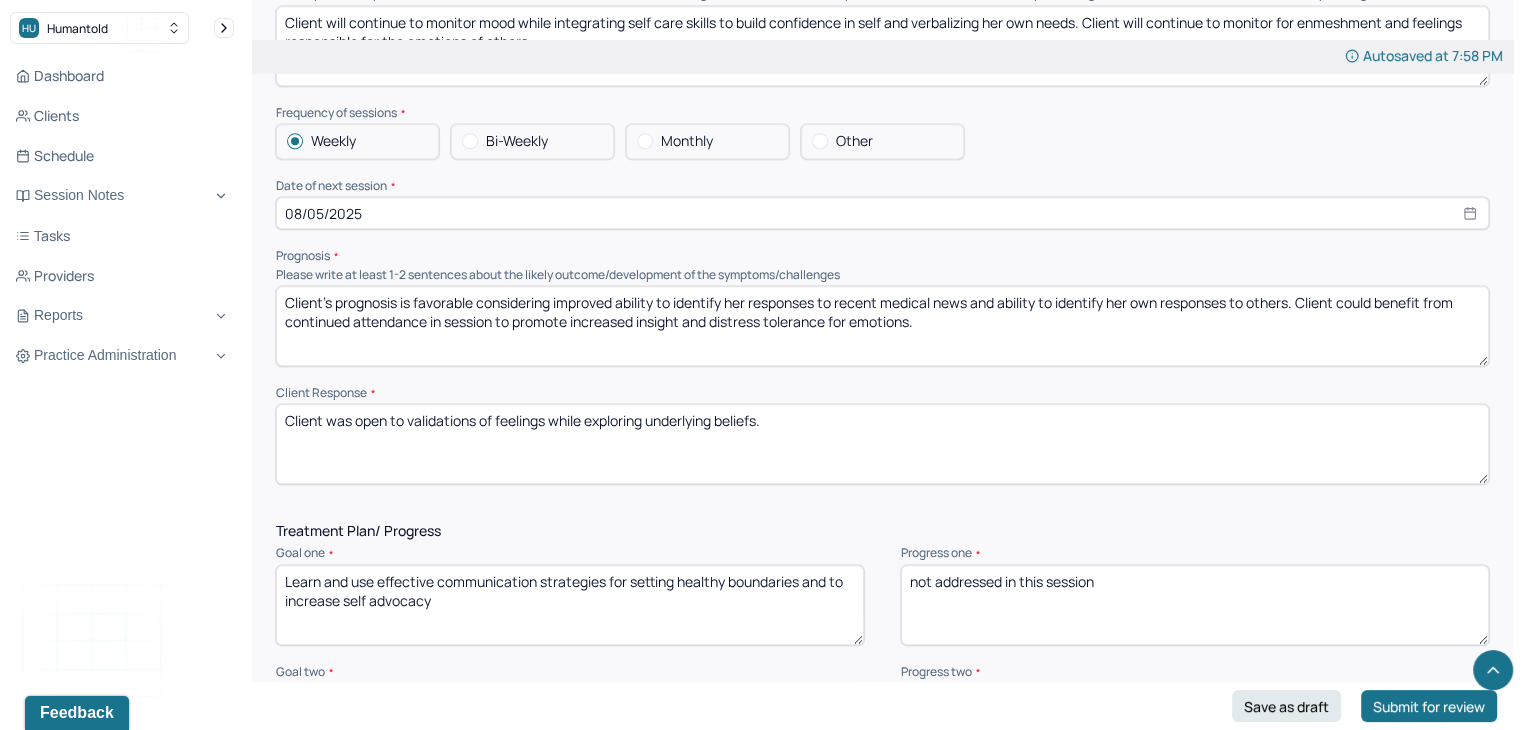 type on "Client will continue to monitor mood while integrating self care skills to build confidence in self and verbalizing her own needs. Client will continue to monitor for enmeshment and feelings responsible for the emotions of others" 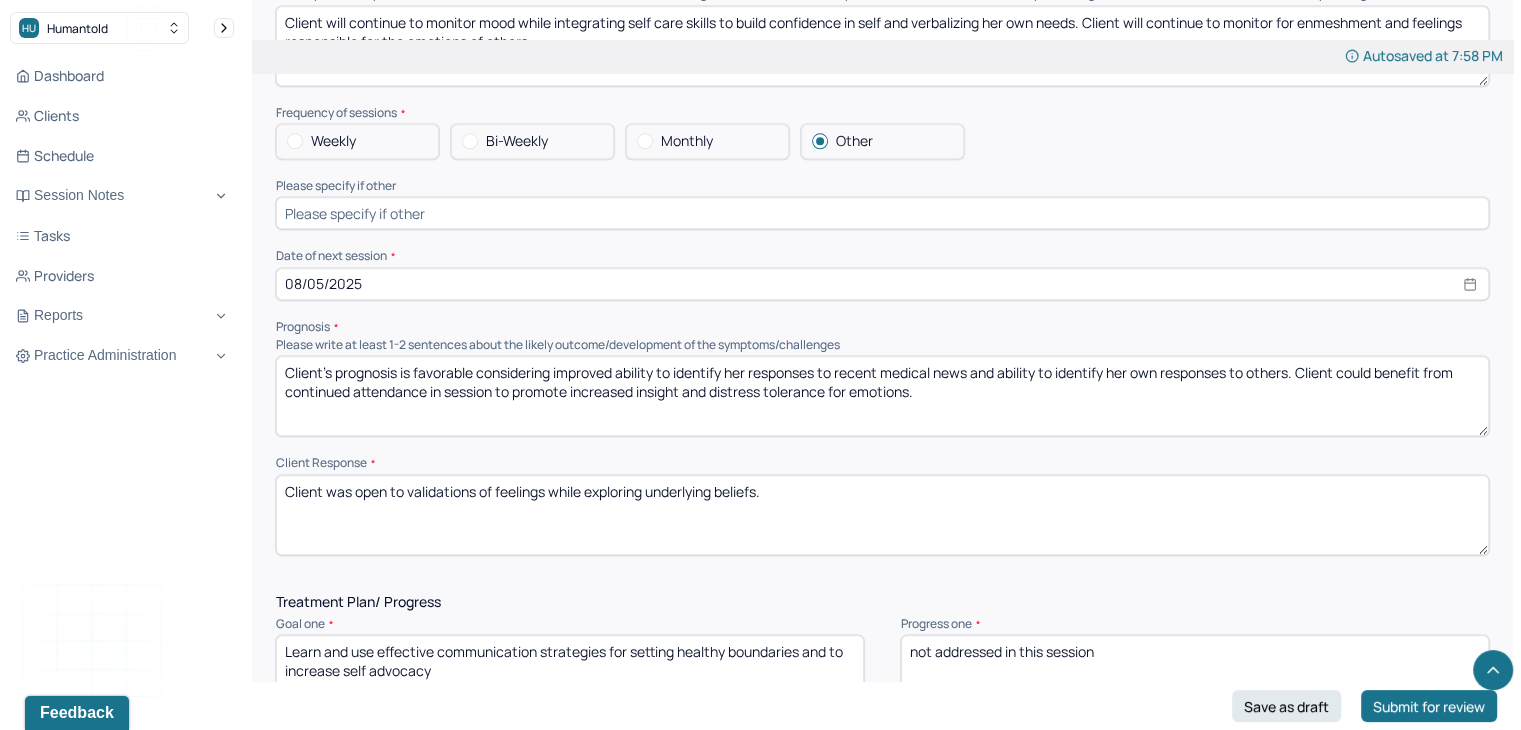 click at bounding box center [882, 213] 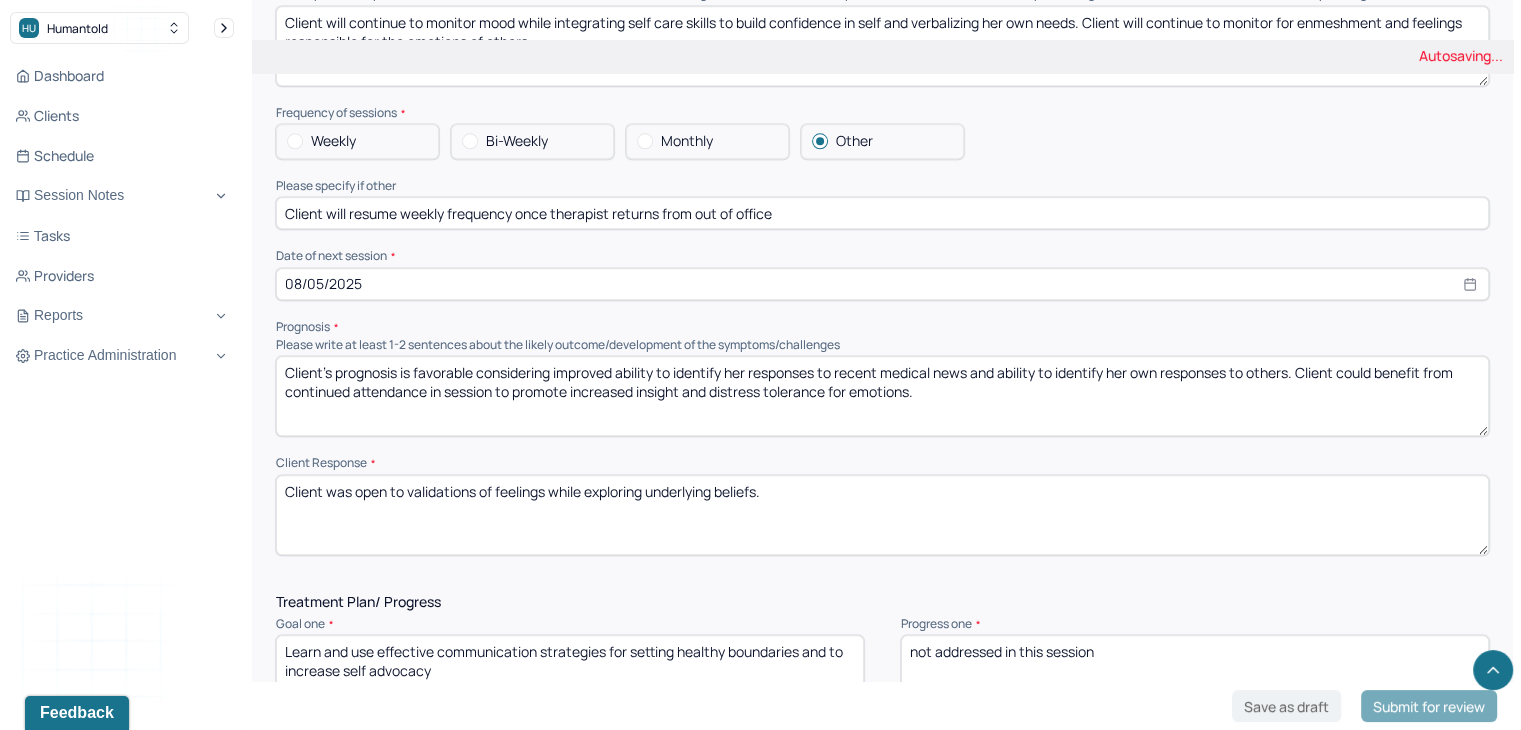 type on "Client will resume weekly frequency once therapist returns from out of office" 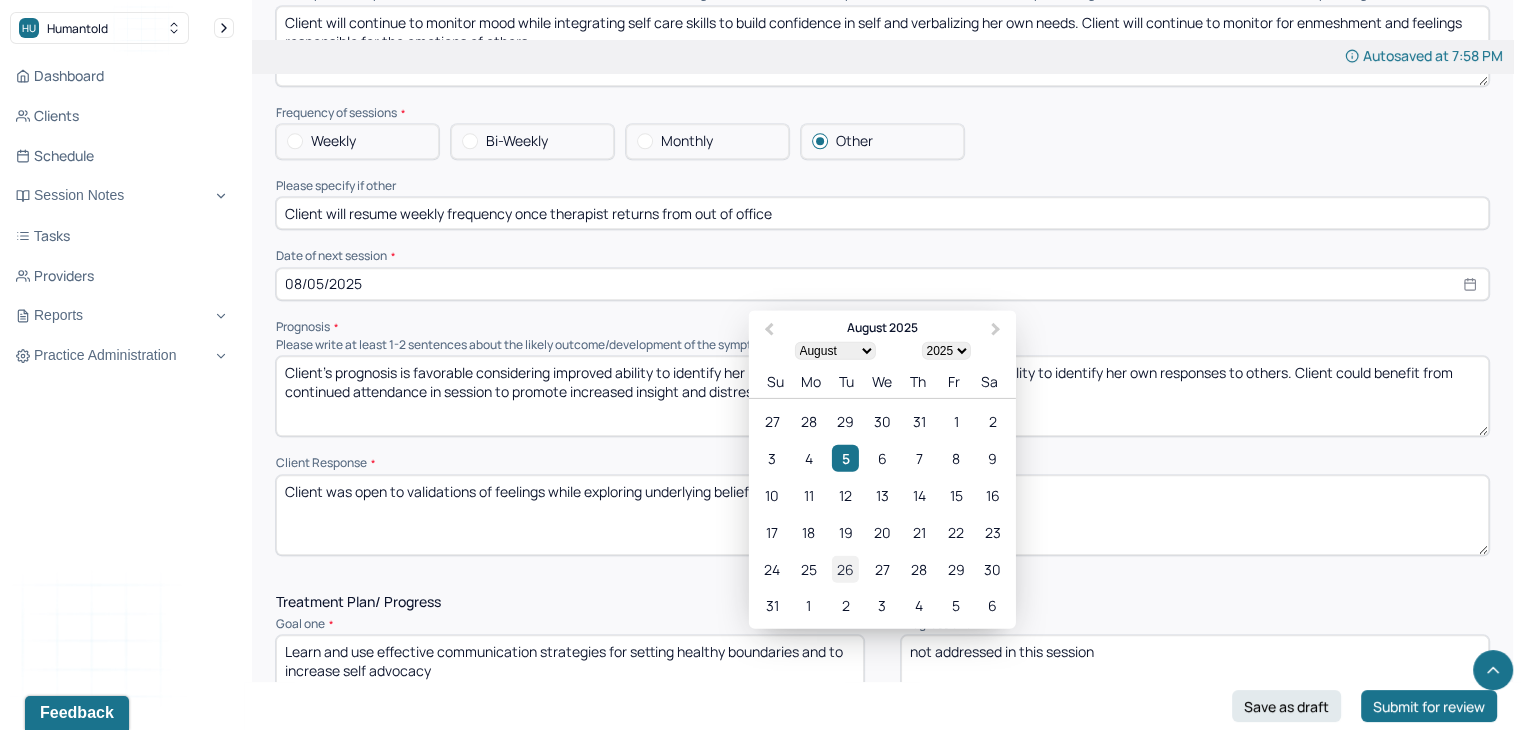click on "26" at bounding box center [845, 568] 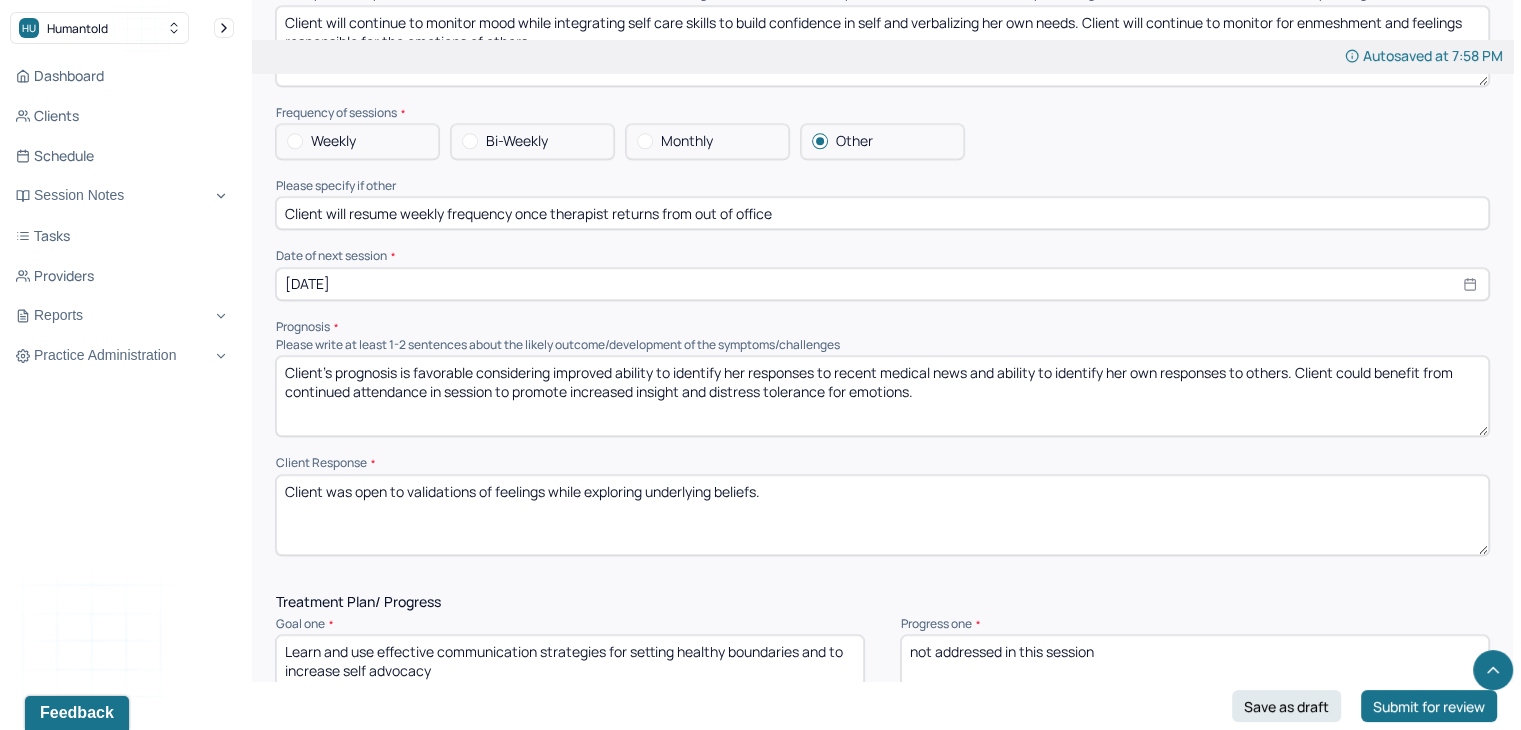 drag, startPoint x: 686, startPoint y: 386, endPoint x: 1532, endPoint y: 477, distance: 850.8801 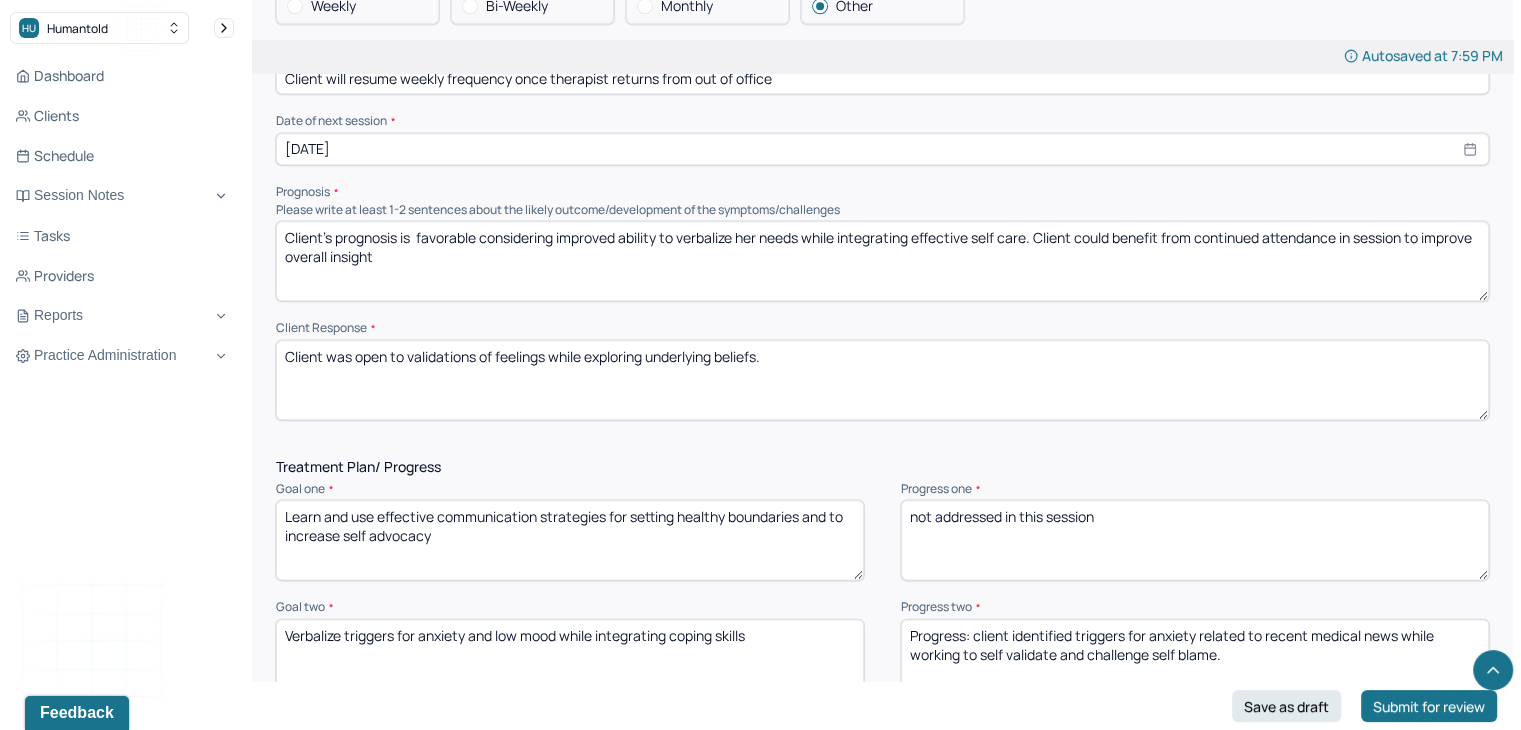 scroll, scrollTop: 2299, scrollLeft: 0, axis: vertical 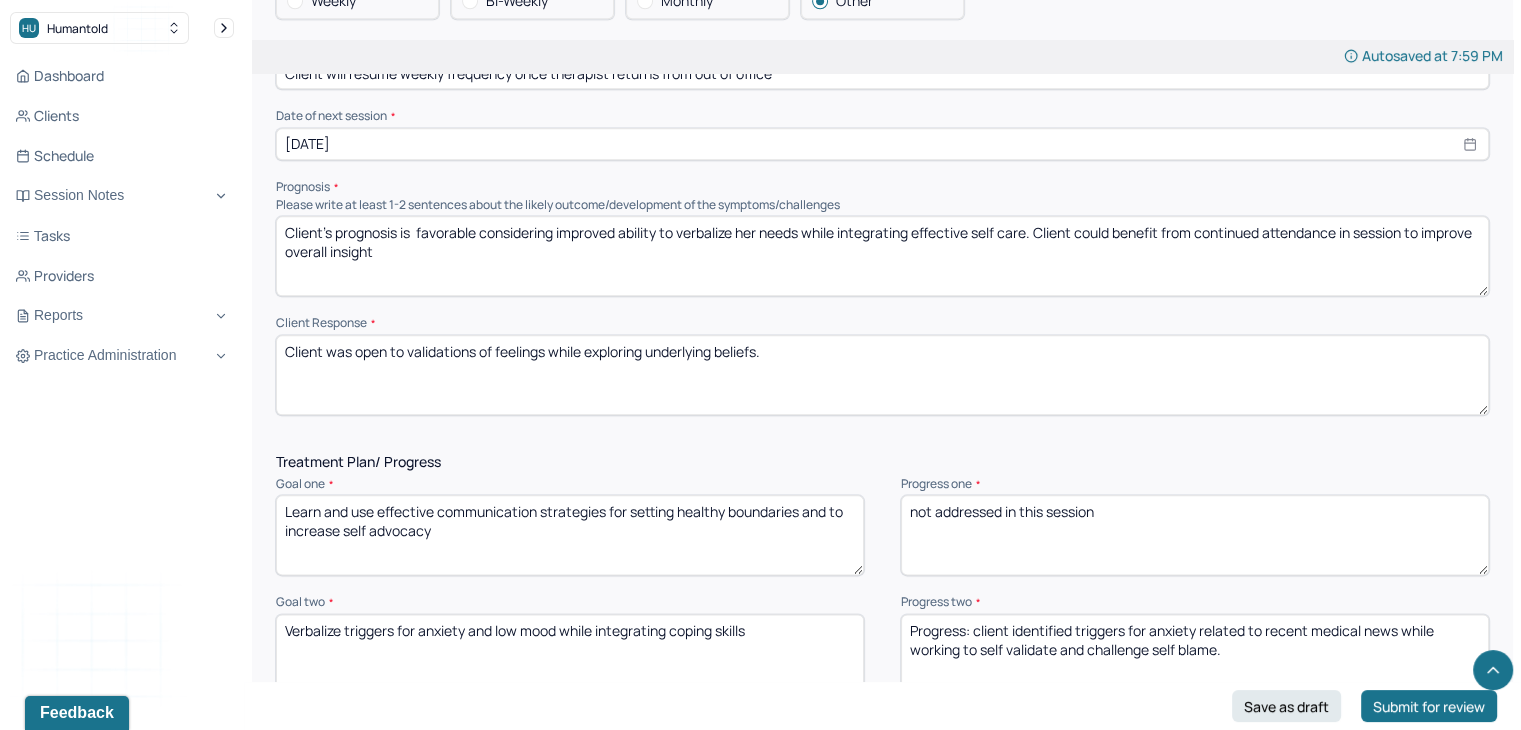 type on "Client's prognosis is  favorable considering improved ability to verbalize her needs while integrating effective self care. Client could benefit from continued attendance in session to improve overall insight" 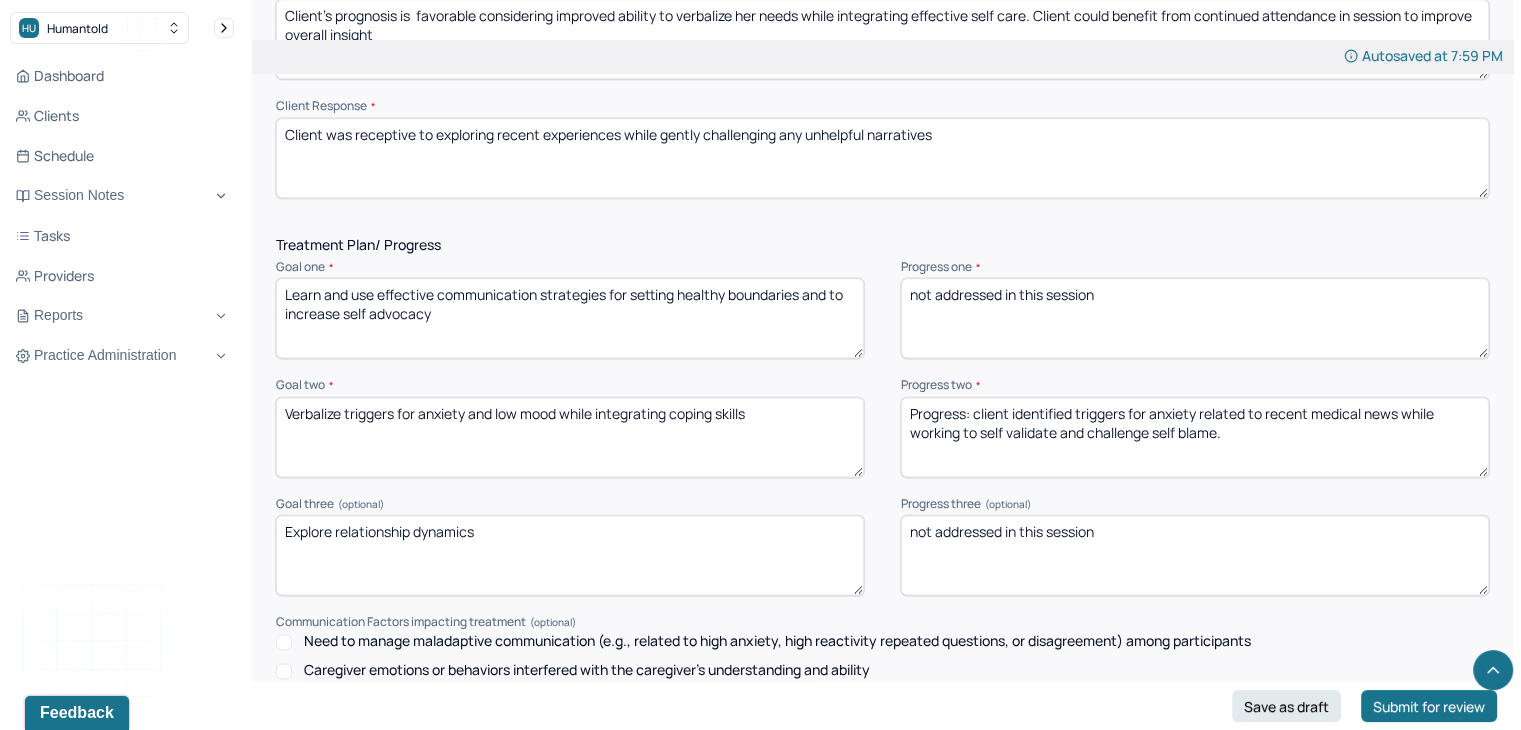 scroll, scrollTop: 2538, scrollLeft: 0, axis: vertical 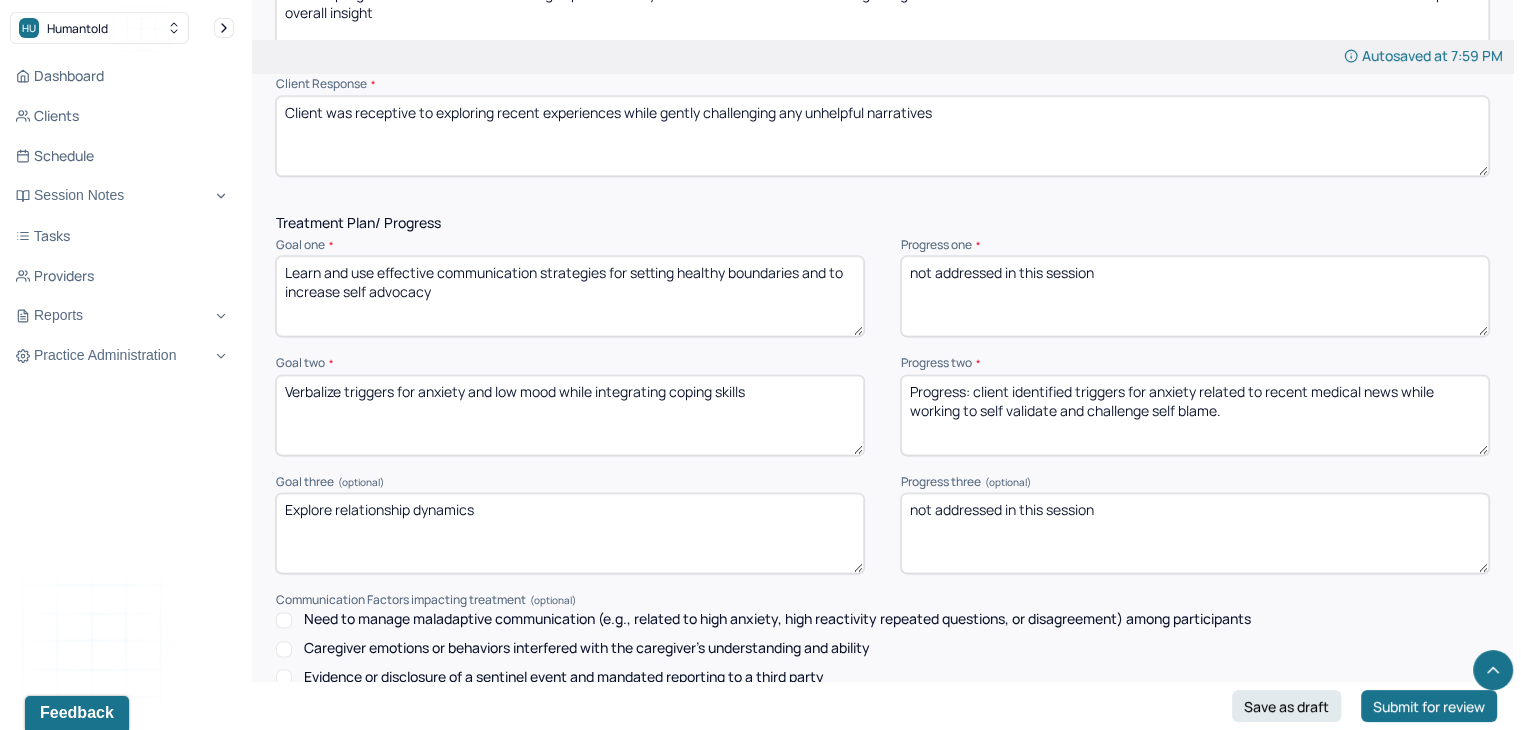 type on "Client was receptive to exploring recent experiences while gently challenging any unhelpful narratives" 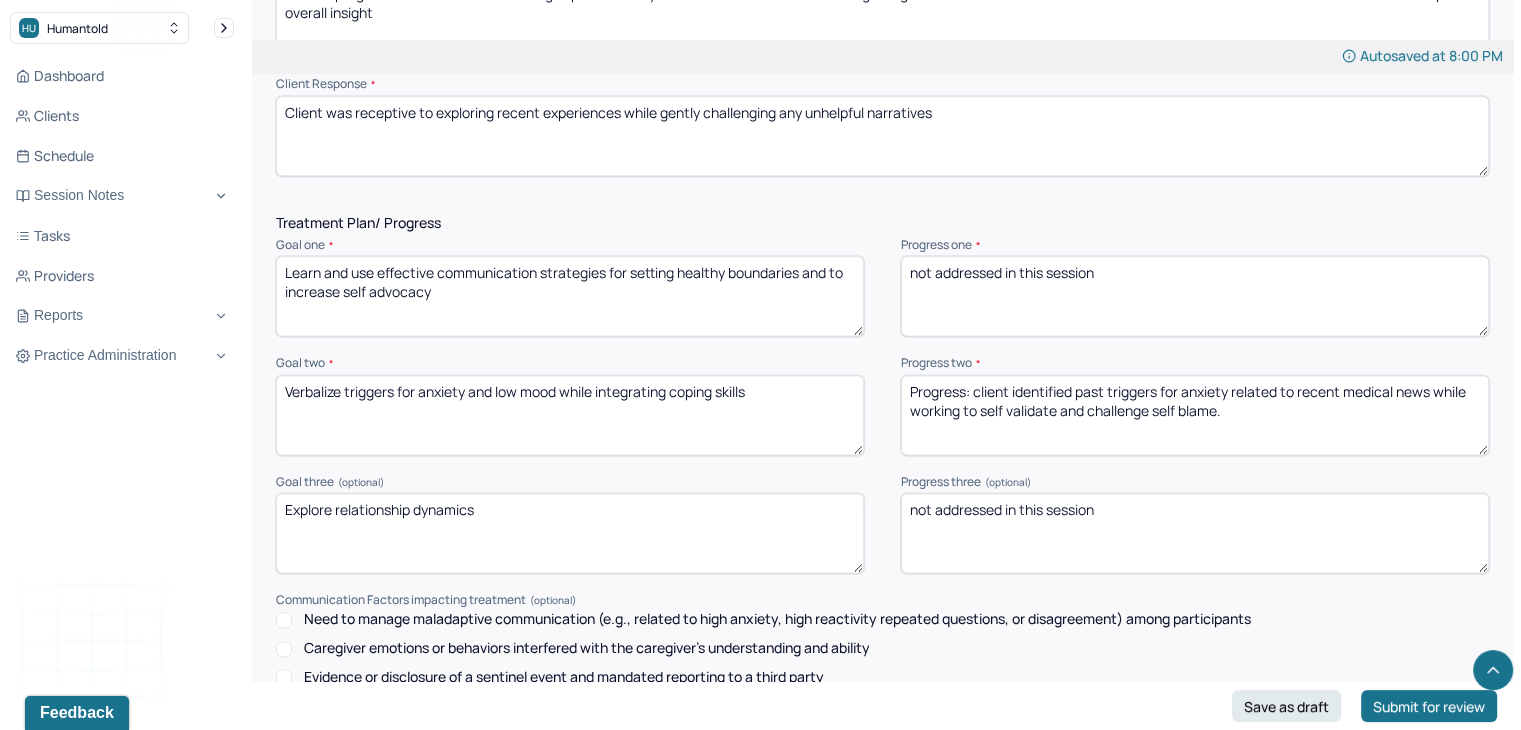 click on "Progress: client identified past triggers for anxiety related to recent medical news while working to self validate and challenge self blame." at bounding box center (1195, 415) 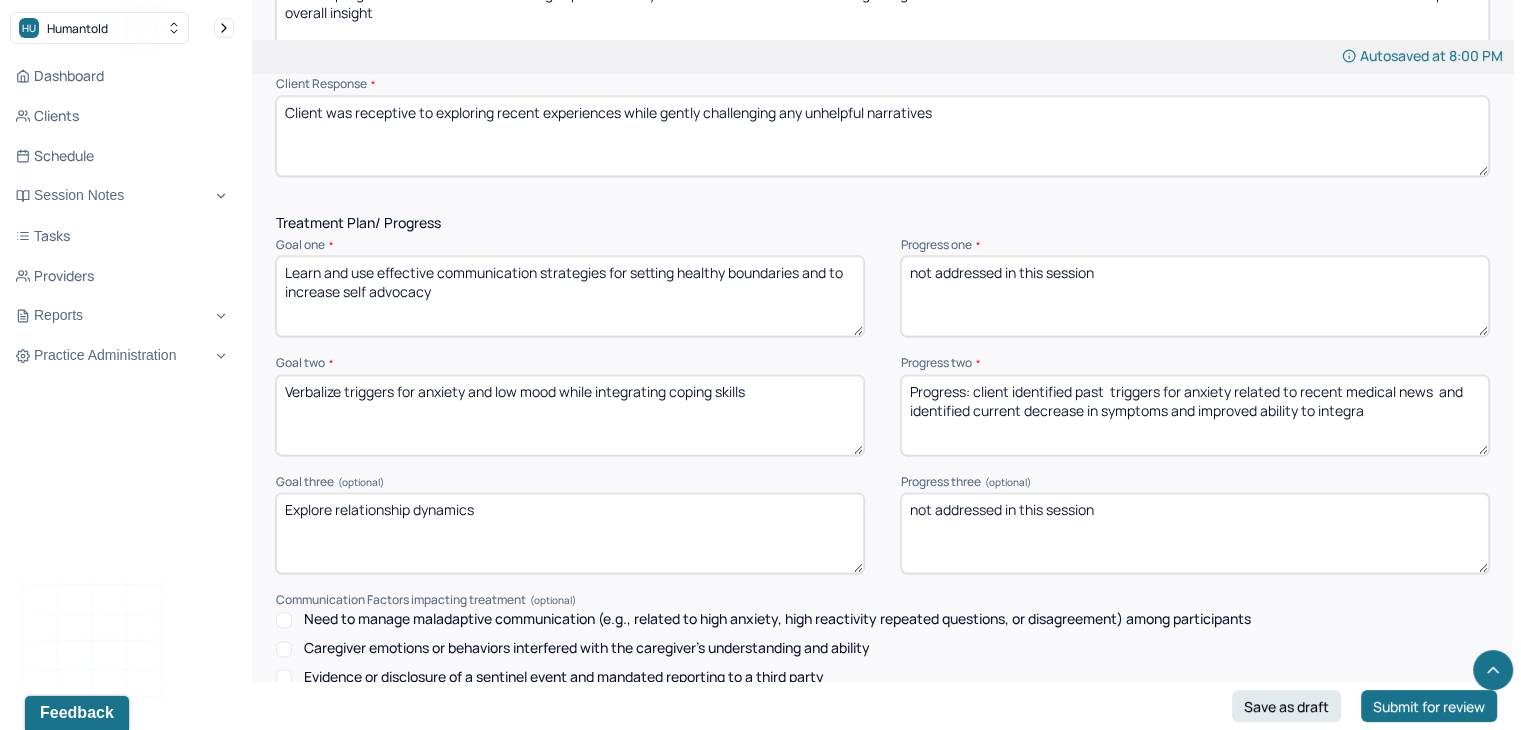 type on "Progress: client identified past  triggers for anxiety related to recent medical news  and identified current decrease in symptoms and improved ability to integra" 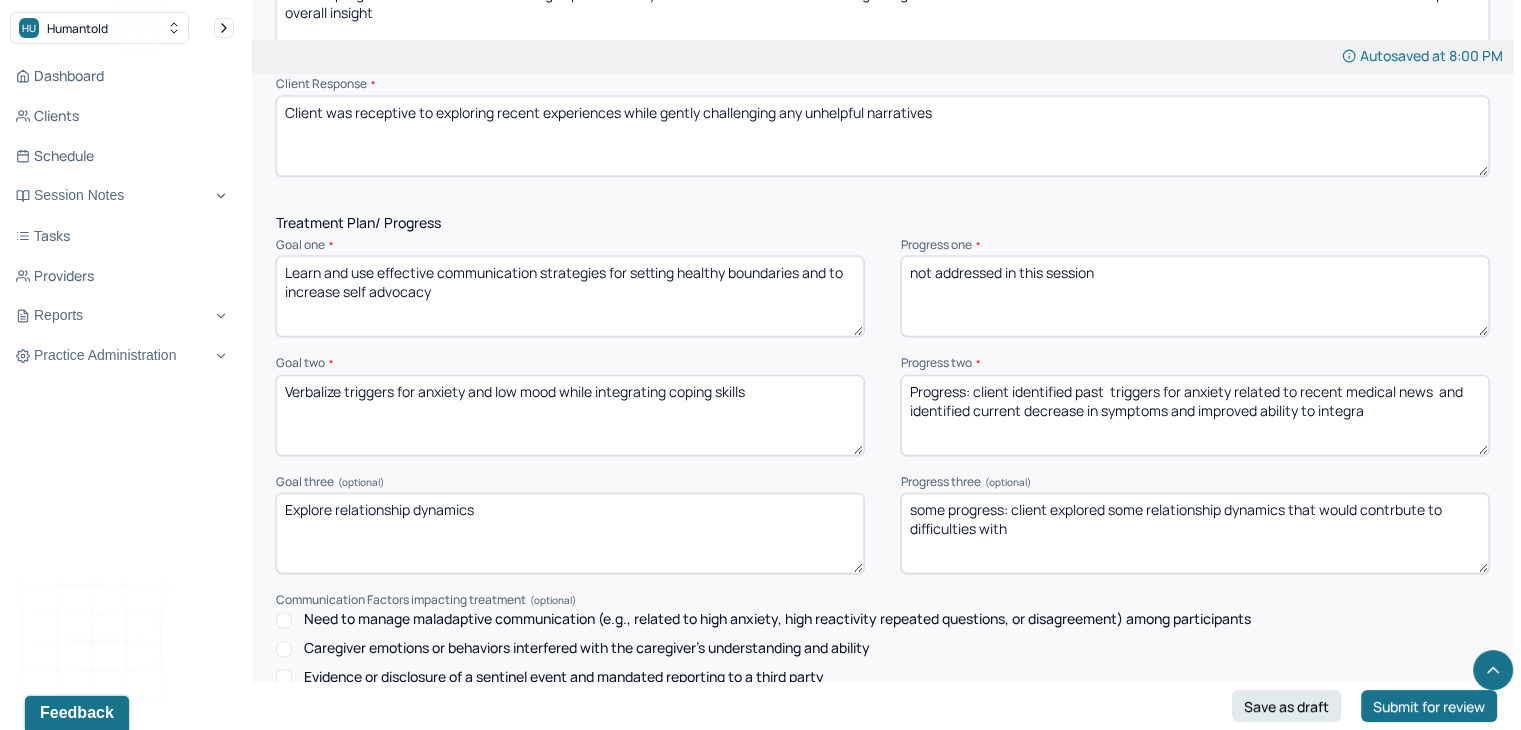 click on "some progress: client explored some relationship dynamics that would contrbute to difficulties with" at bounding box center [1195, 533] 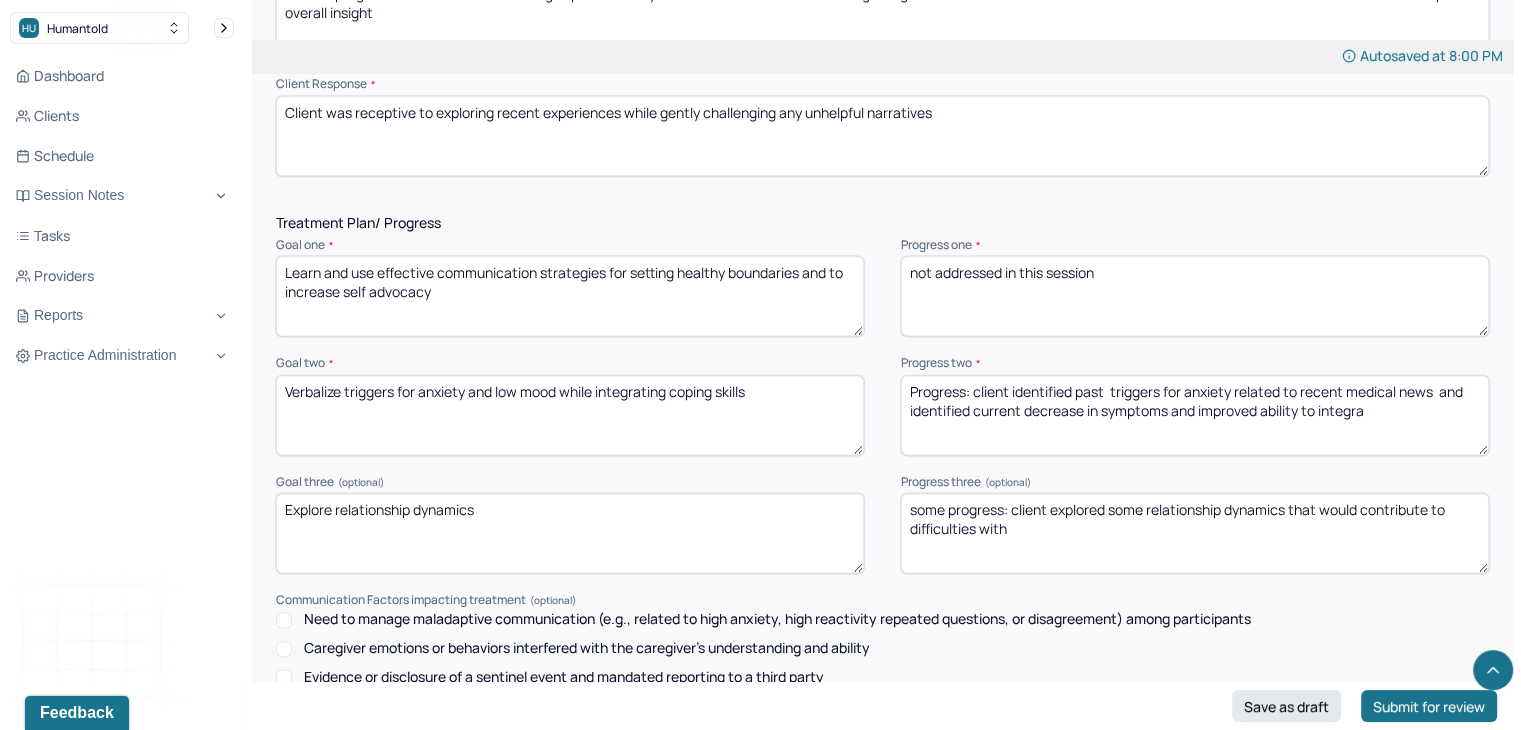 click on "some progress: client explored some relationship dynamics that would contrbute to difficulties with" at bounding box center (1195, 533) 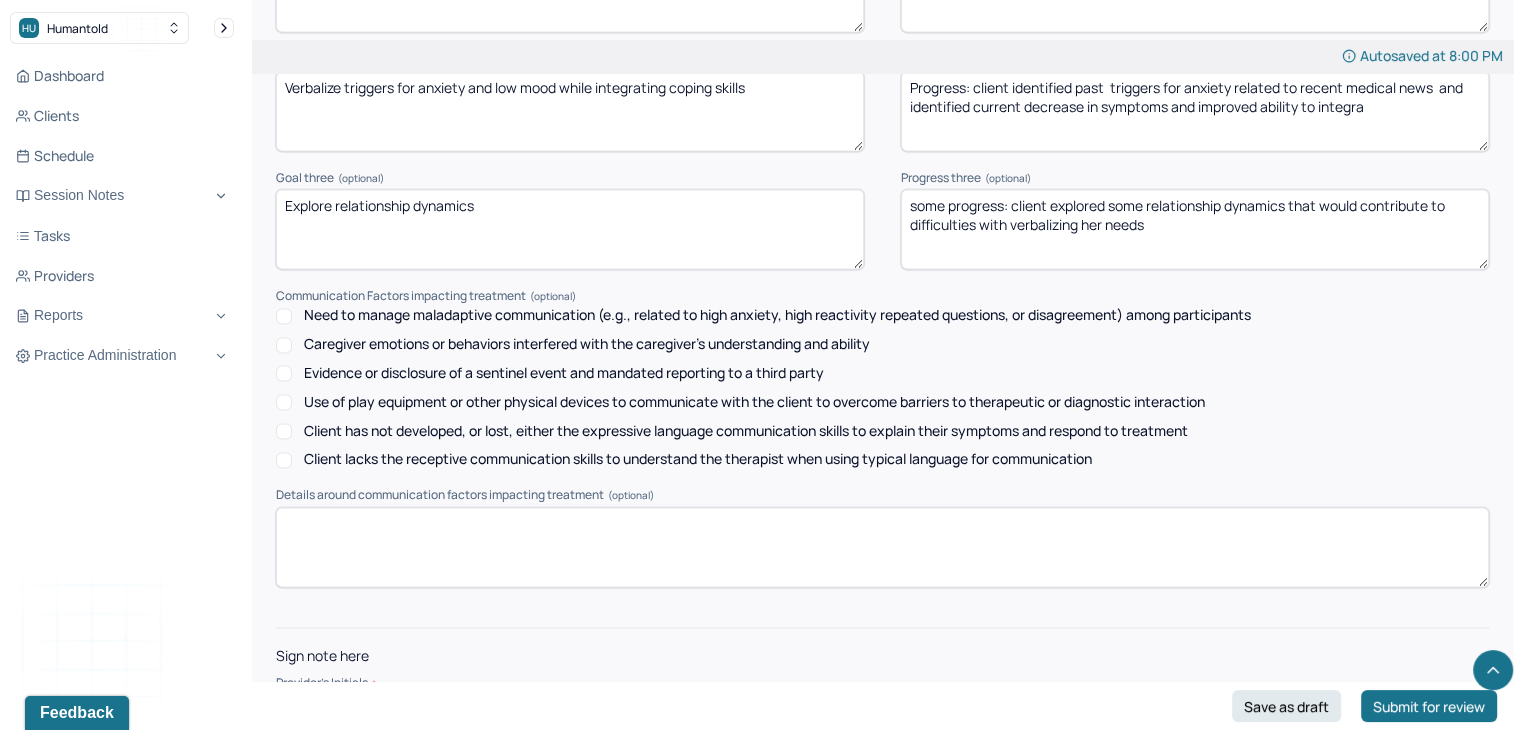 scroll, scrollTop: 2927, scrollLeft: 0, axis: vertical 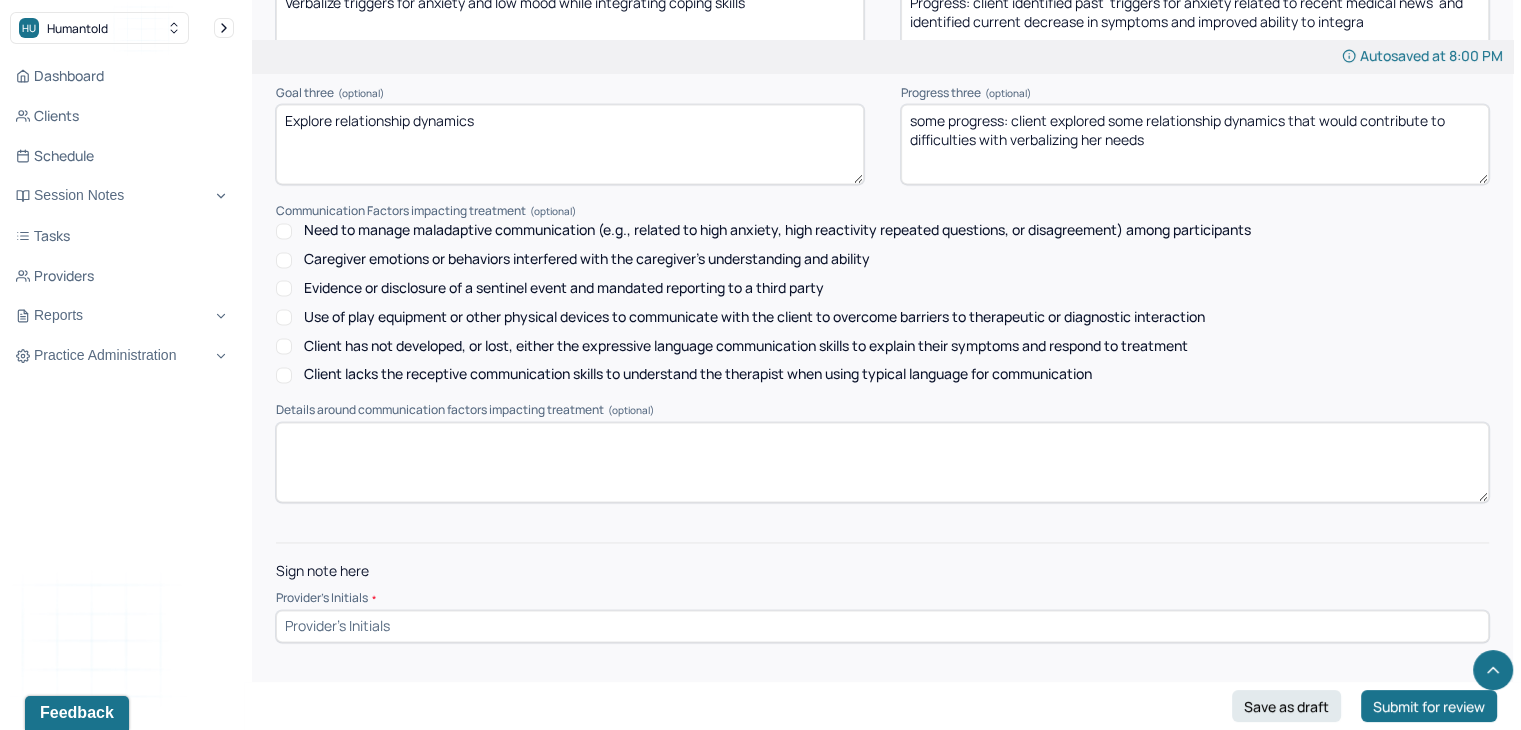 type on "some progress: client explored some relationship dynamics that would contribute to difficulties with verbalizing her needs" 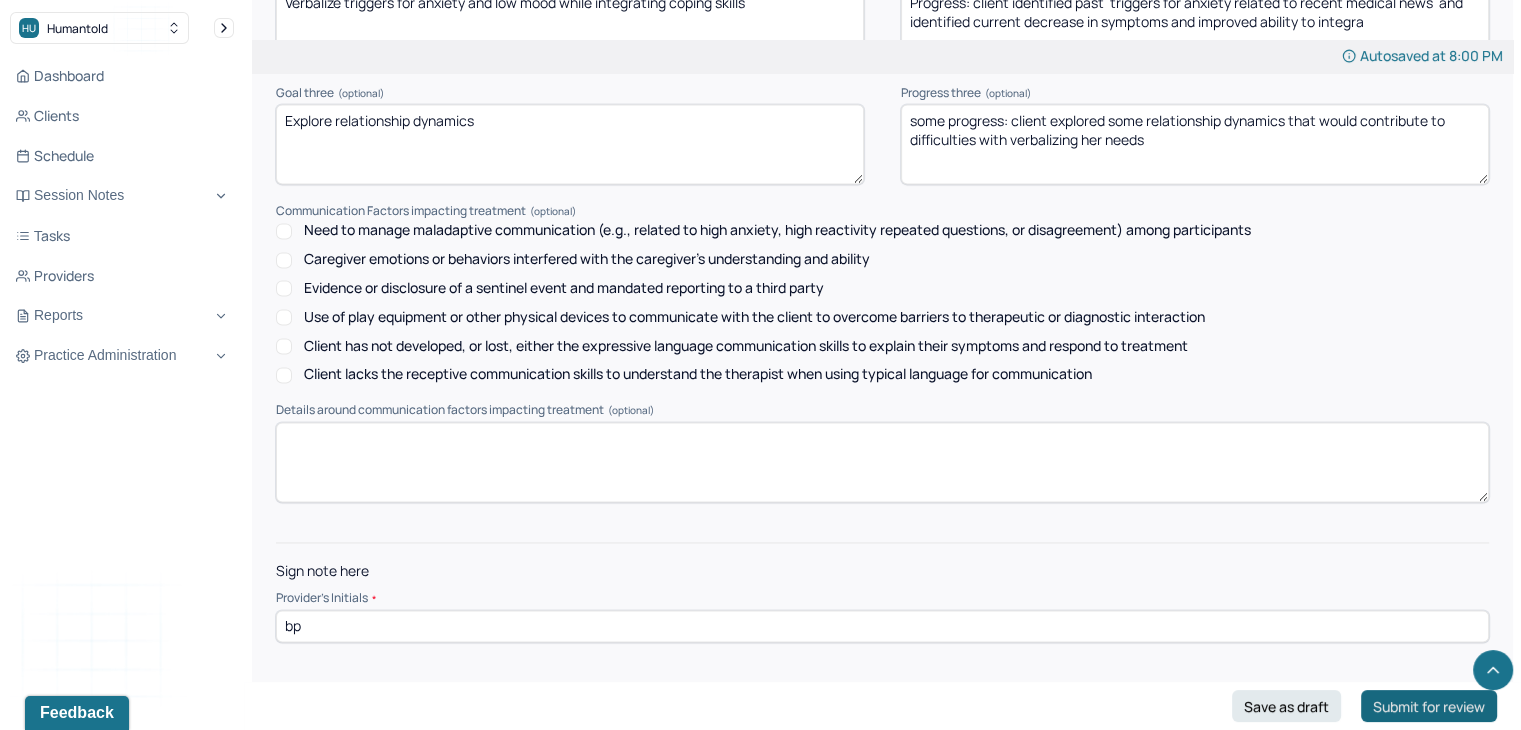 type on "bp" 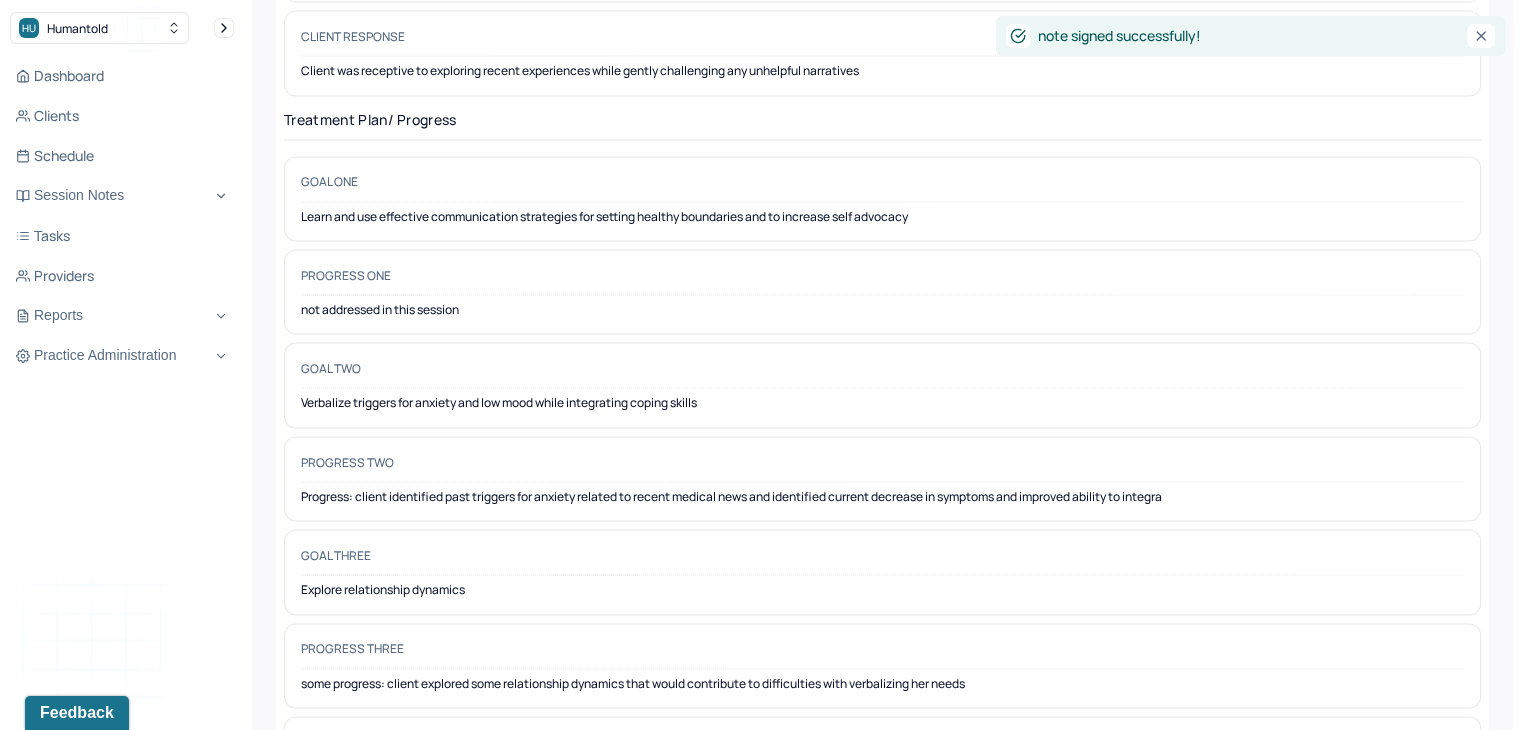 scroll, scrollTop: 0, scrollLeft: 0, axis: both 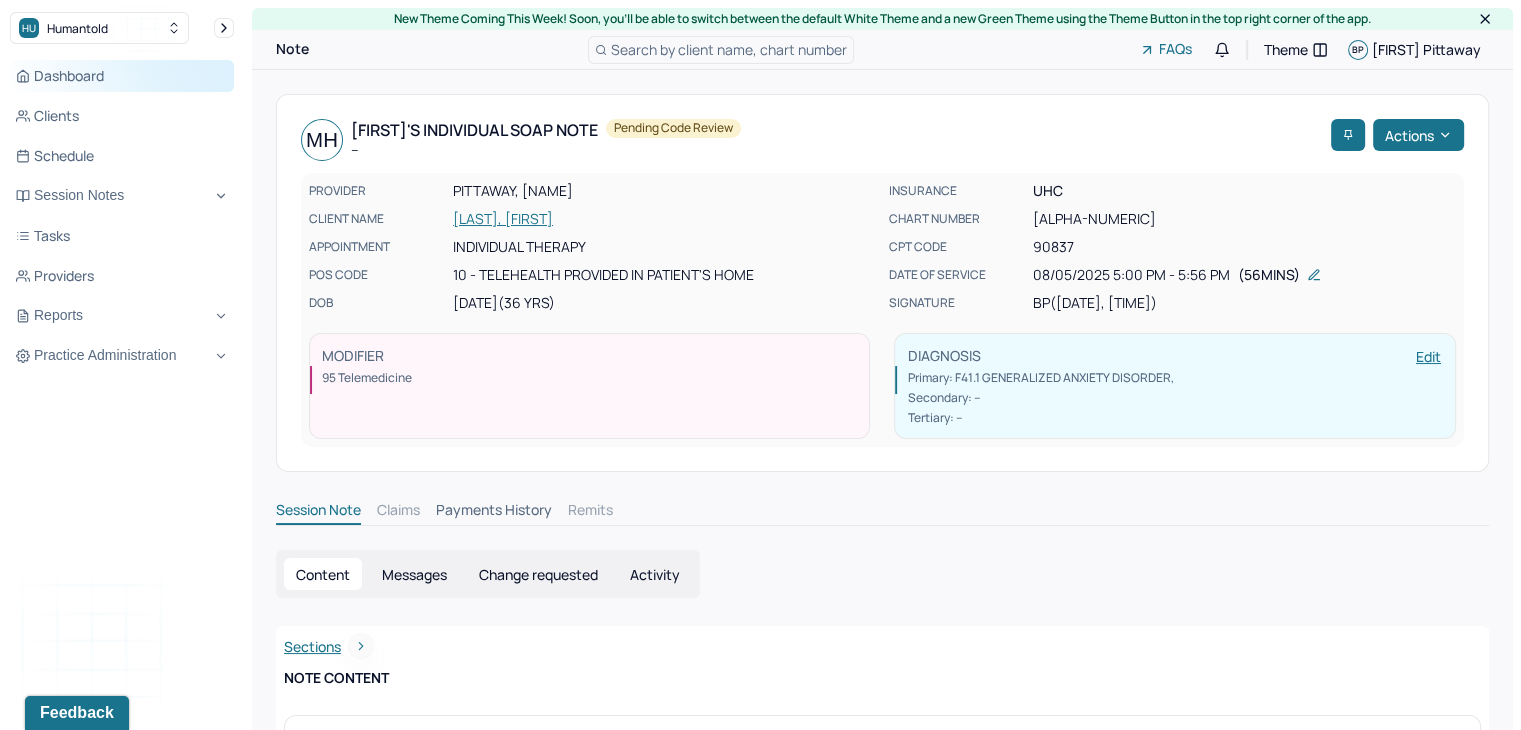 click on "Dashboard" at bounding box center [122, 76] 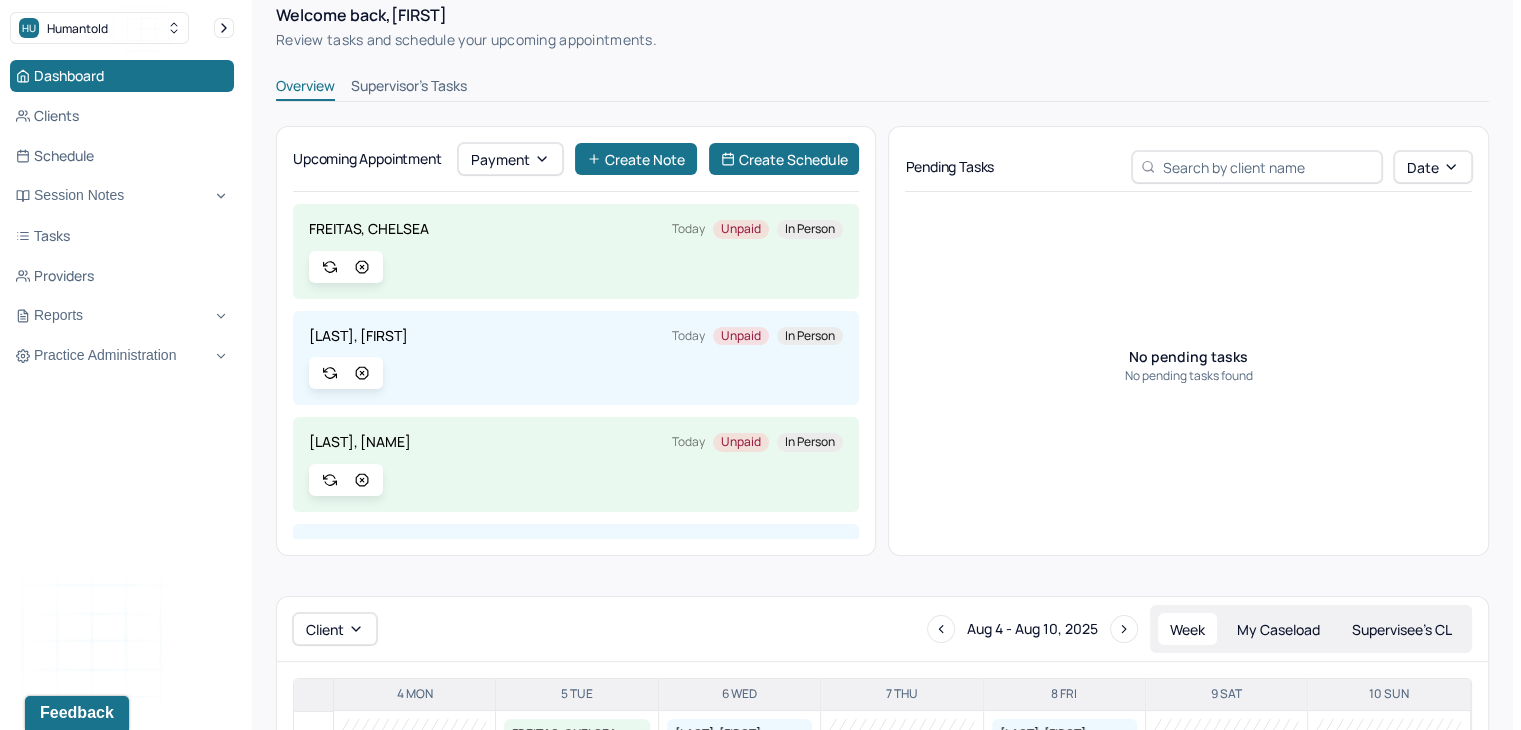 scroll, scrollTop: 0, scrollLeft: 0, axis: both 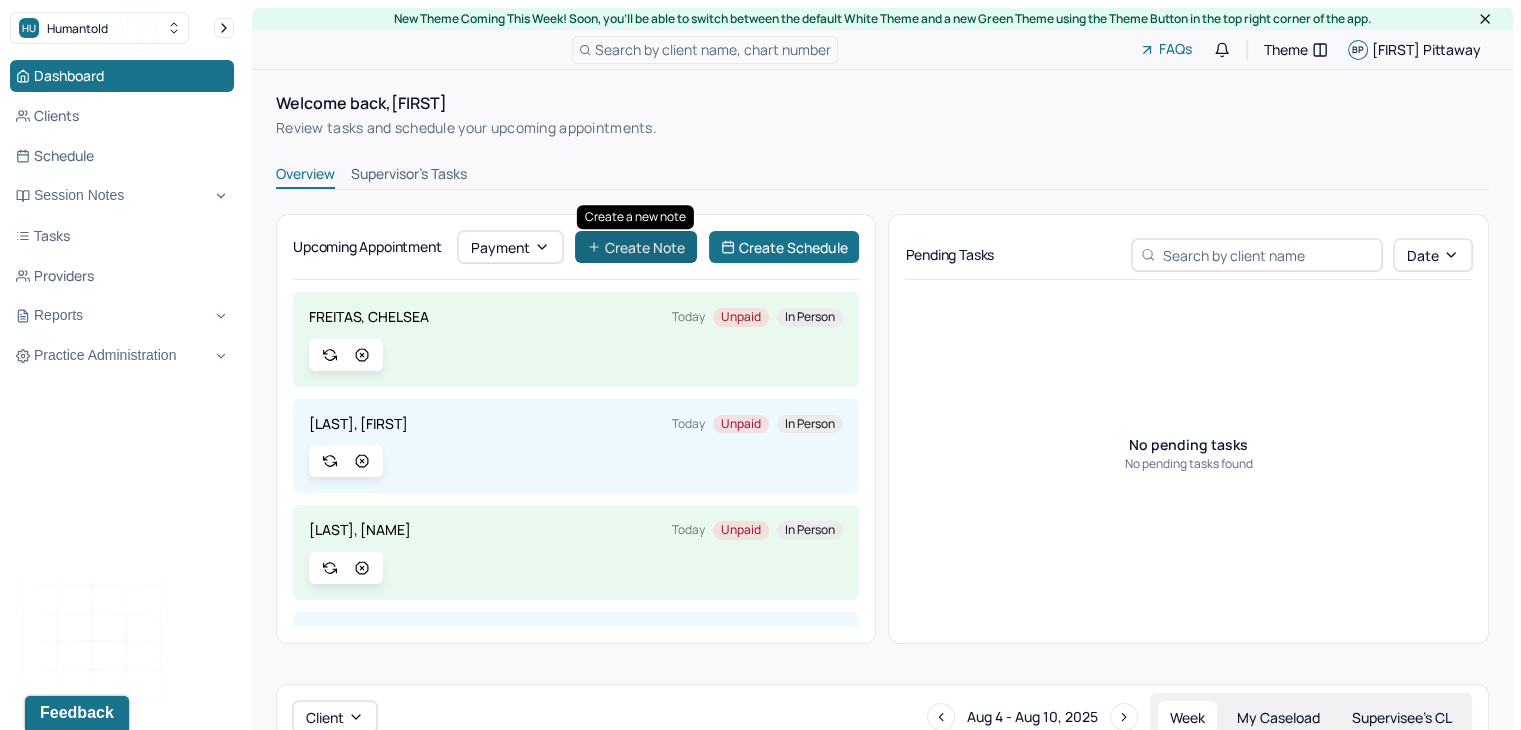 click on "Create Note" at bounding box center [636, 247] 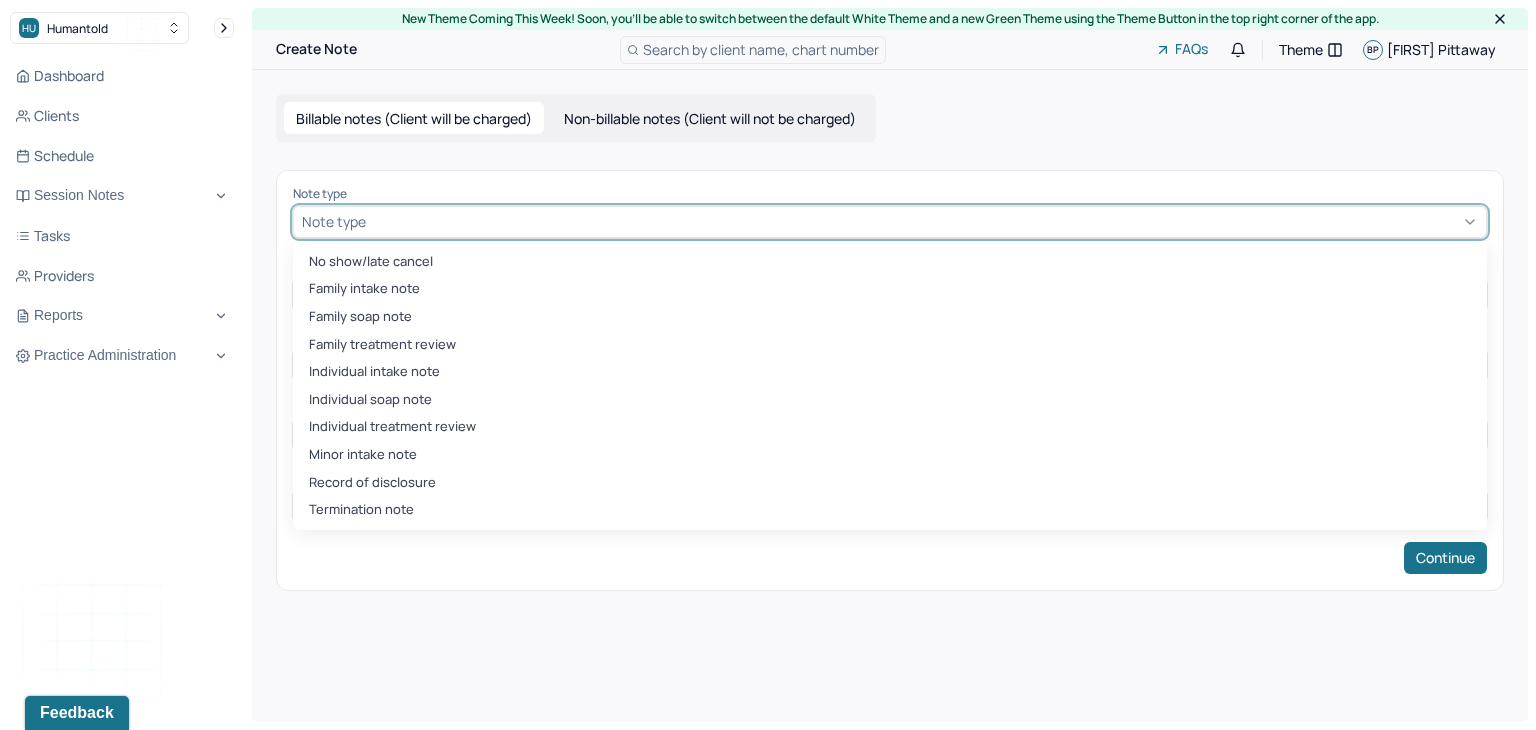 click at bounding box center (924, 221) 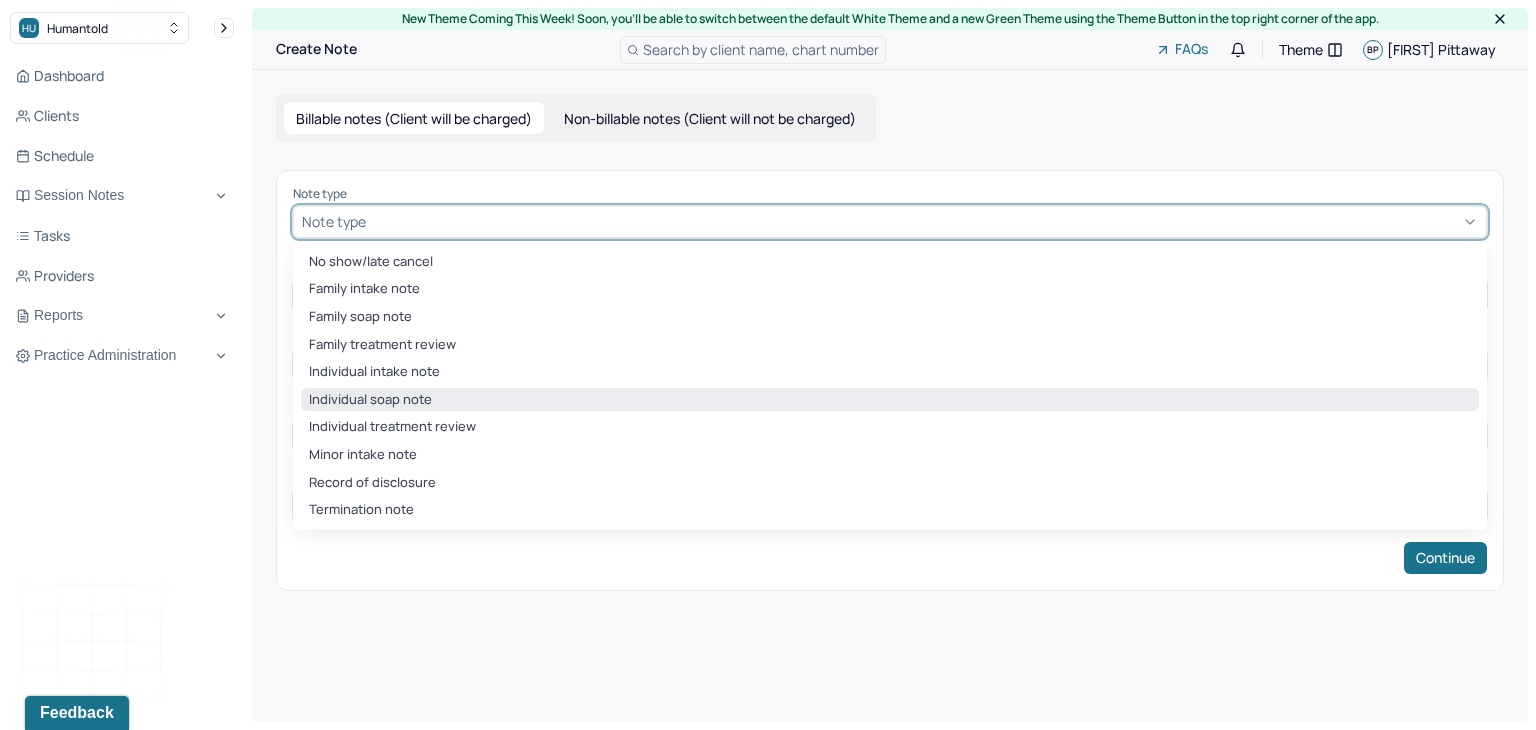 click on "Individual soap note" at bounding box center [890, 400] 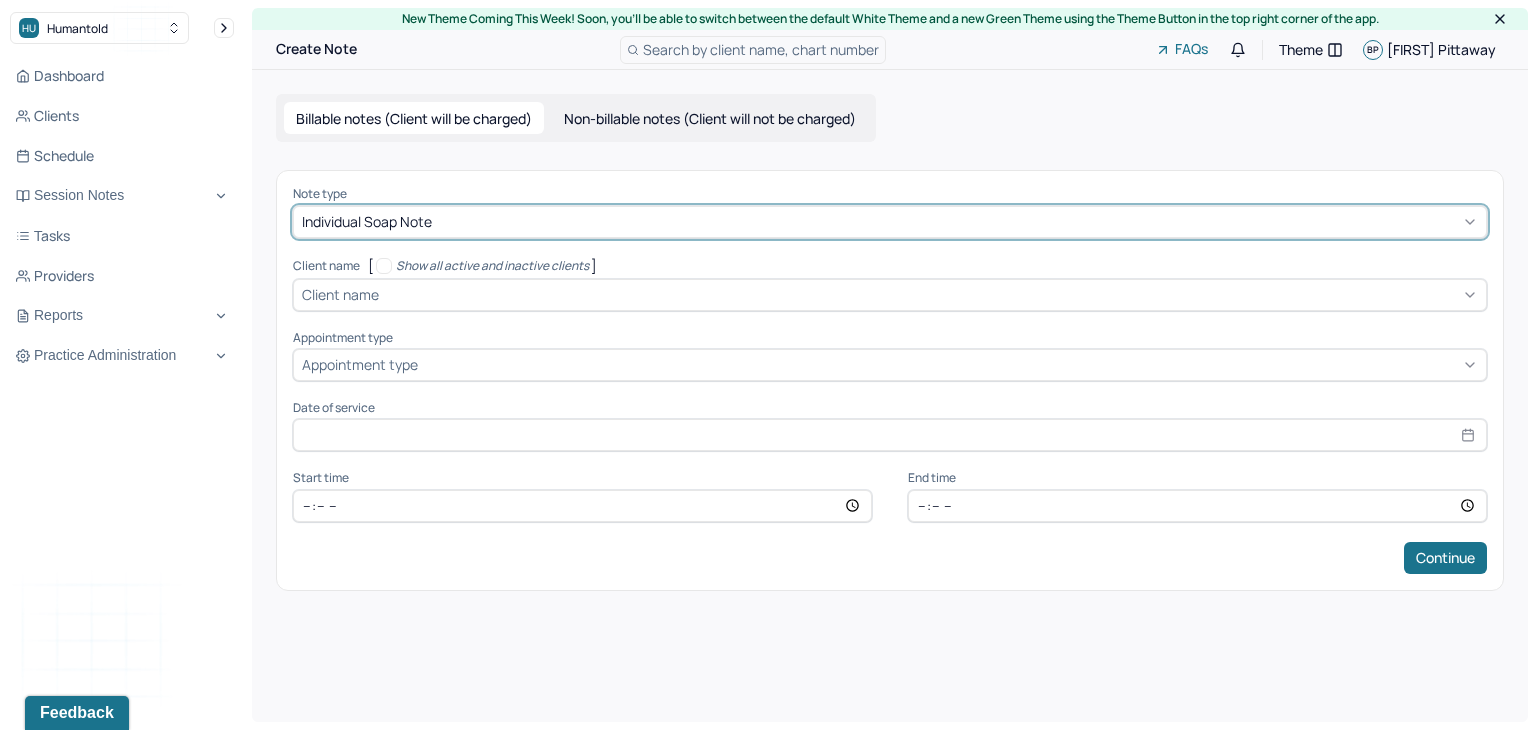 click on "Client name" at bounding box center [340, 294] 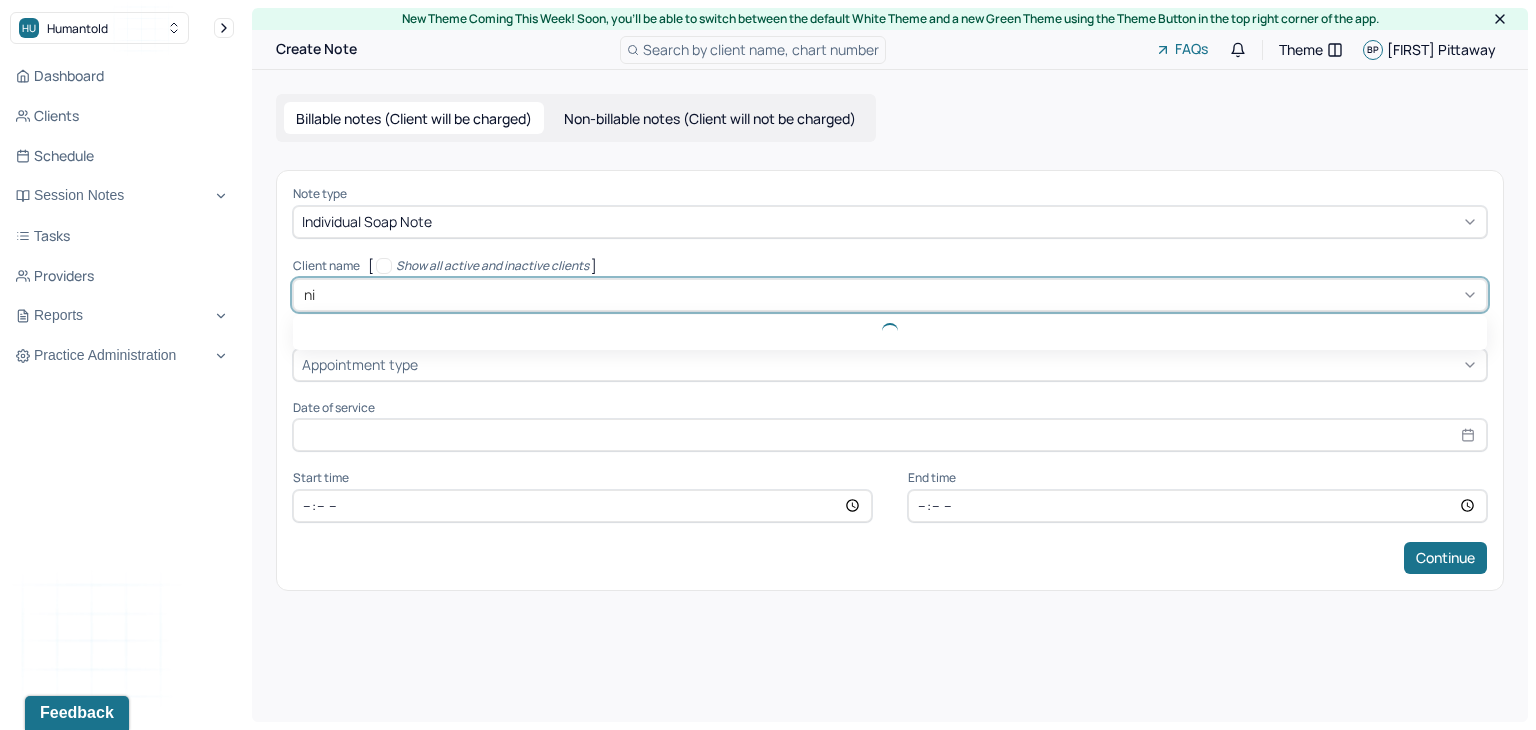 type on "nix" 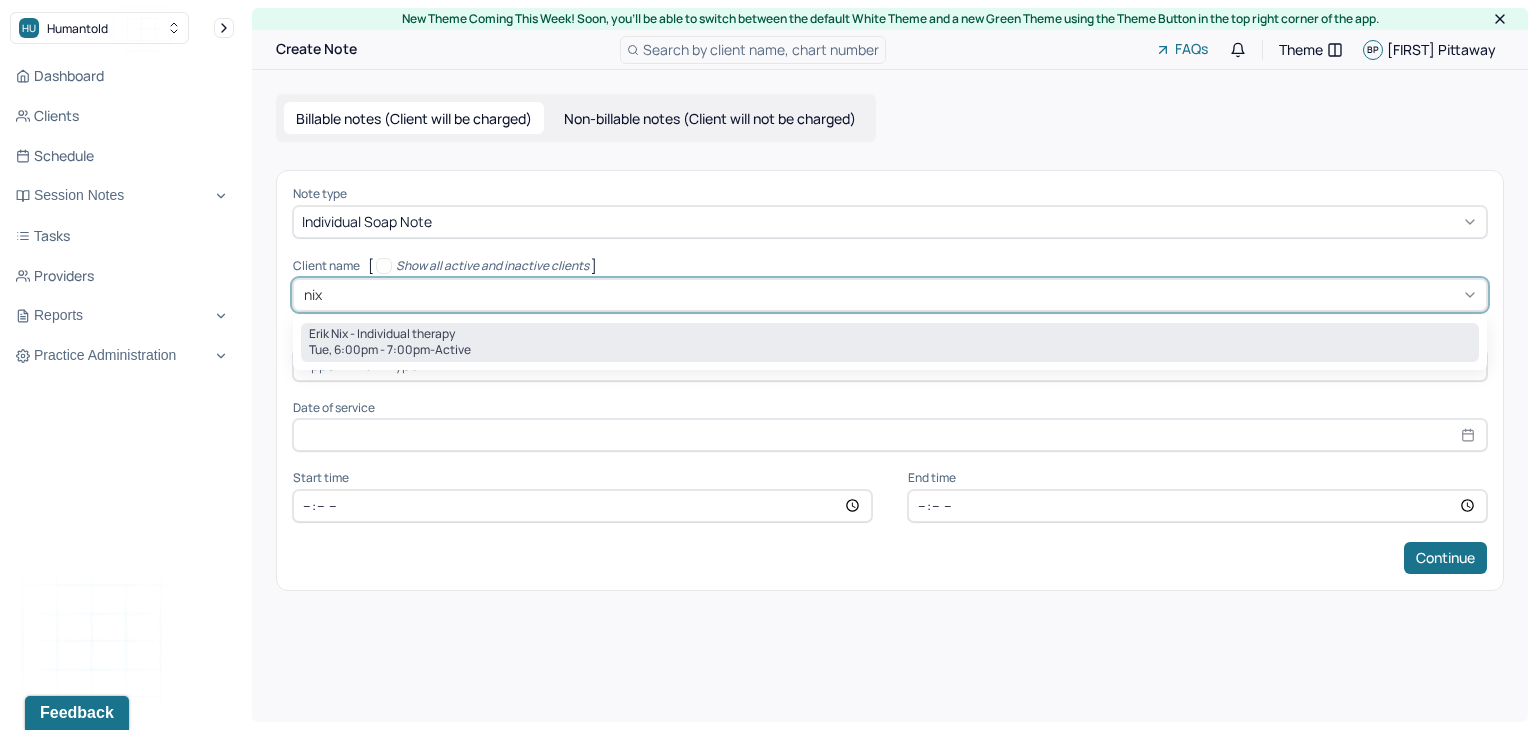 click on "Tue, 6:00pm - 7:00pm - active" at bounding box center [890, 350] 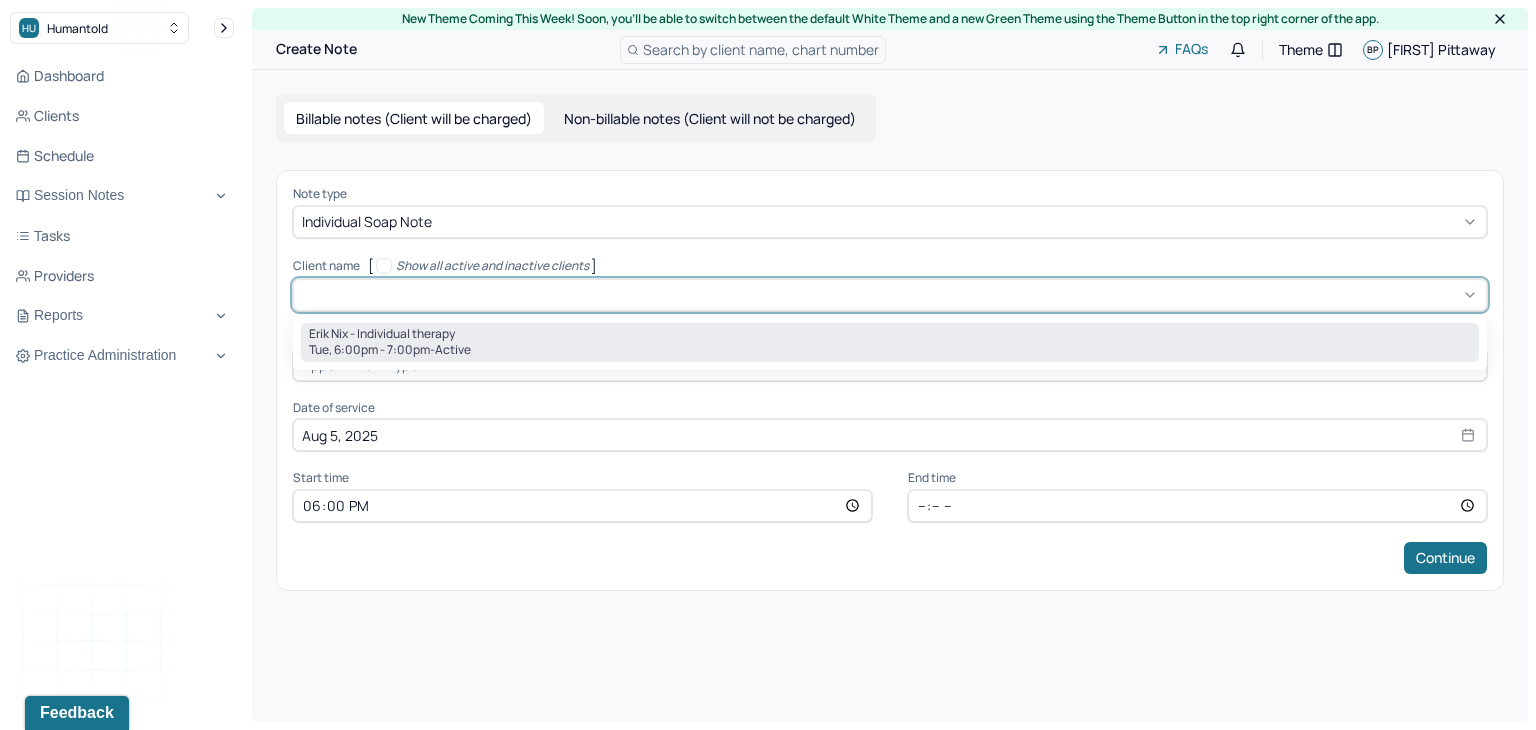 type on "19:00" 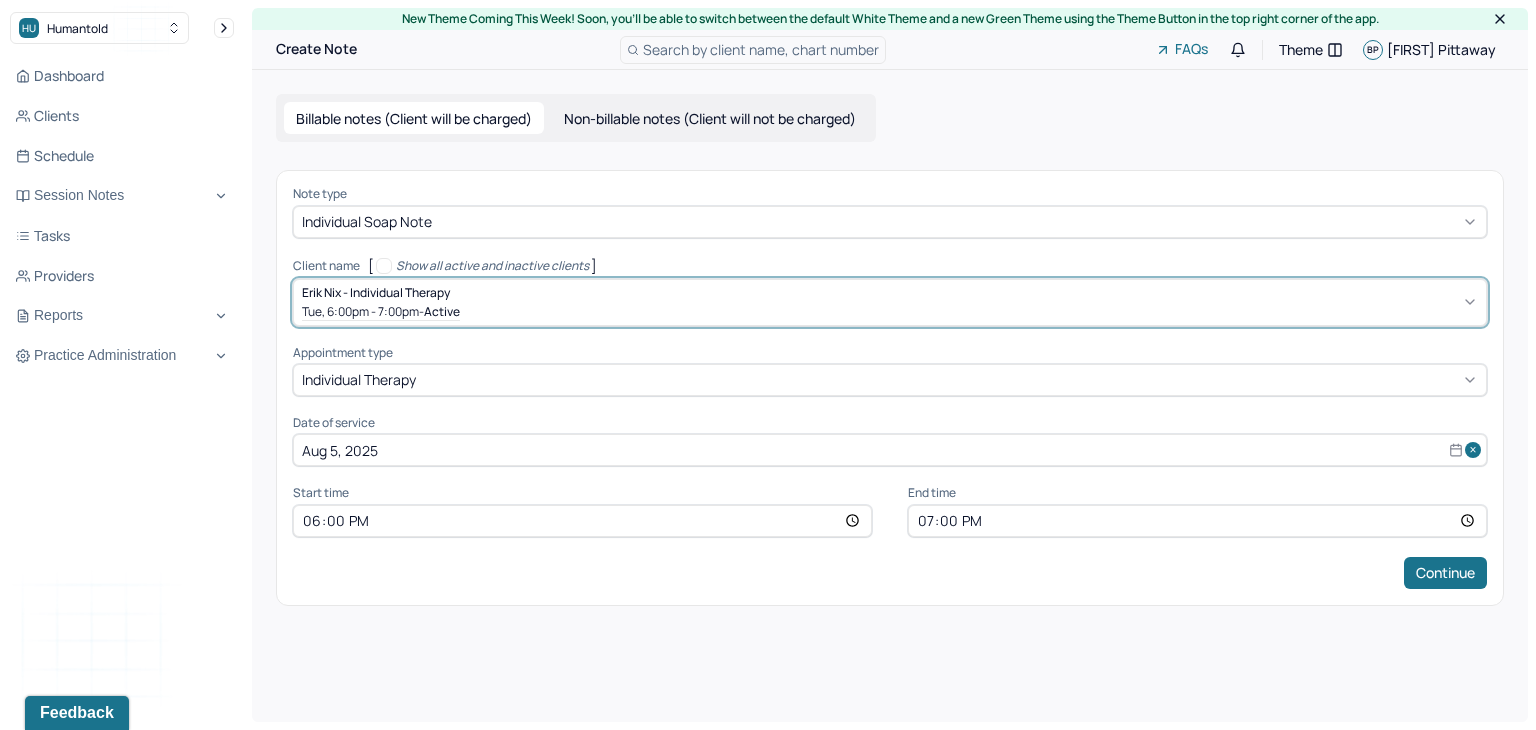 click on "18:00" at bounding box center [582, 521] 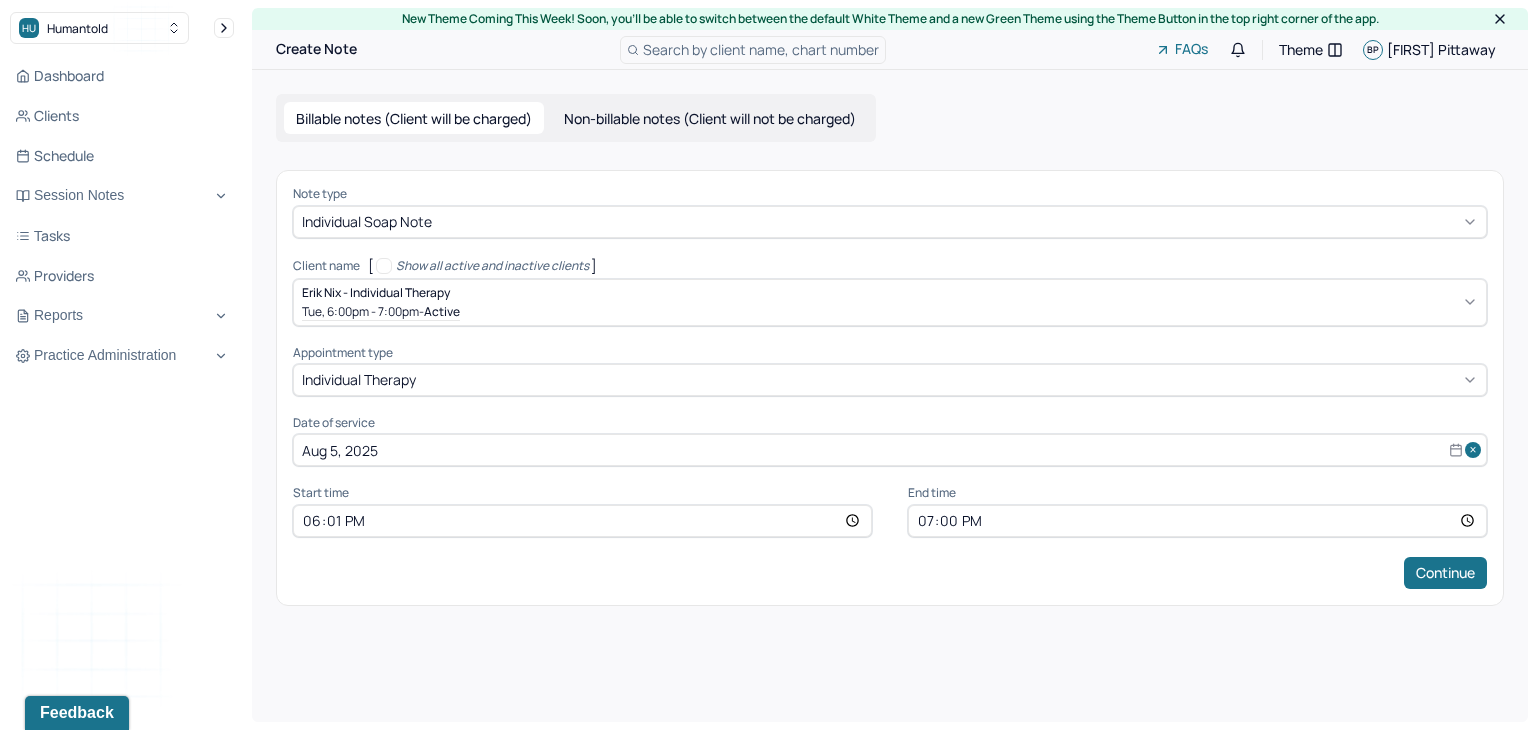 type on "18:15" 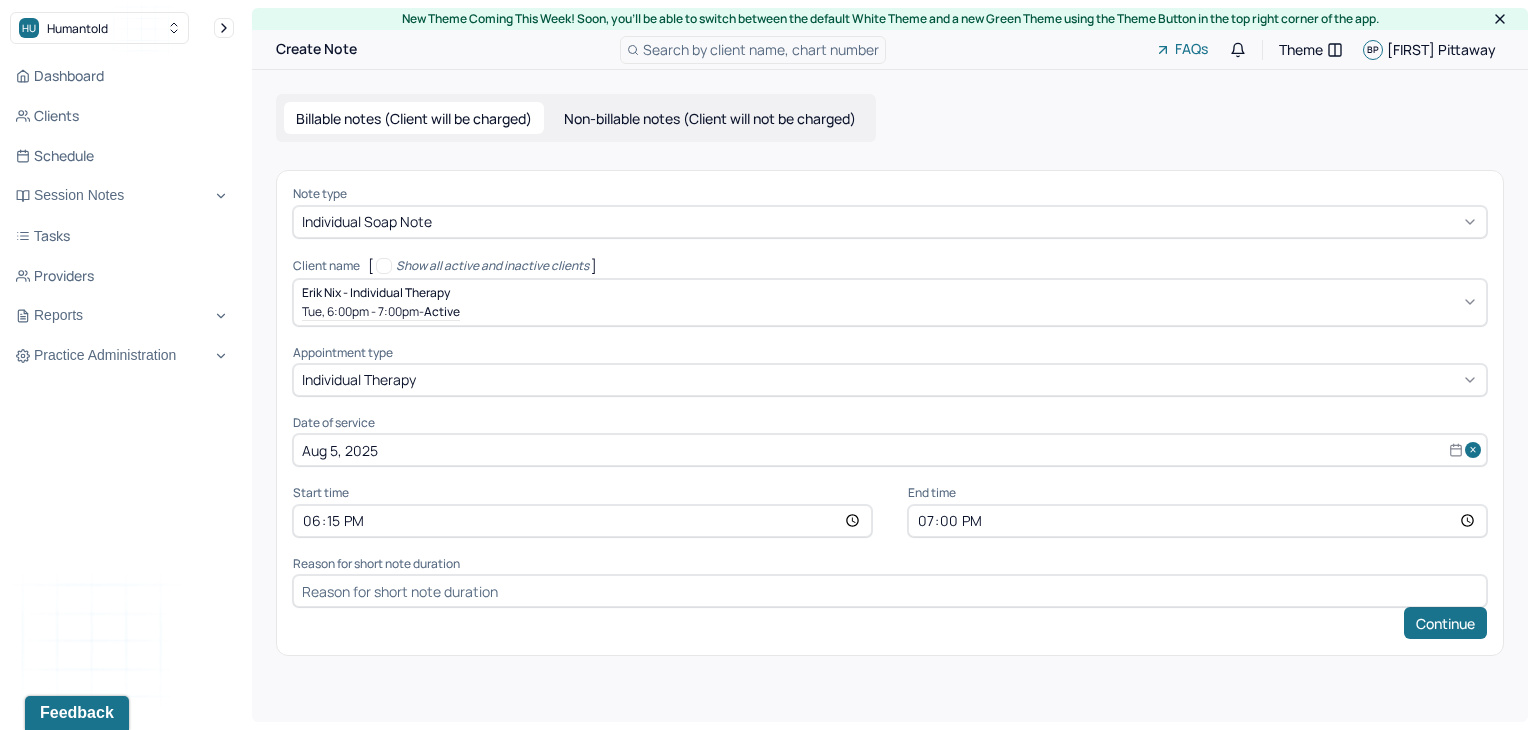 click at bounding box center [890, 591] 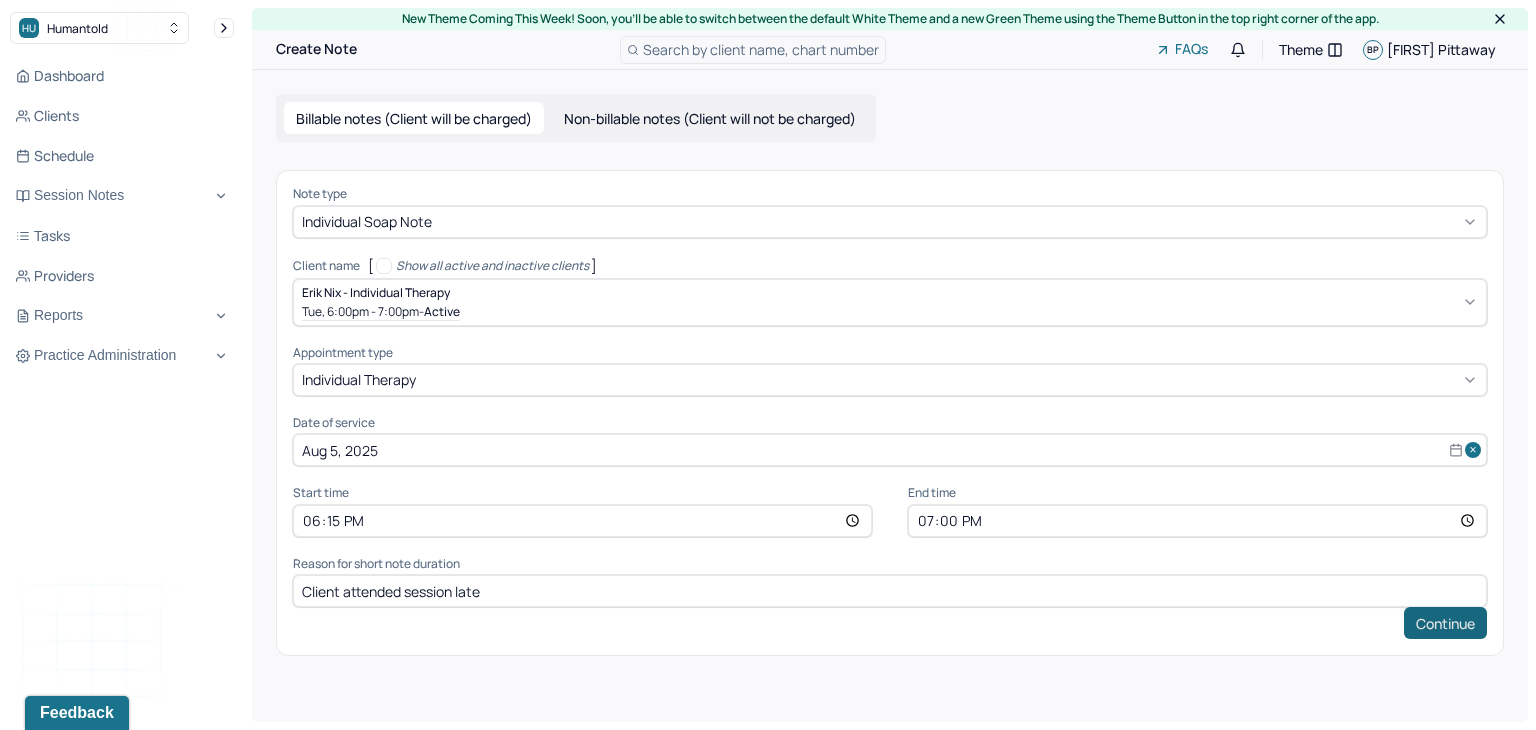 type on "Client attended session late" 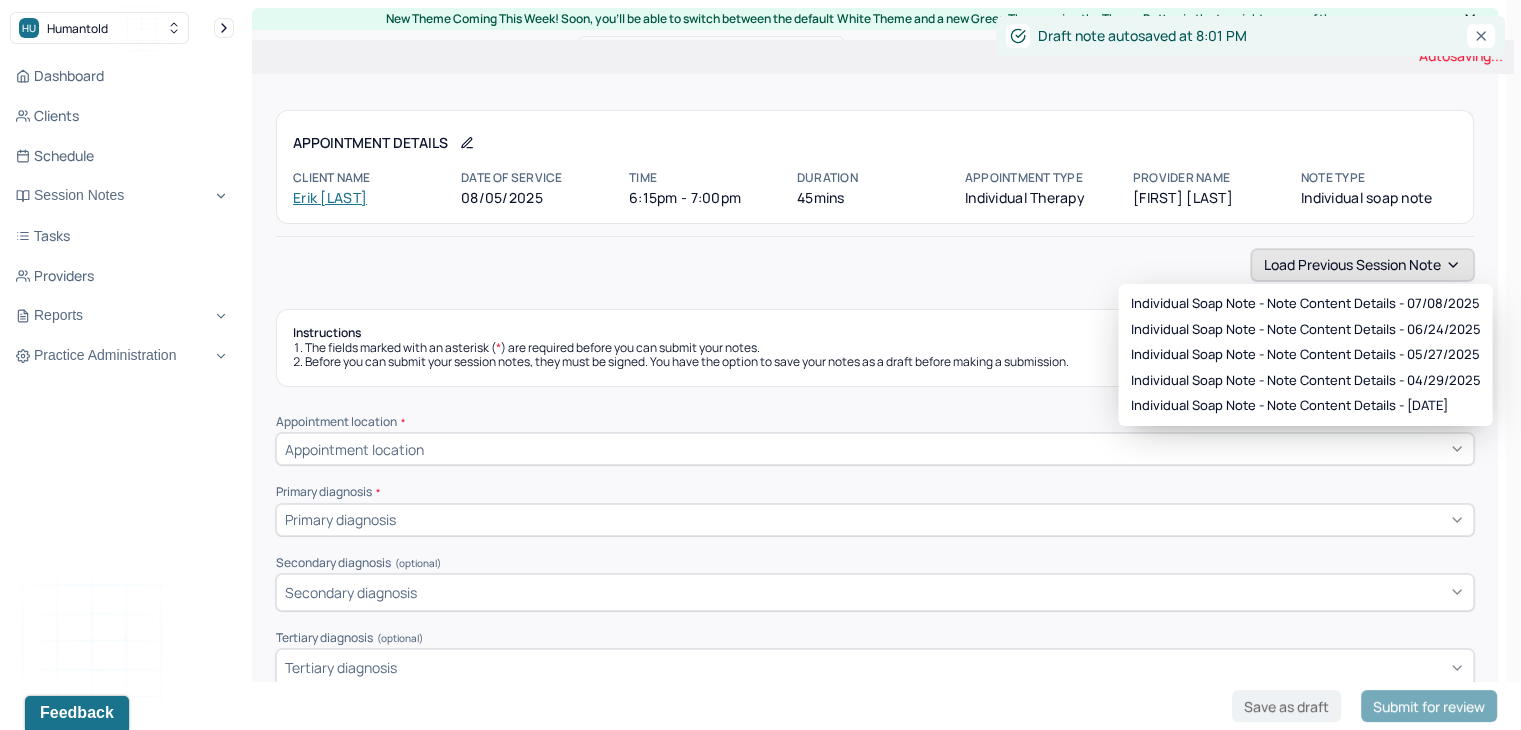 click on "Load previous session note" at bounding box center (1362, 265) 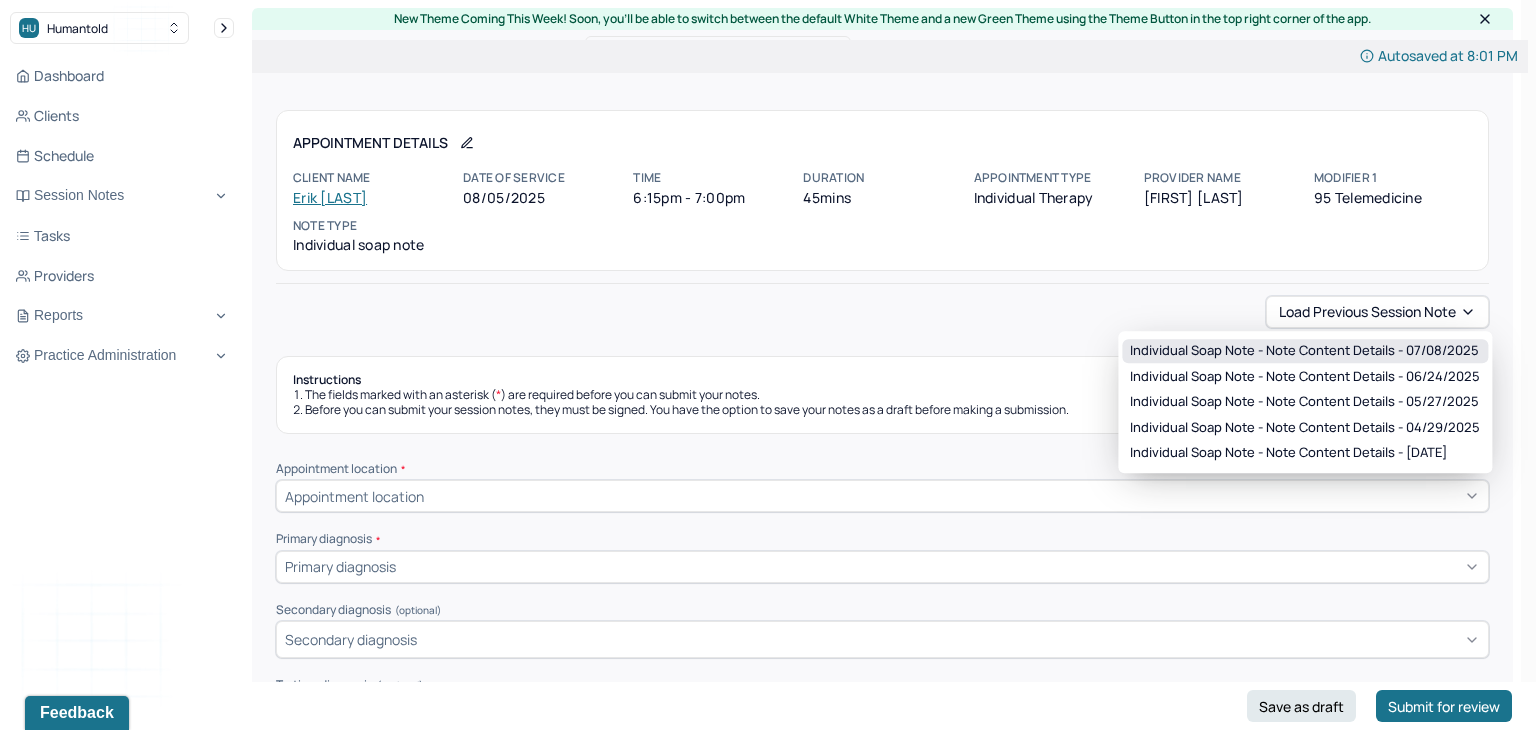 click on "Individual soap note   - Note content Details -   07/08/[DATE]" at bounding box center [1304, 351] 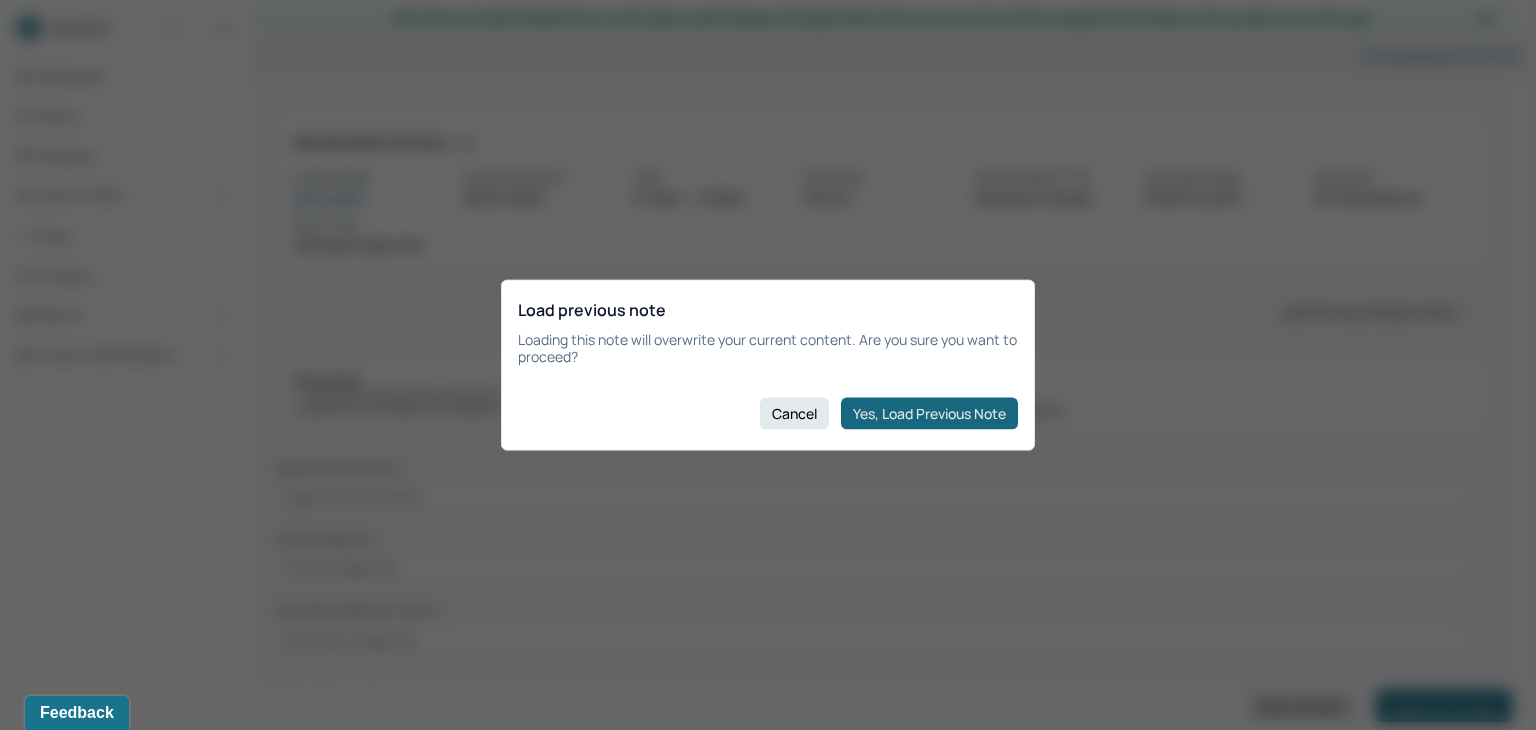 click on "Yes, Load Previous Note" at bounding box center [929, 413] 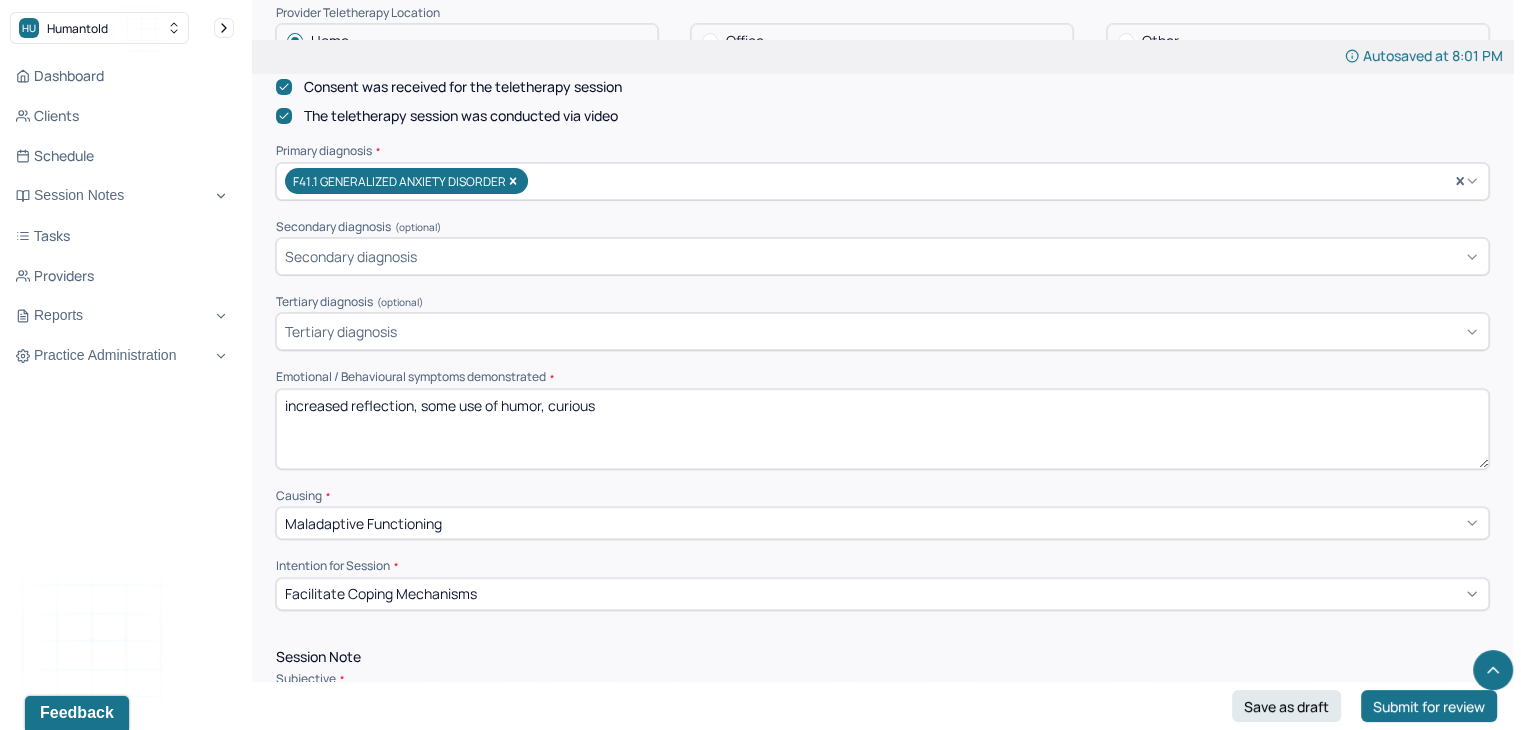 scroll, scrollTop: 606, scrollLeft: 0, axis: vertical 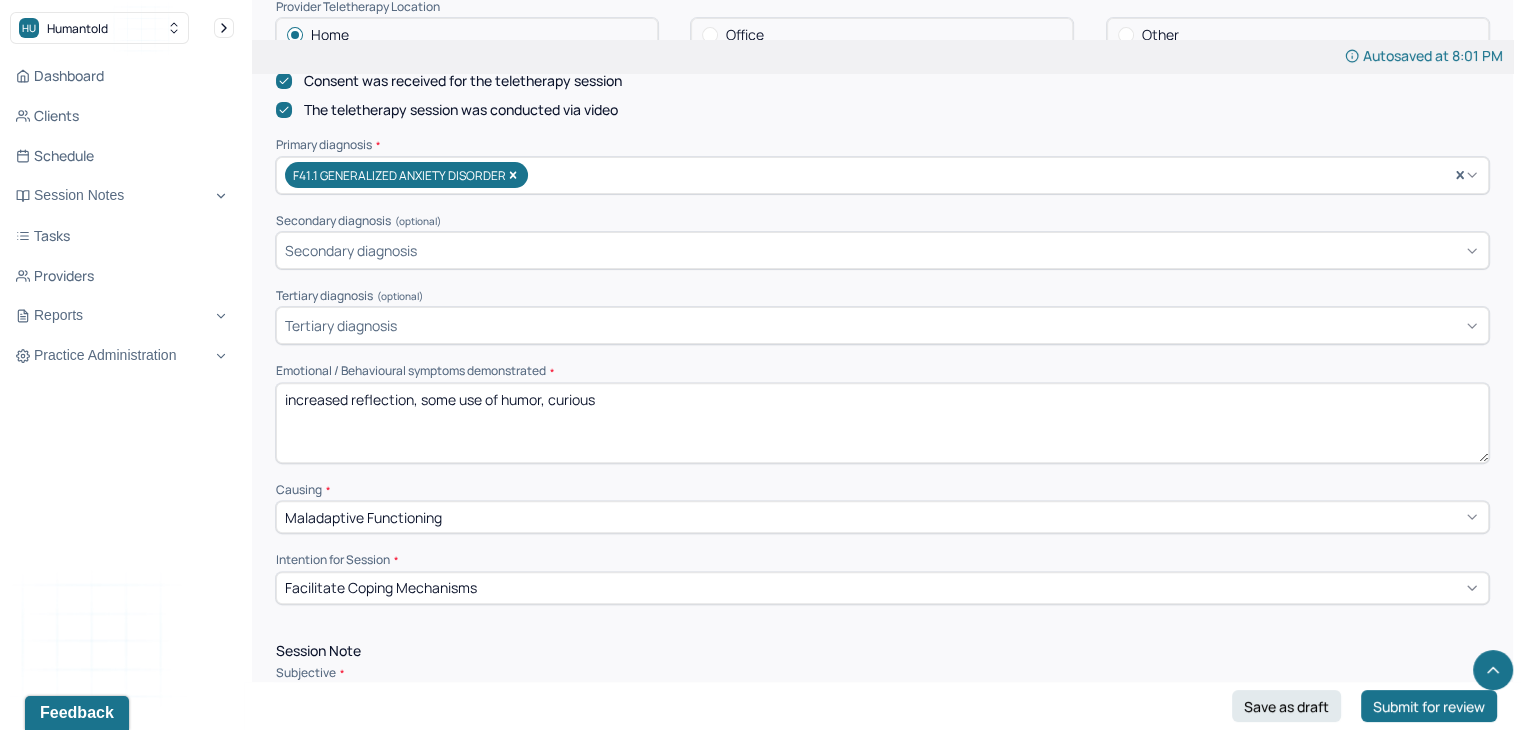 drag, startPoint x: 629, startPoint y: 404, endPoint x: 0, endPoint y: 366, distance: 630.1468 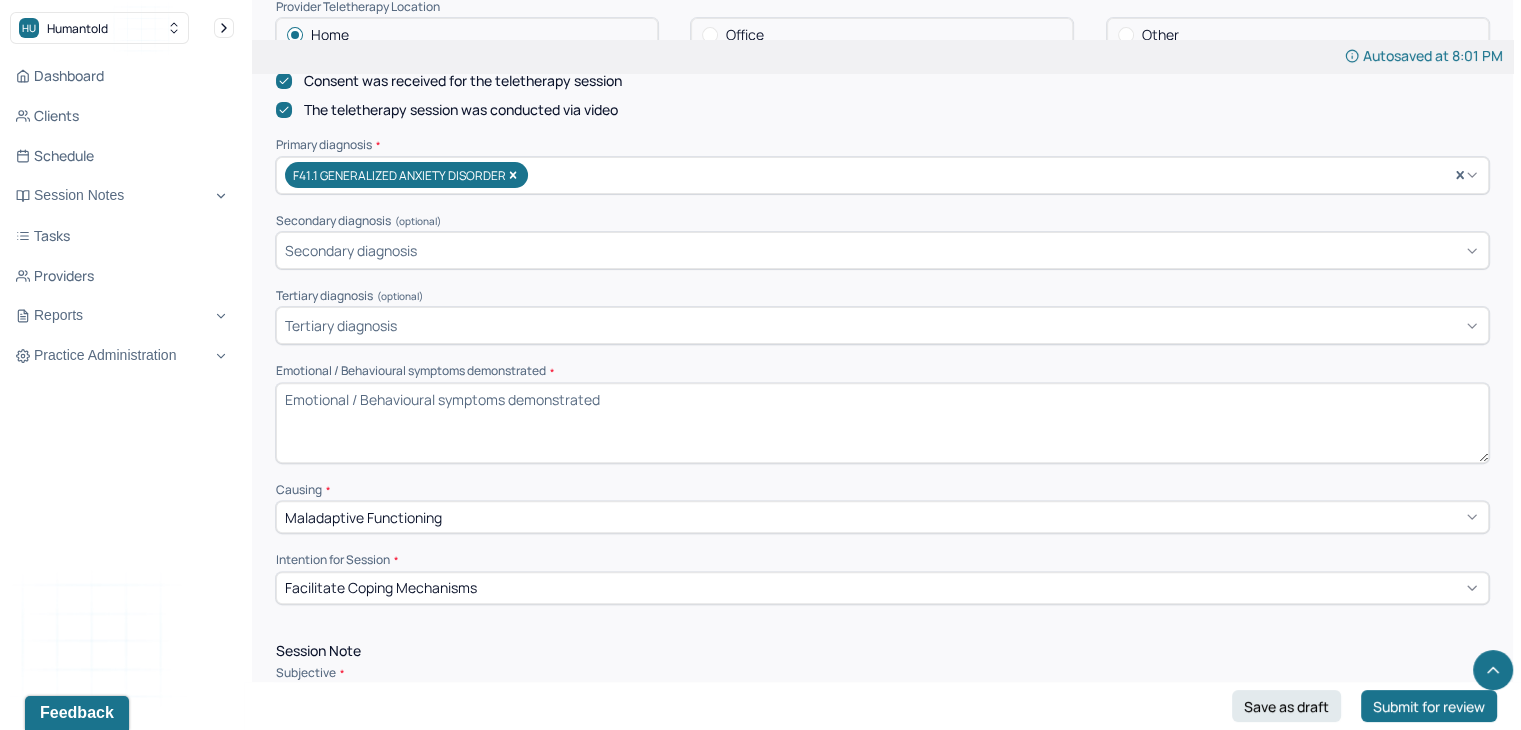 click on "Dashboard Clients Schedule Session Notes Tasks Providers Reports Practice Administration" at bounding box center (122, 216) 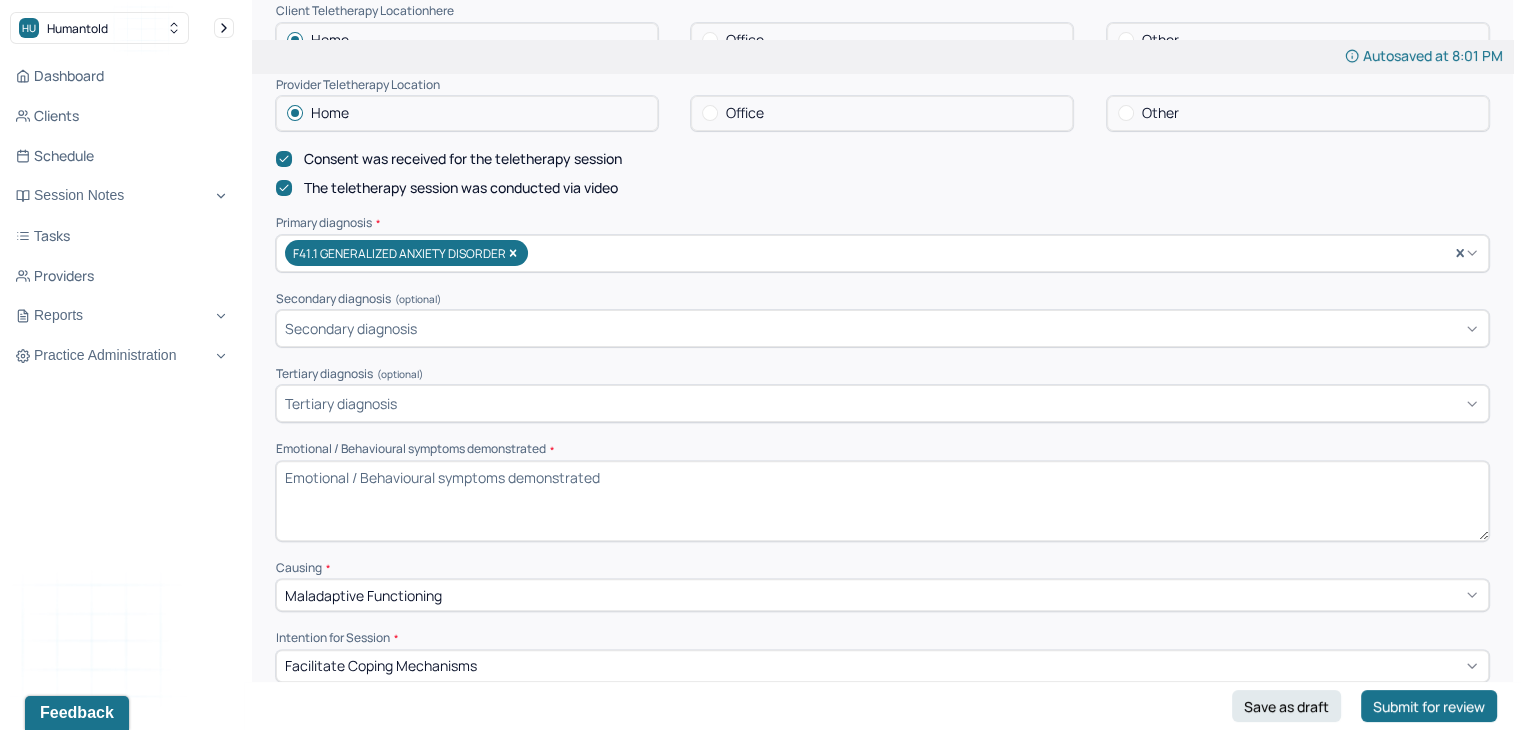 scroll, scrollTop: 550, scrollLeft: 0, axis: vertical 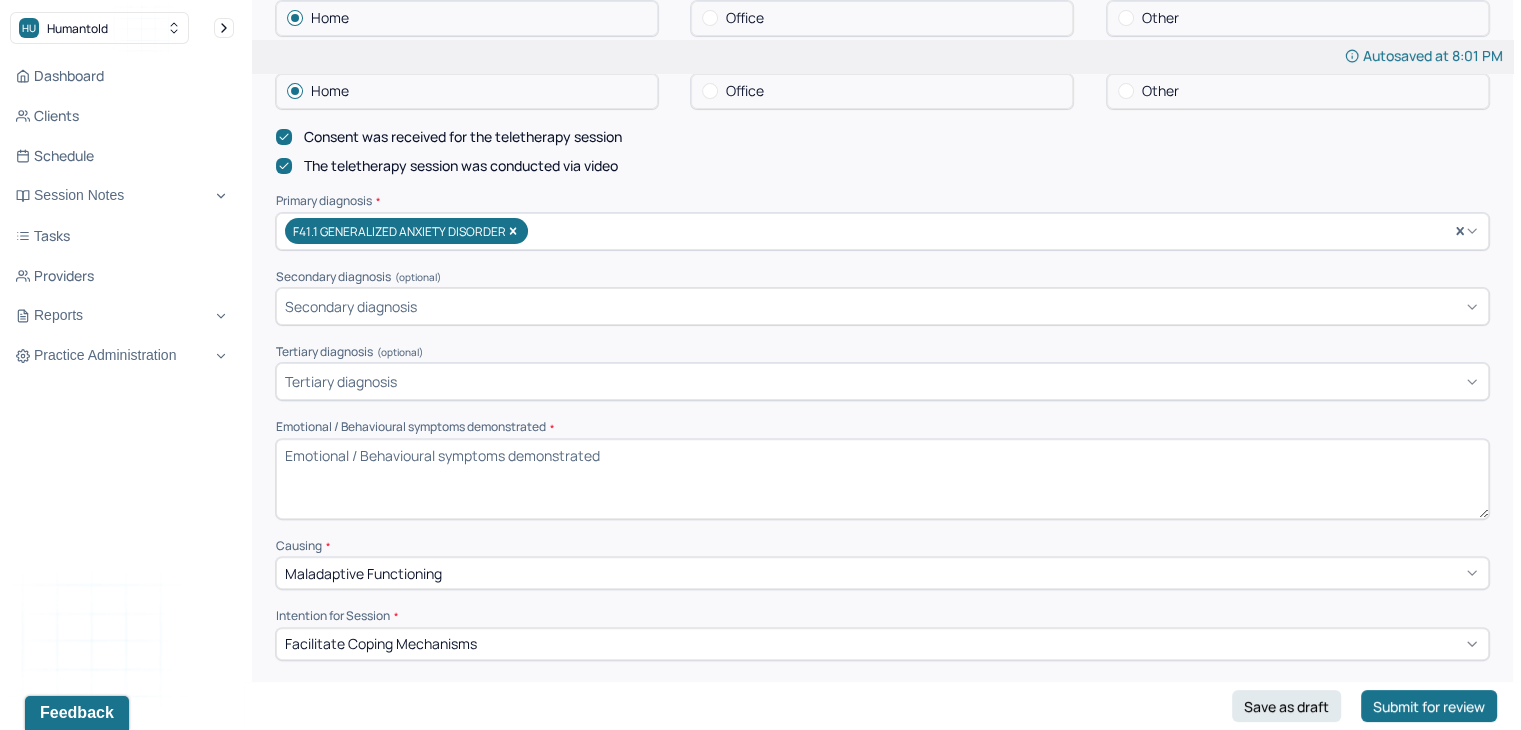 click on "Emotional / Behavioural symptoms demonstrated *" at bounding box center (882, 479) 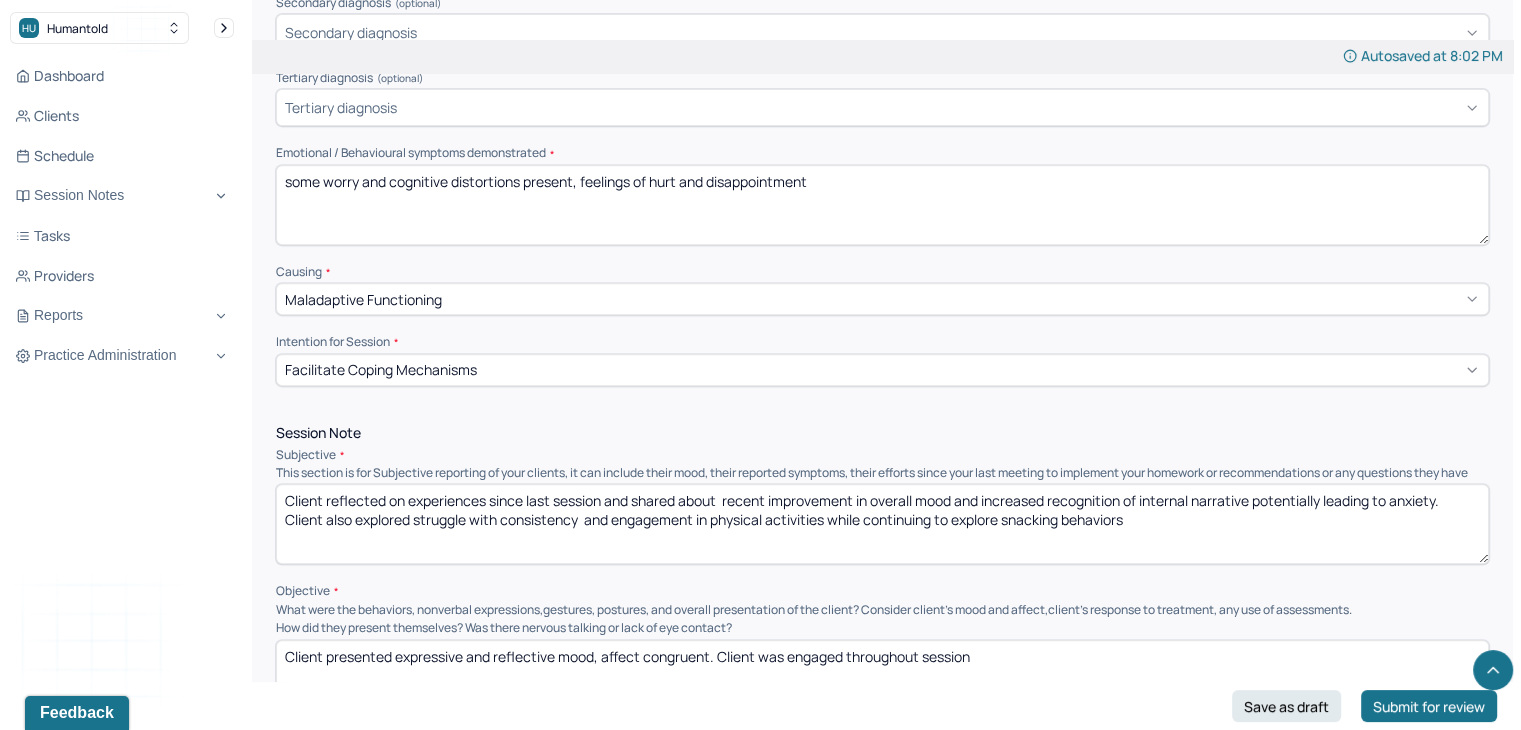 scroll, scrollTop: 832, scrollLeft: 0, axis: vertical 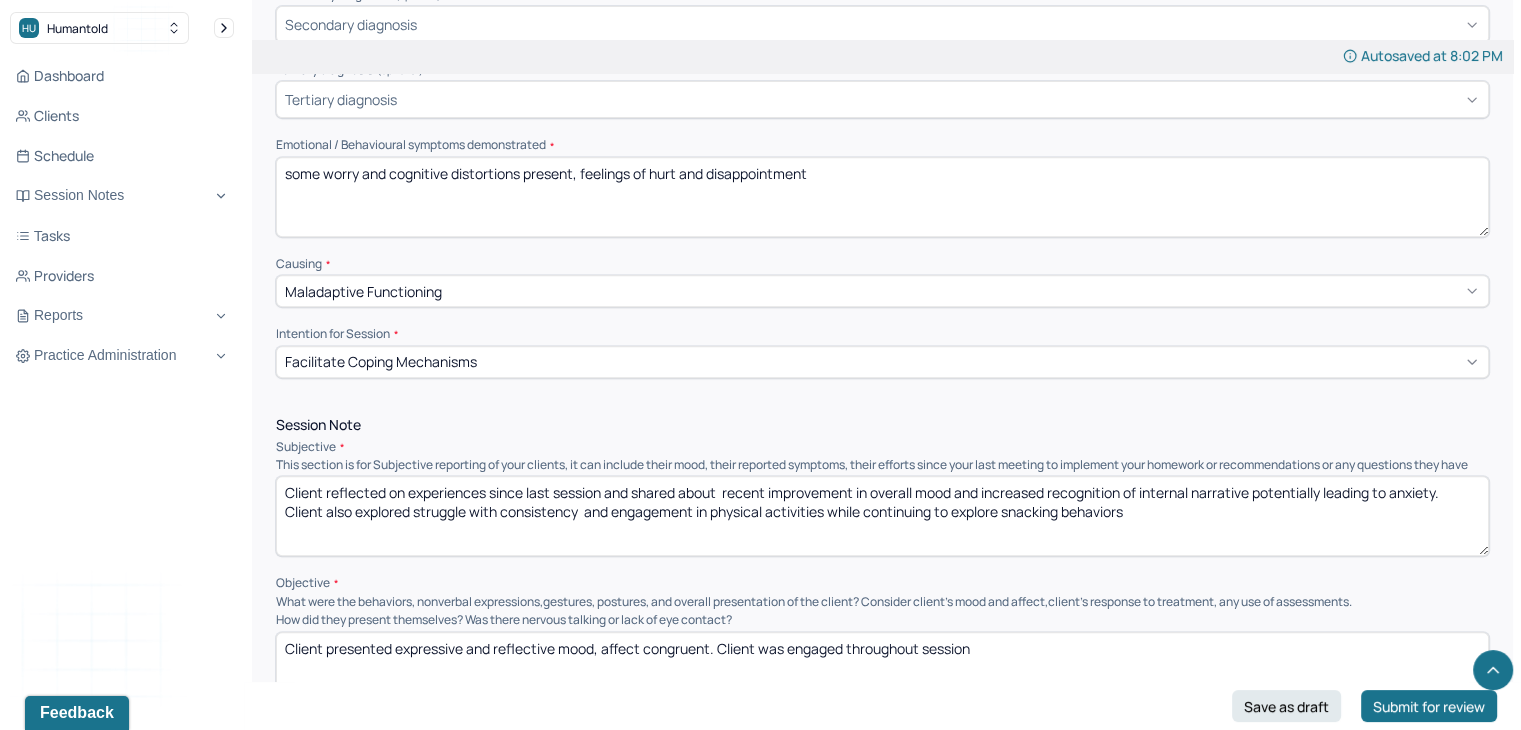 type on "some worry and cognitive distortions present, feelings of hurt and disappointment" 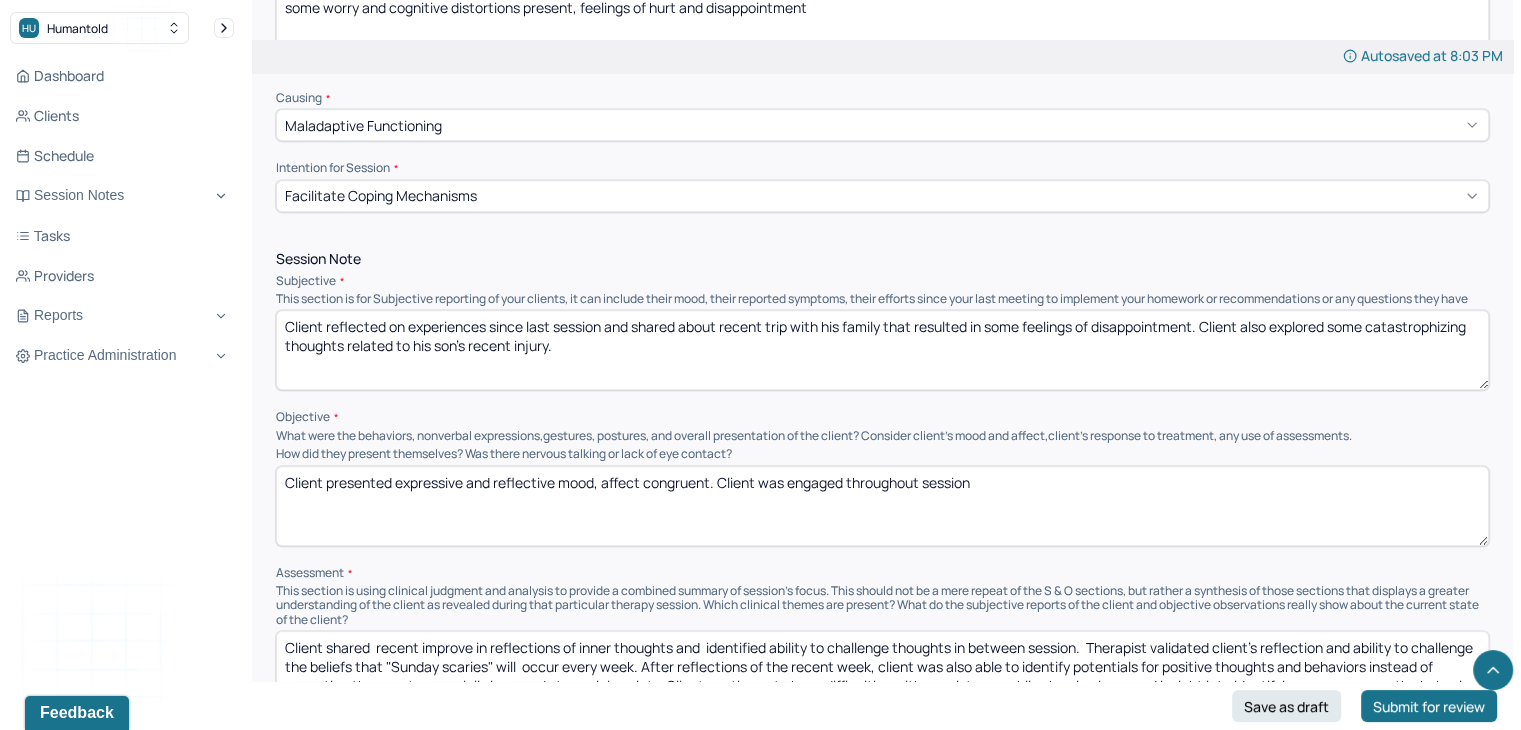 scroll, scrollTop: 1019, scrollLeft: 0, axis: vertical 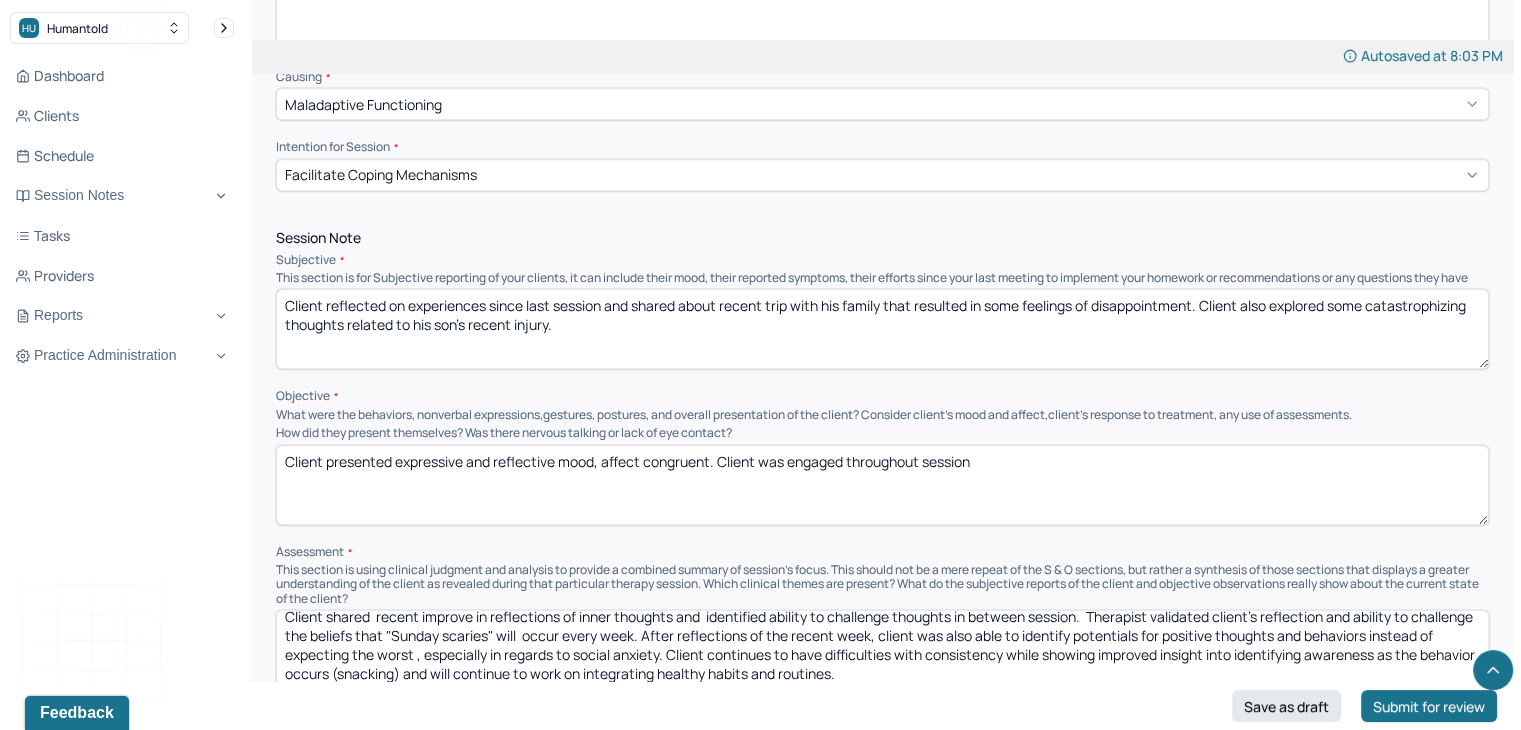 type on "Client reflected on experiences since last session and shared about recent trip with his family that resulted in some feelings of disappointment. Client also explored some catastrophizing thoughts related to his son's recent injury." 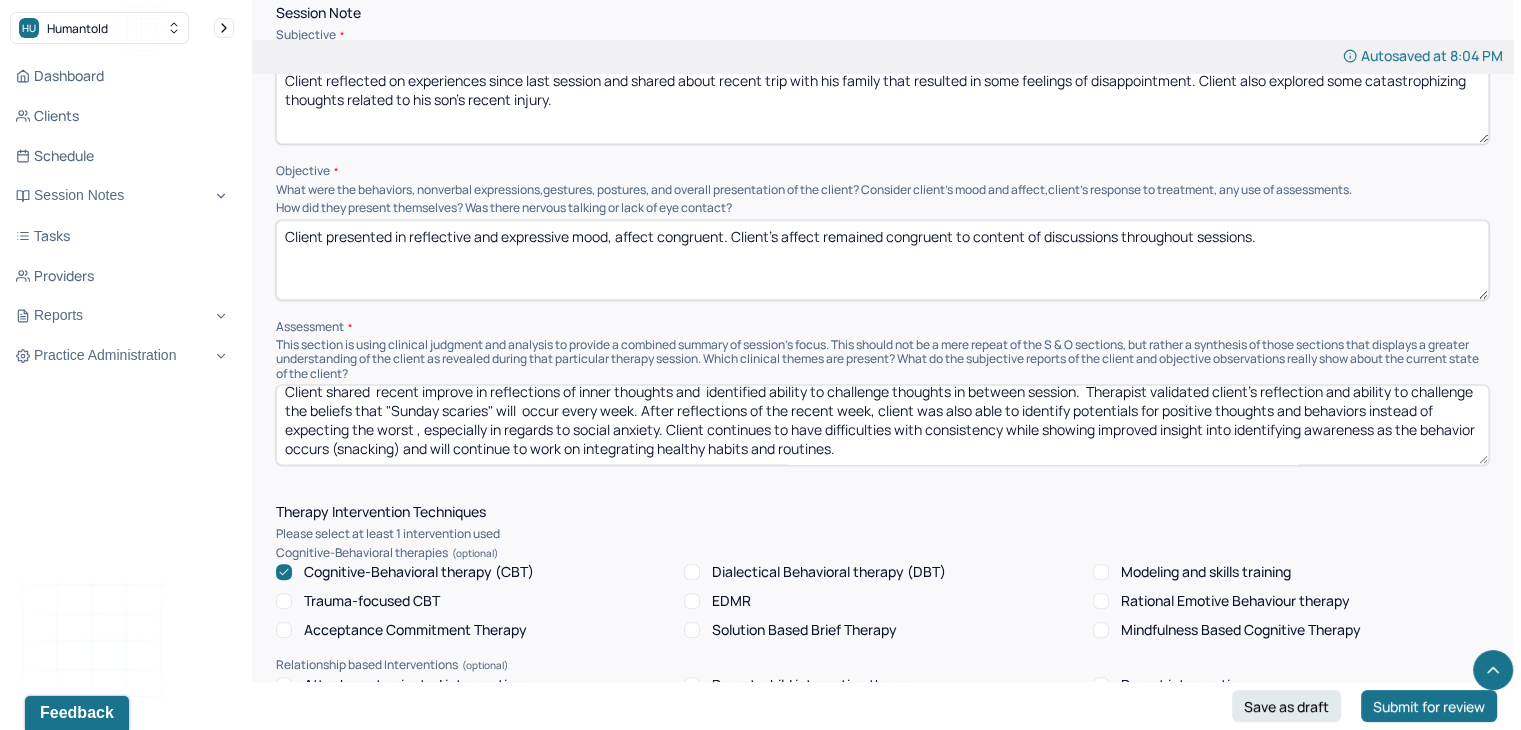 scroll, scrollTop: 1236, scrollLeft: 0, axis: vertical 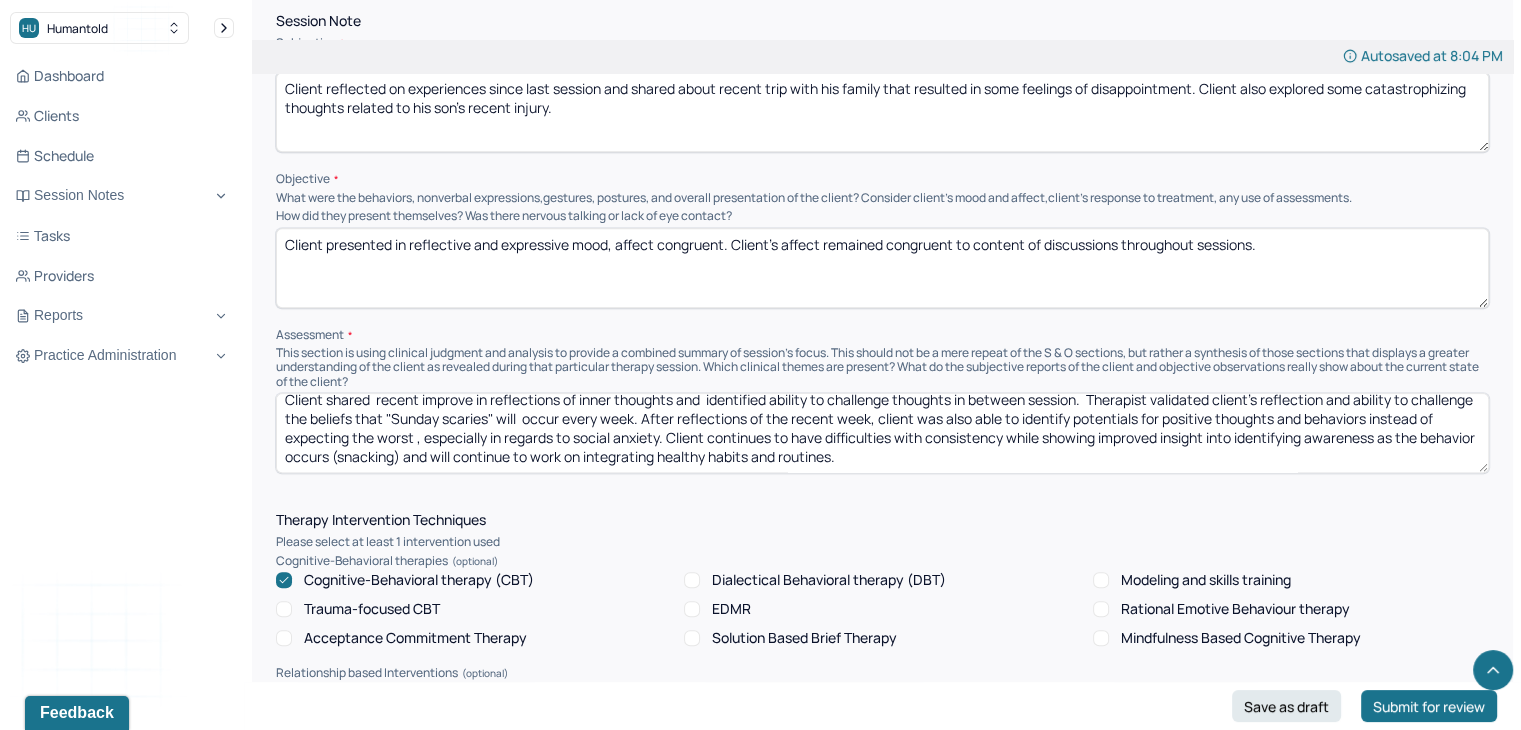 type on "Client presented in reflective and expressive mood, affect congruent. Client's affect remained congruent to content of discussions throughout sessions." 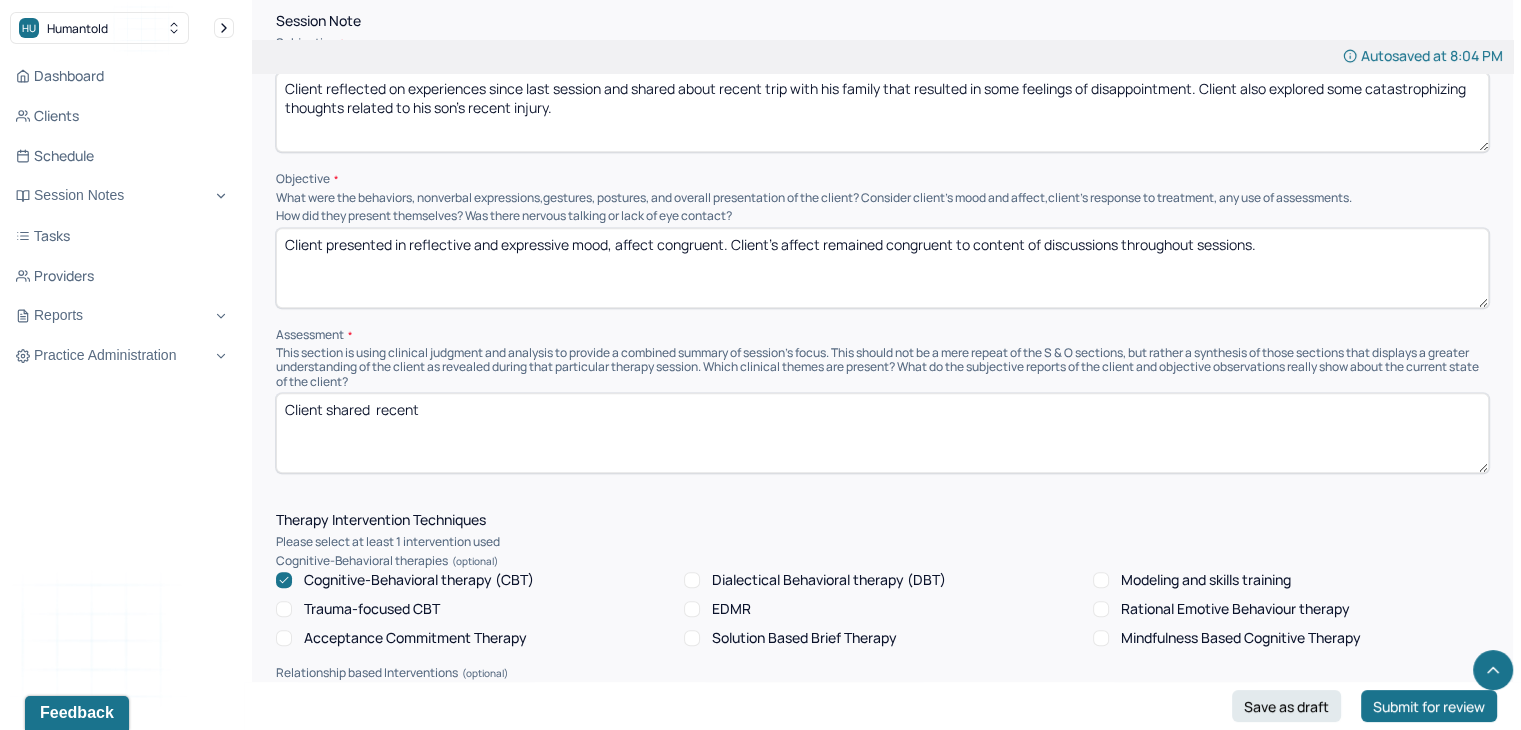 drag, startPoint x: 420, startPoint y: 409, endPoint x: 1194, endPoint y: 527, distance: 782.9432 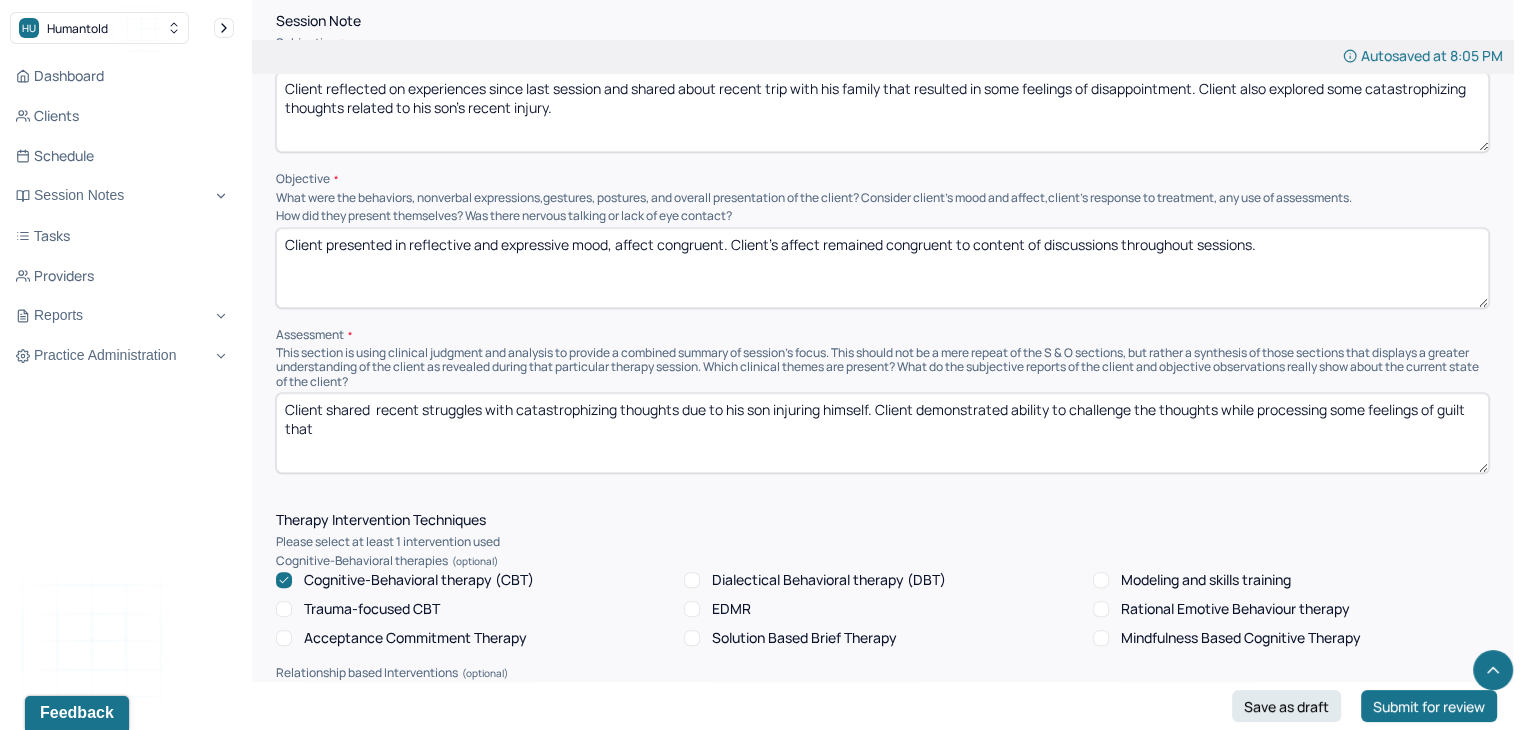 click on "Client shared  recent struggles with catastrophizing thoughts due to his son injuring himself. Client demonstrated ability to challenge the thoughts while processing some feelings of guilt that" at bounding box center (882, 433) 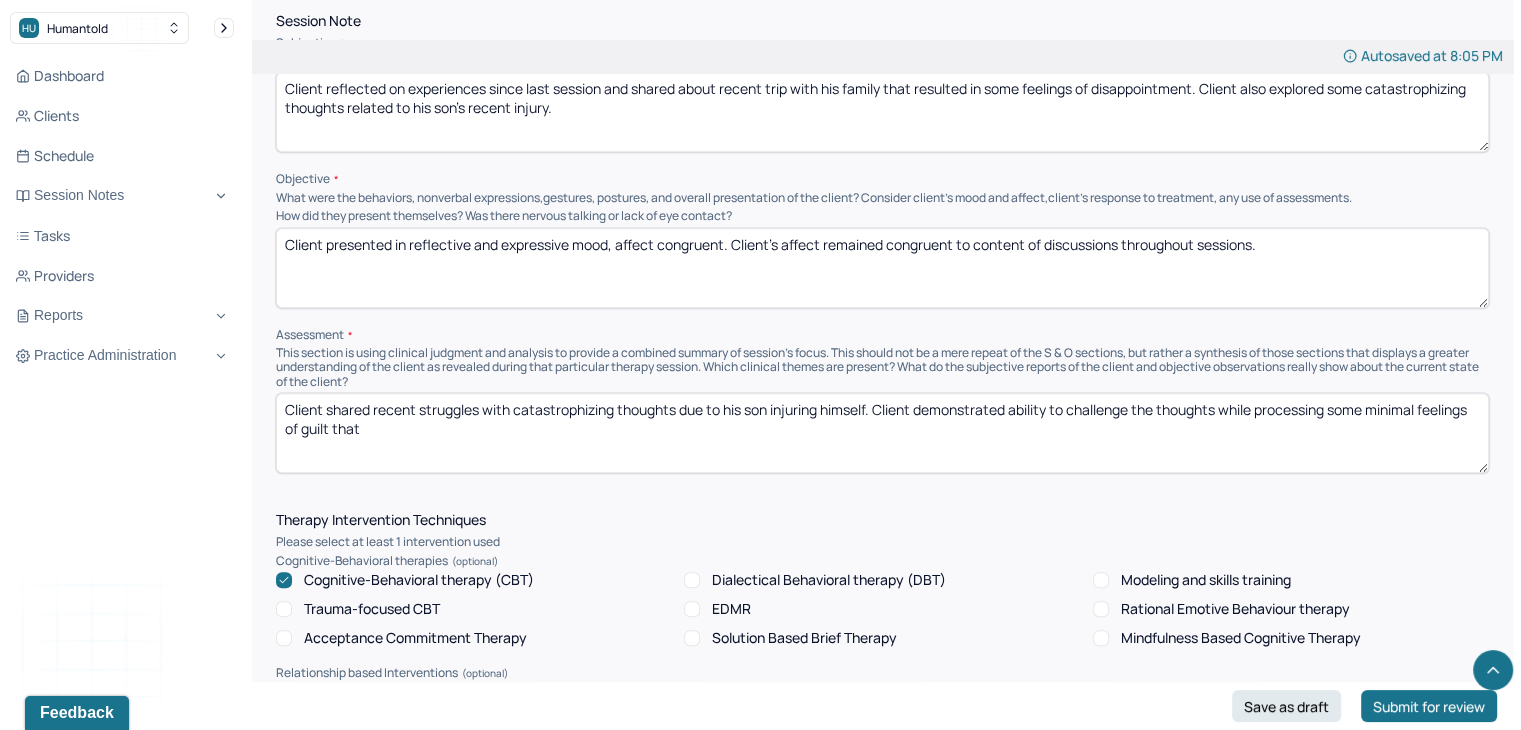 click on "Client shared recent struggles with catastrophizing thoughts due to his son injuring himself. Client demonstrated ability to challenge the thoughts while processing some minimal feelings of guilt that" at bounding box center (882, 433) 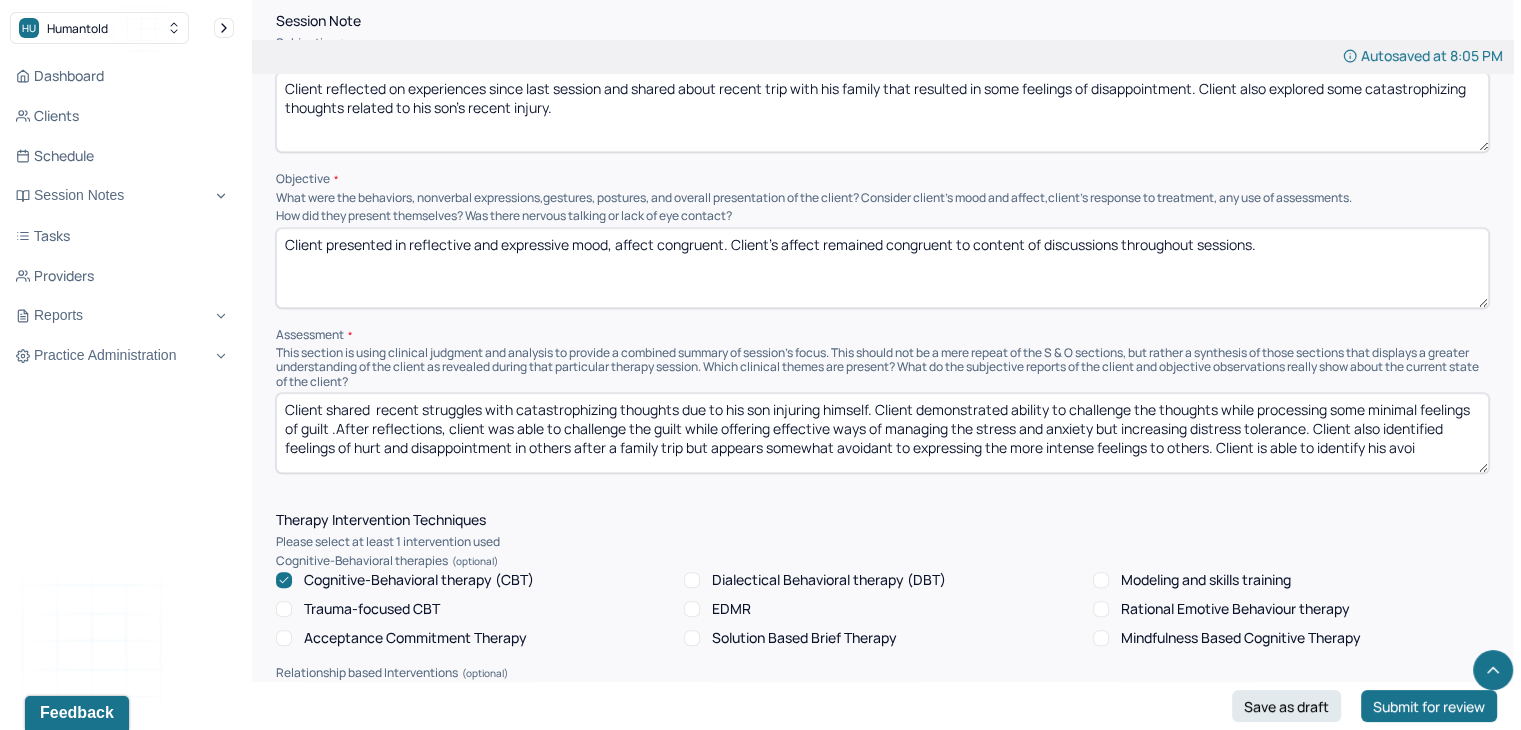 scroll, scrollTop: 4, scrollLeft: 0, axis: vertical 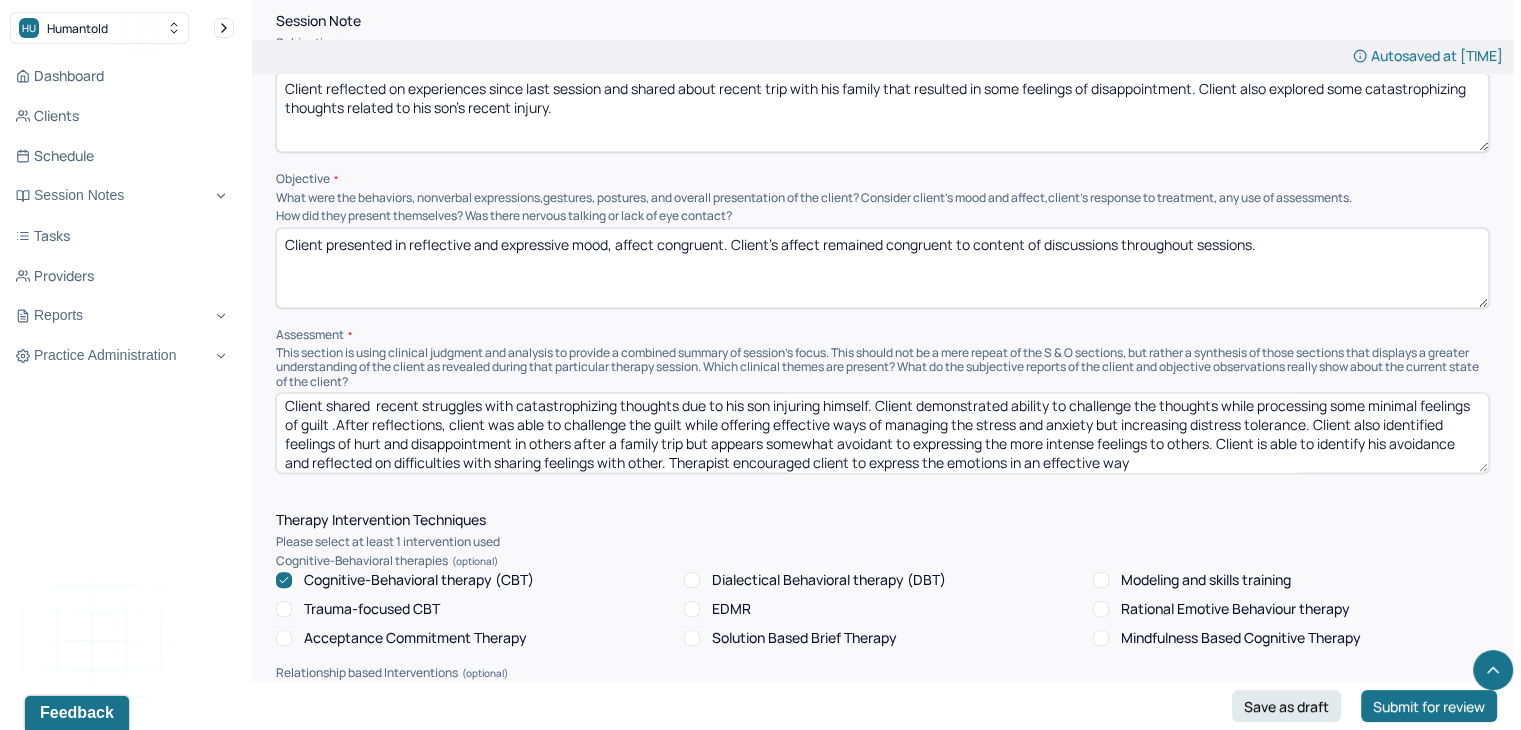 click on "Client shared  recent struggles with catastrophizing thoughts due to his son injuring himself. Client demonstrated ability to challenge the thoughts while processing some minimal feelings of guilt .After reflections, client was able to challenge the guilt while offering effective ways of managing the stress and anxiety but increasing distress tolerance. Client also identified feelings of hurt and disappointment in others after a family trip but appears somewhat avoidant to expressing the more intense feelings to others. Client is able to identify his avoidance and reflected on difficulties with sharing feelings with other. Therapist encouraged client to express the emotions in an effective way" at bounding box center (882, 433) 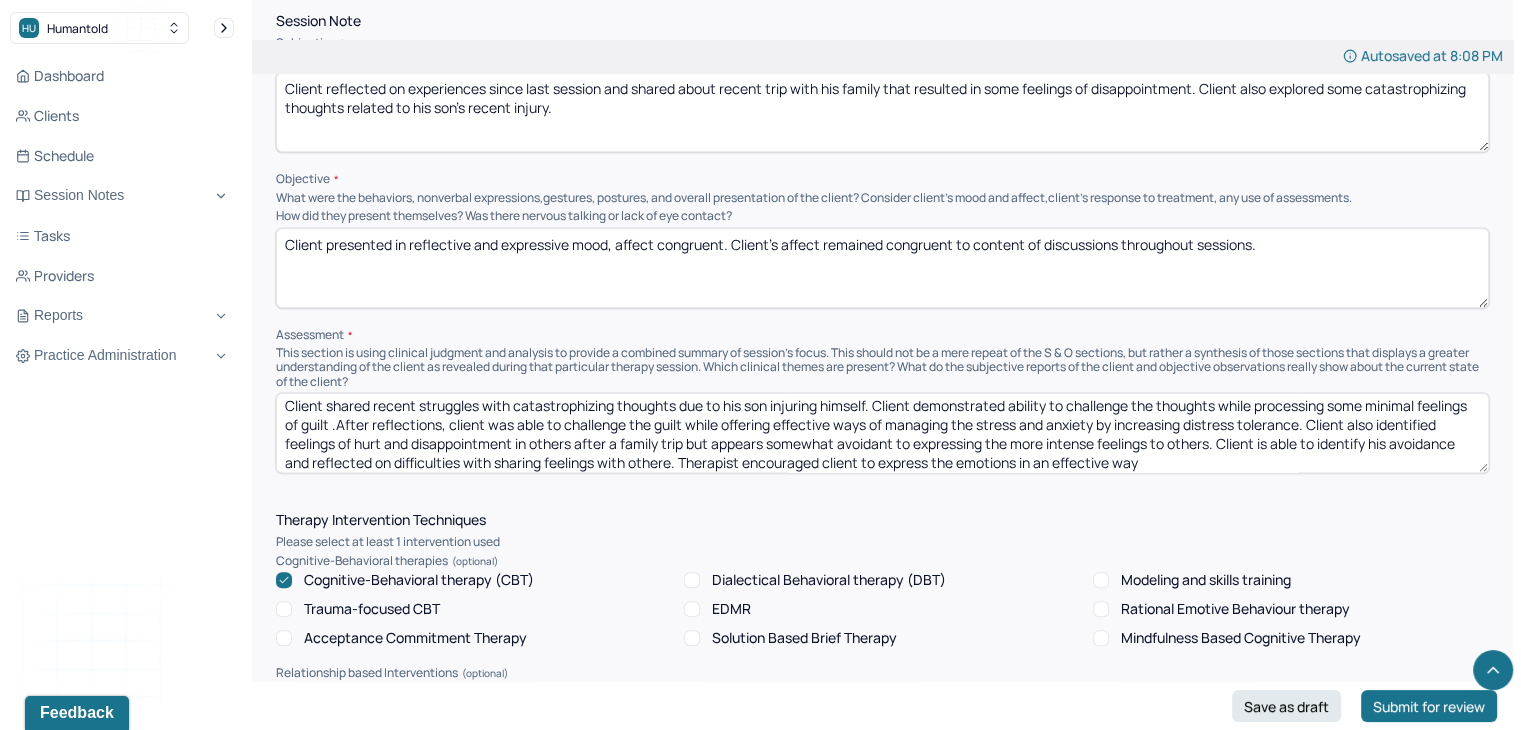 scroll, scrollTop: 10, scrollLeft: 0, axis: vertical 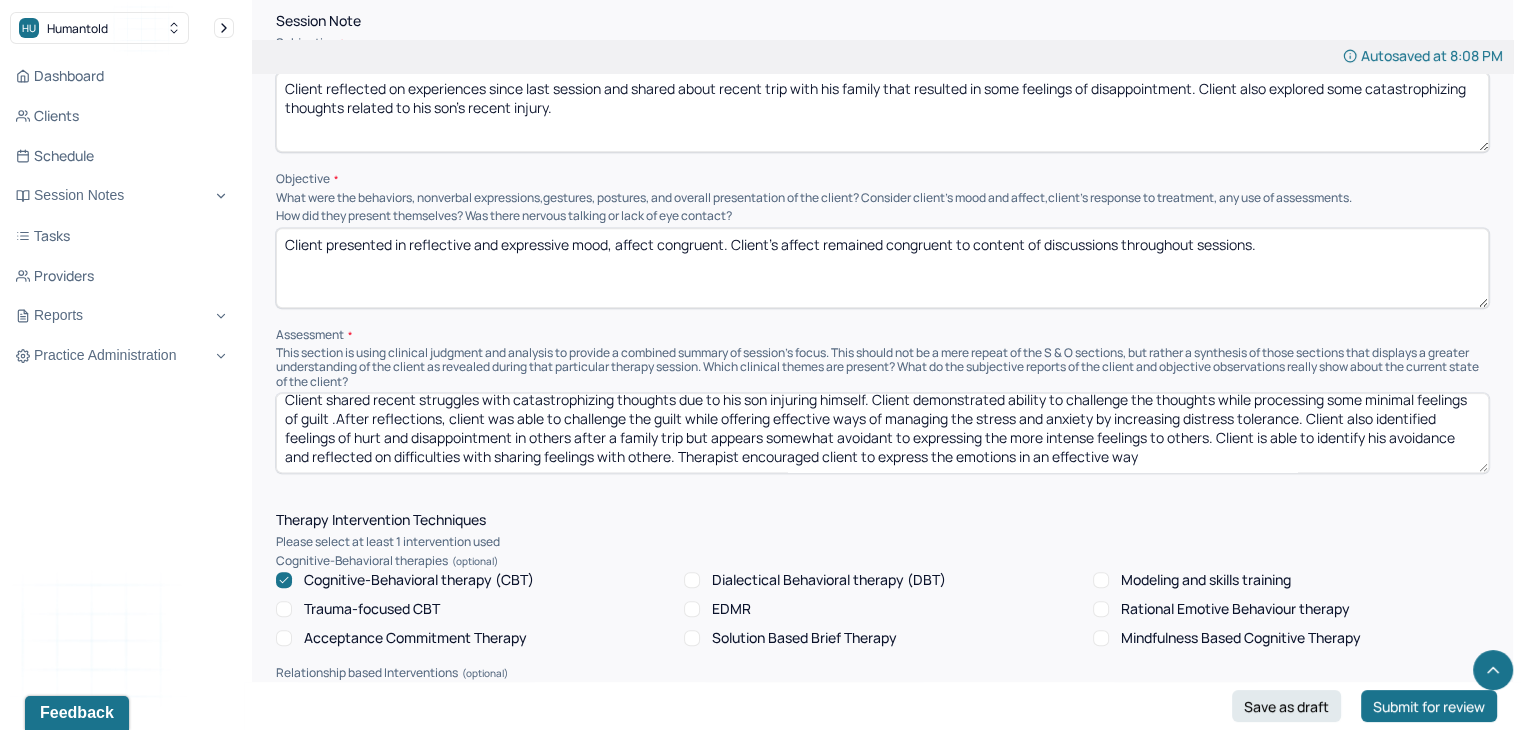 drag, startPoint x: 1216, startPoint y: 477, endPoint x: 751, endPoint y: 481, distance: 465.0172 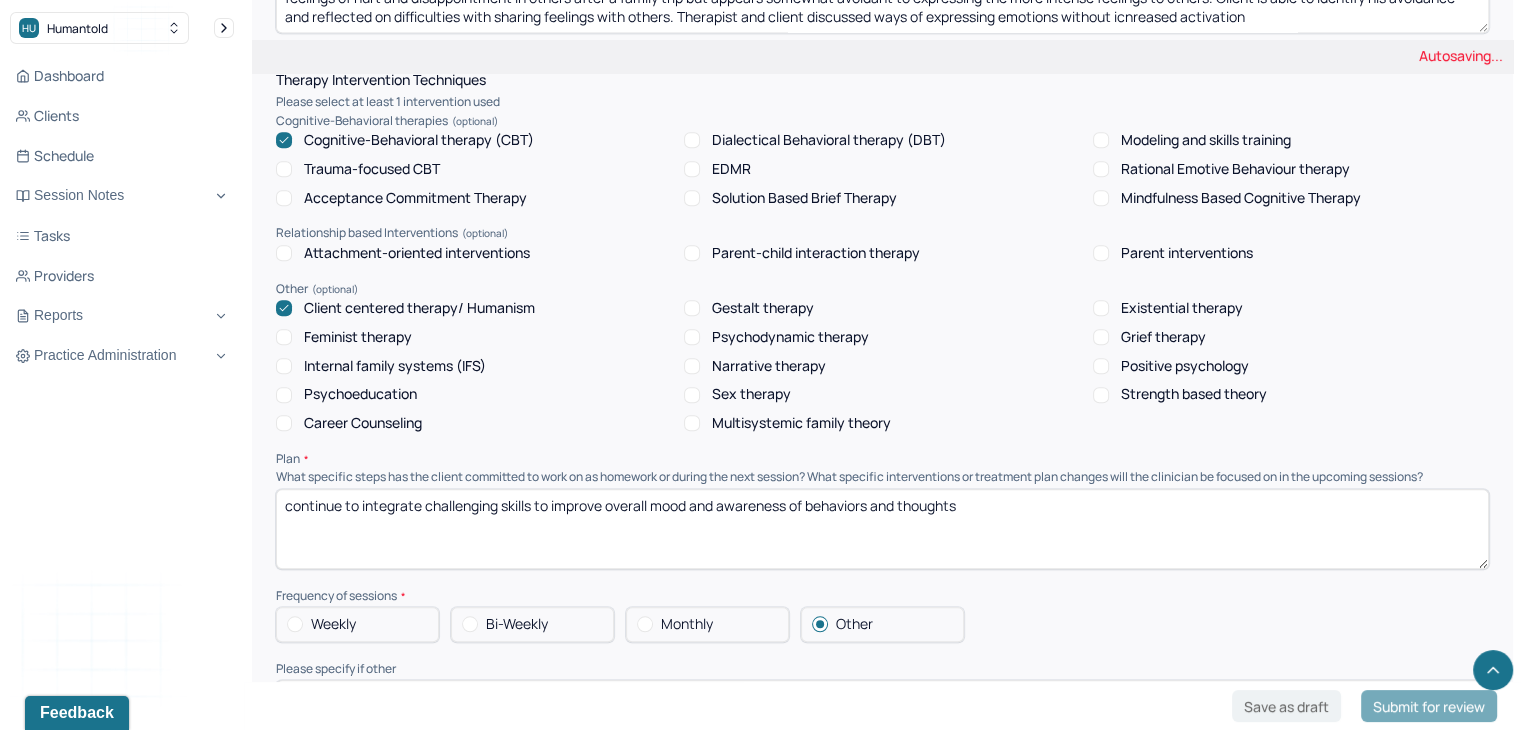scroll, scrollTop: 1692, scrollLeft: 0, axis: vertical 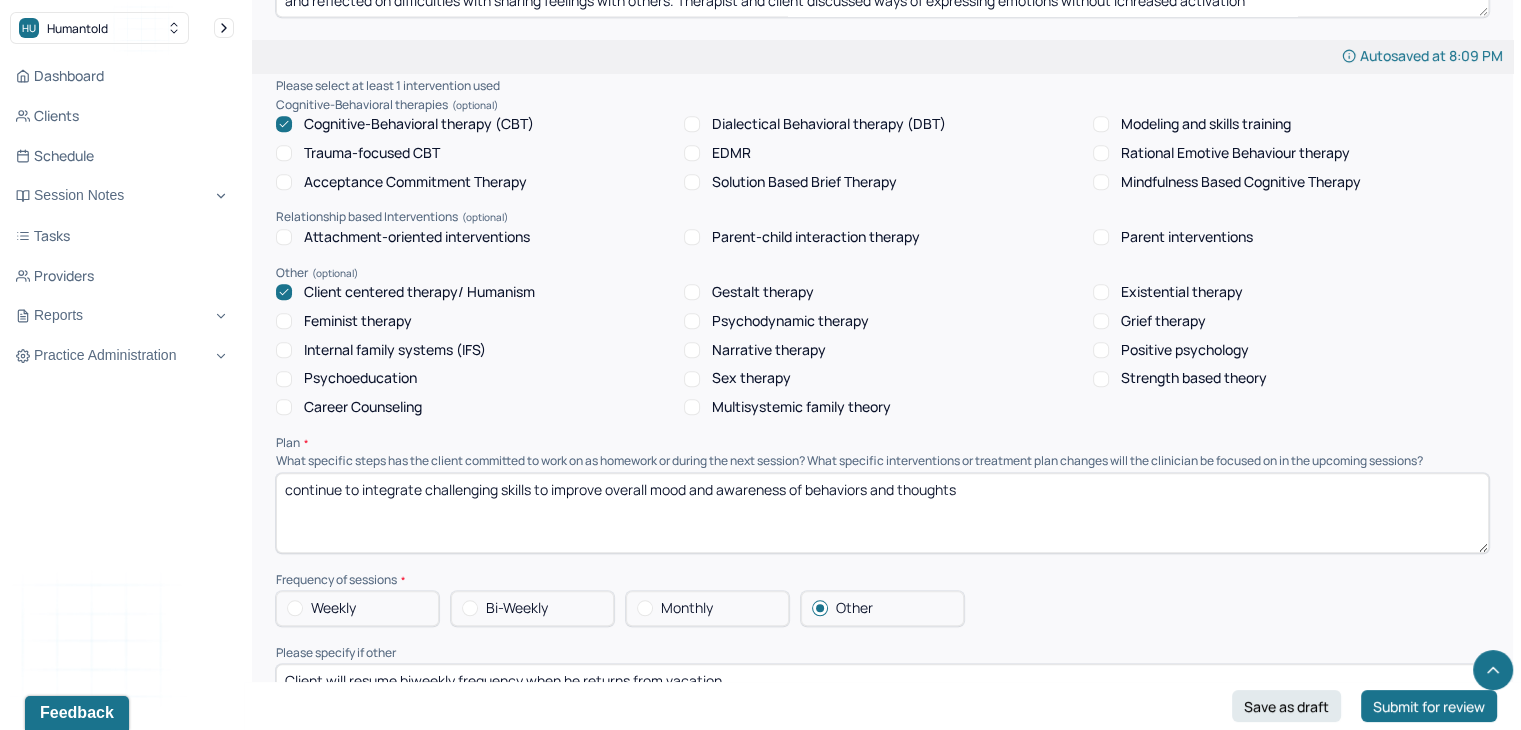 type on "Client shared  recent struggles with catastrophizing thoughts due to his son injuring himself. Client demonstrated ability to challenge the thoughts while processing some minimal feelings of guilt .After reflections, client was able to challenge the guilt while offering effective ways of managing the stress and anxiety by increasing distress tolerance. Client also identified feelings of hurt and disappointment in others after a family trip but appears somewhat avoidant to expressing the more intense feelings to others. Client is able to identify his avoidance and reflected on difficulties with sharing feelings with others. Therapist and client discussed ways of expressing emotions without icnreased activation" 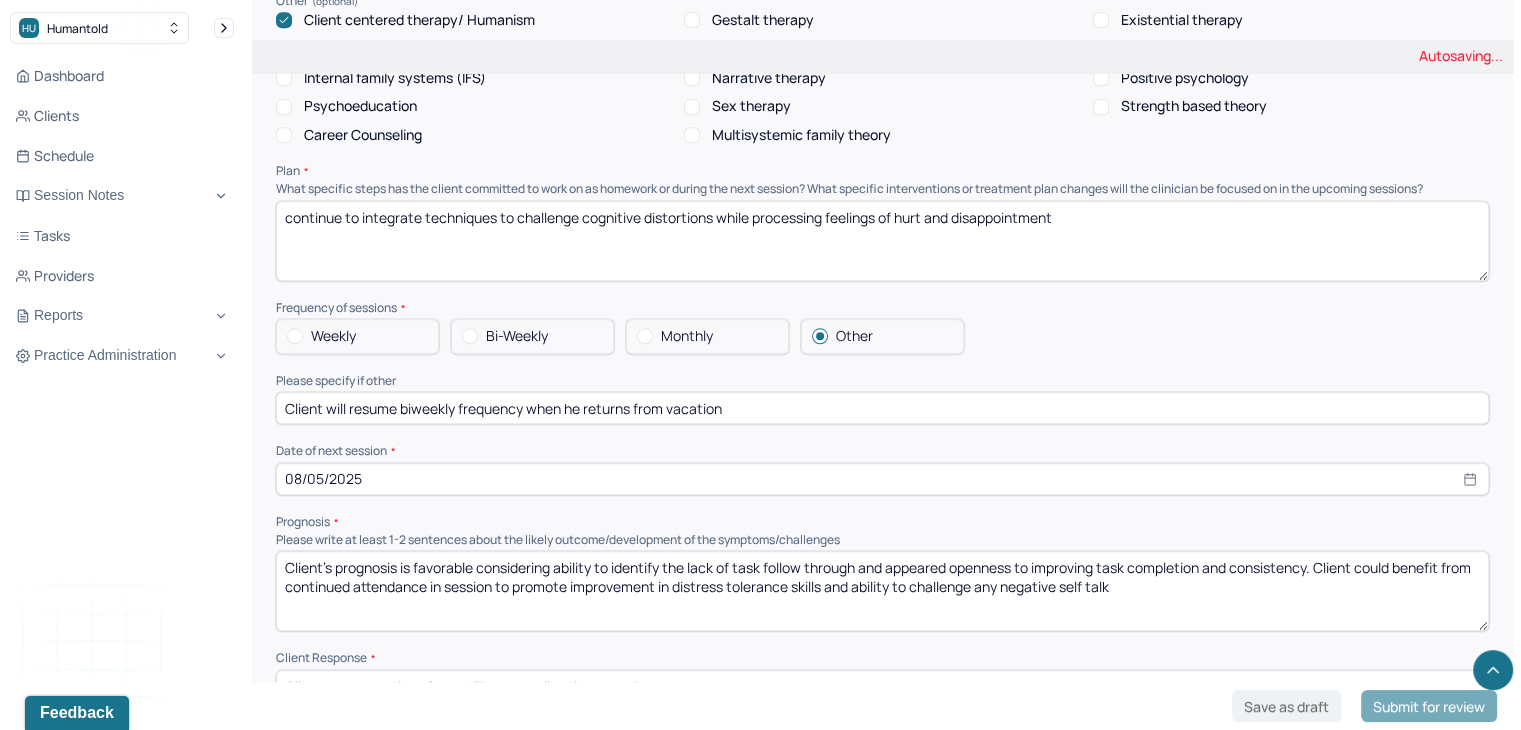 scroll, scrollTop: 1966, scrollLeft: 0, axis: vertical 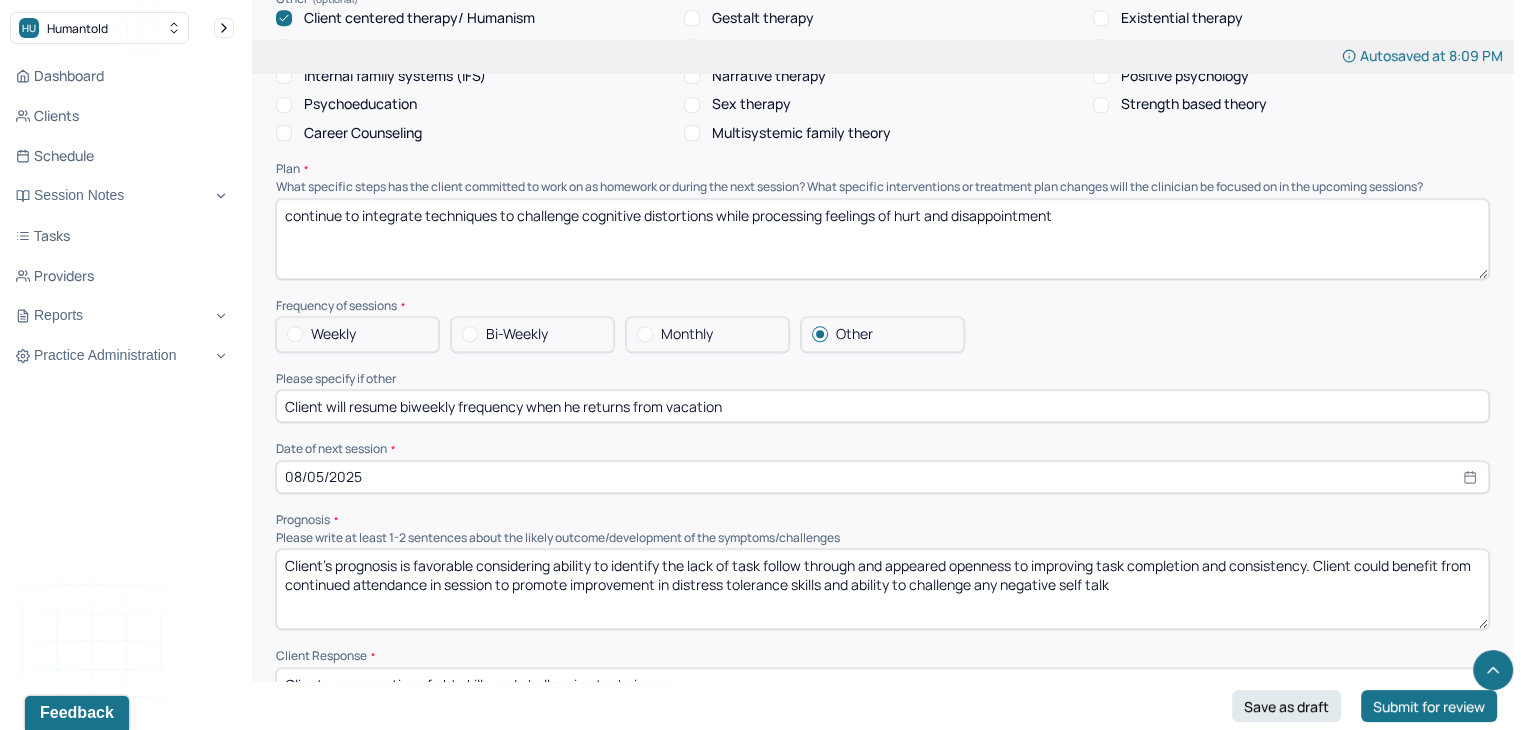 type on "continue to integrate techniques to challenge cognitive distortions while processing feelings of hurt and disappointment" 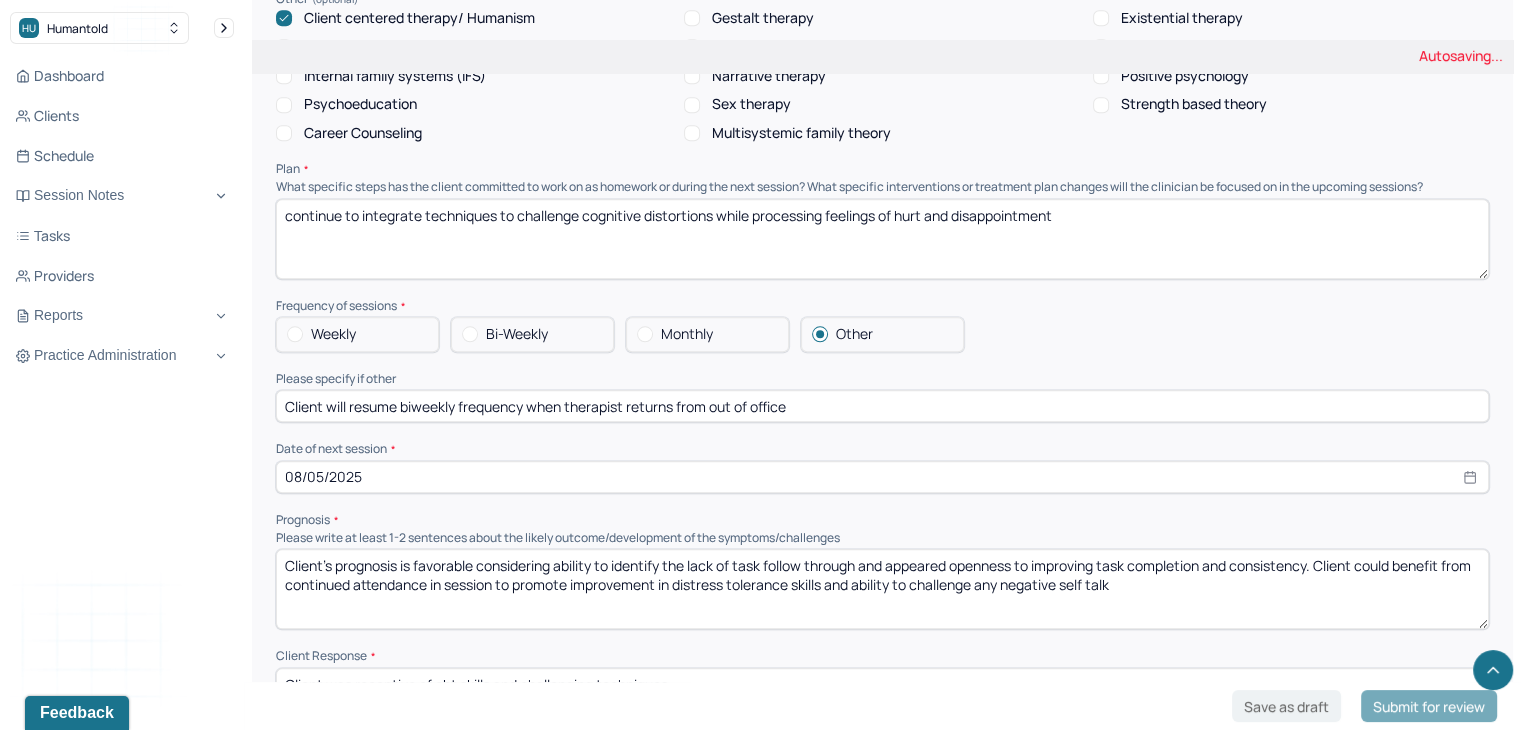 type on "Client will resume biweekly frequency when therapist returns from out of office" 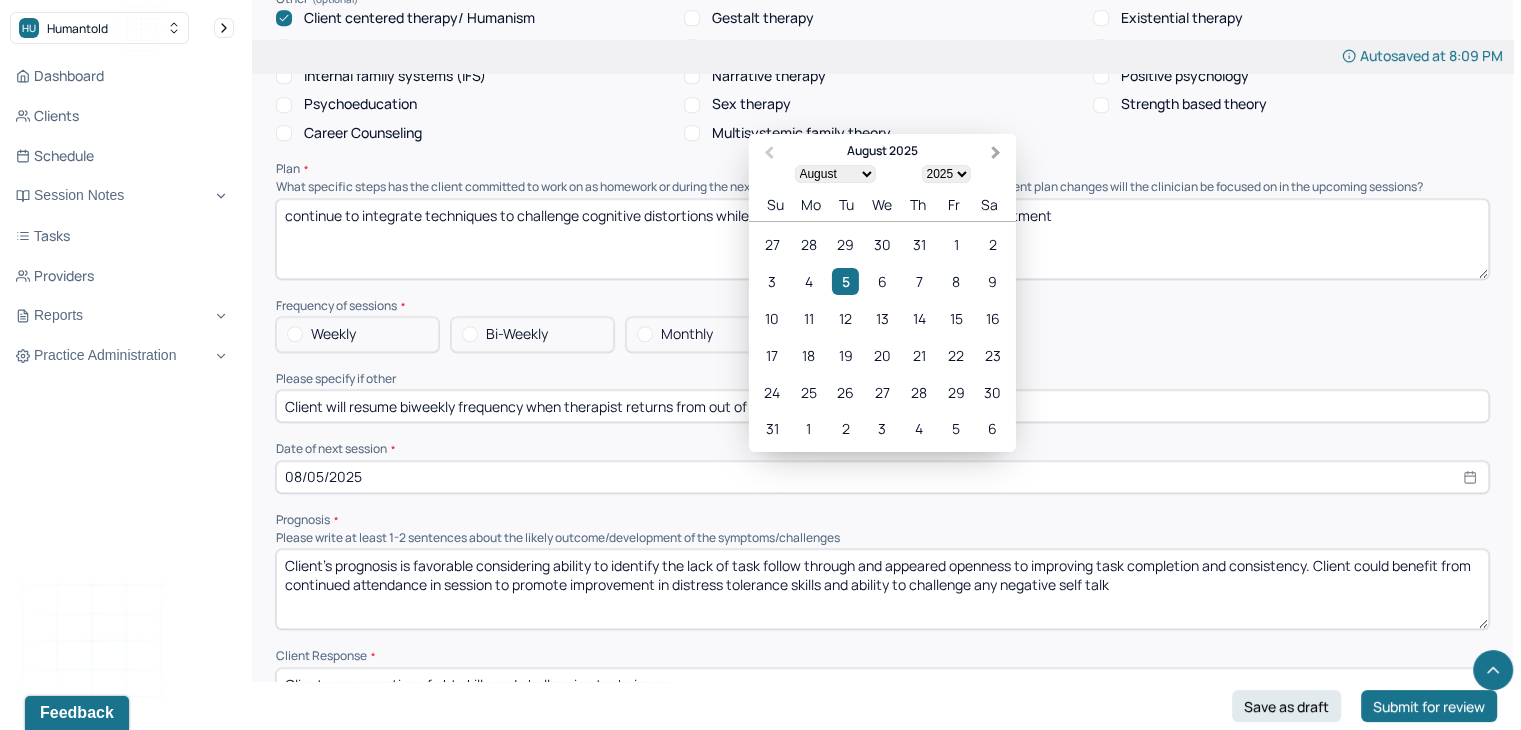 click on "Next Month" at bounding box center [996, 153] 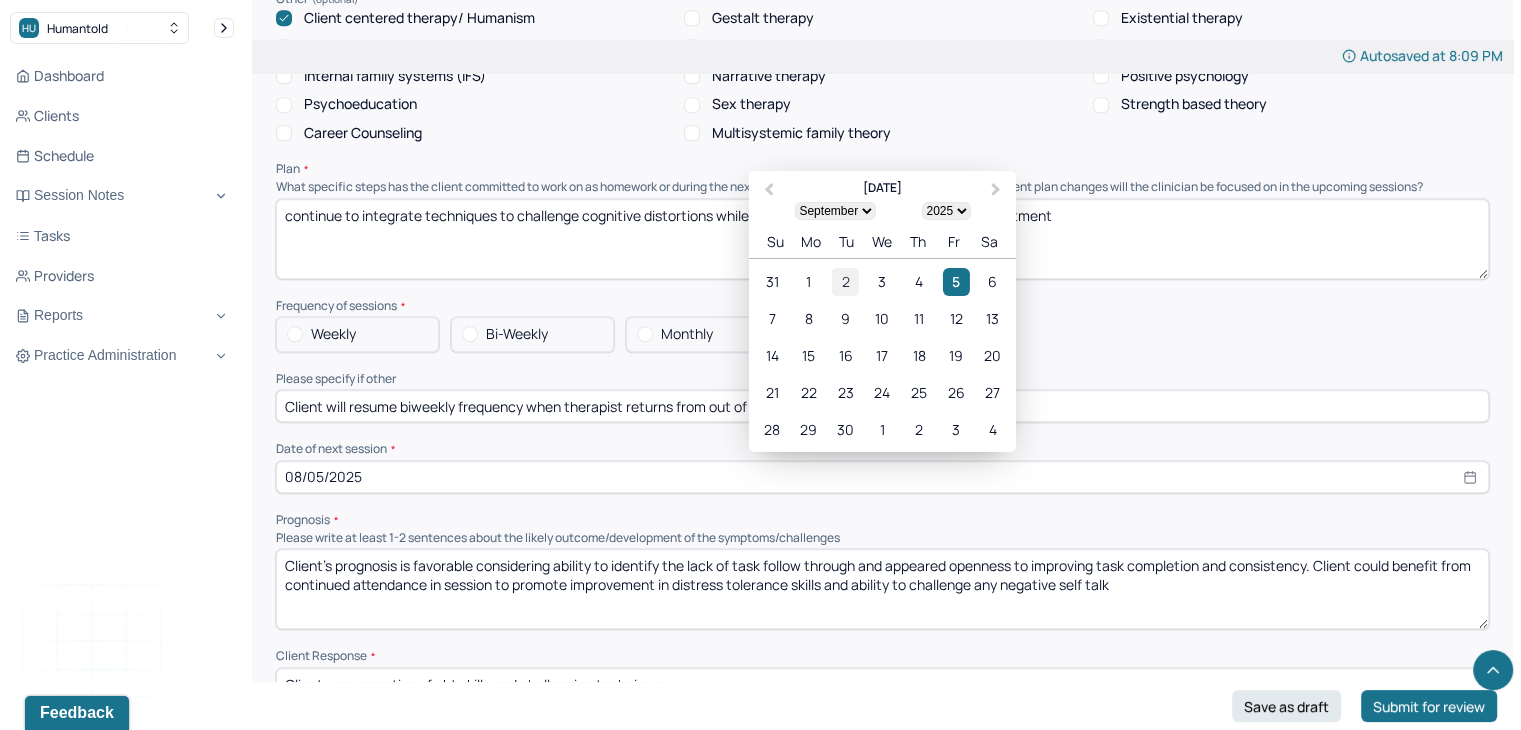 click on "2" at bounding box center [845, 281] 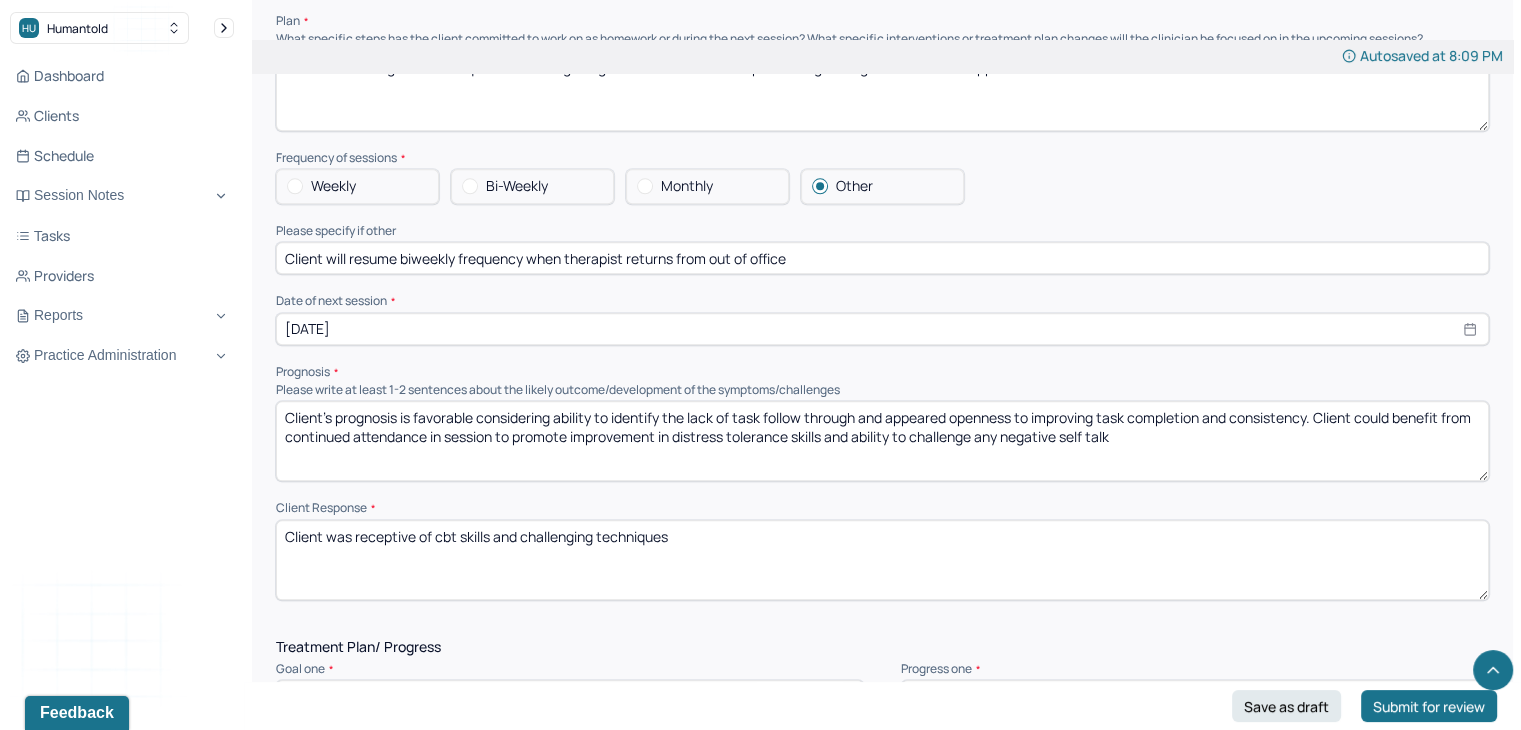 scroll, scrollTop: 2119, scrollLeft: 0, axis: vertical 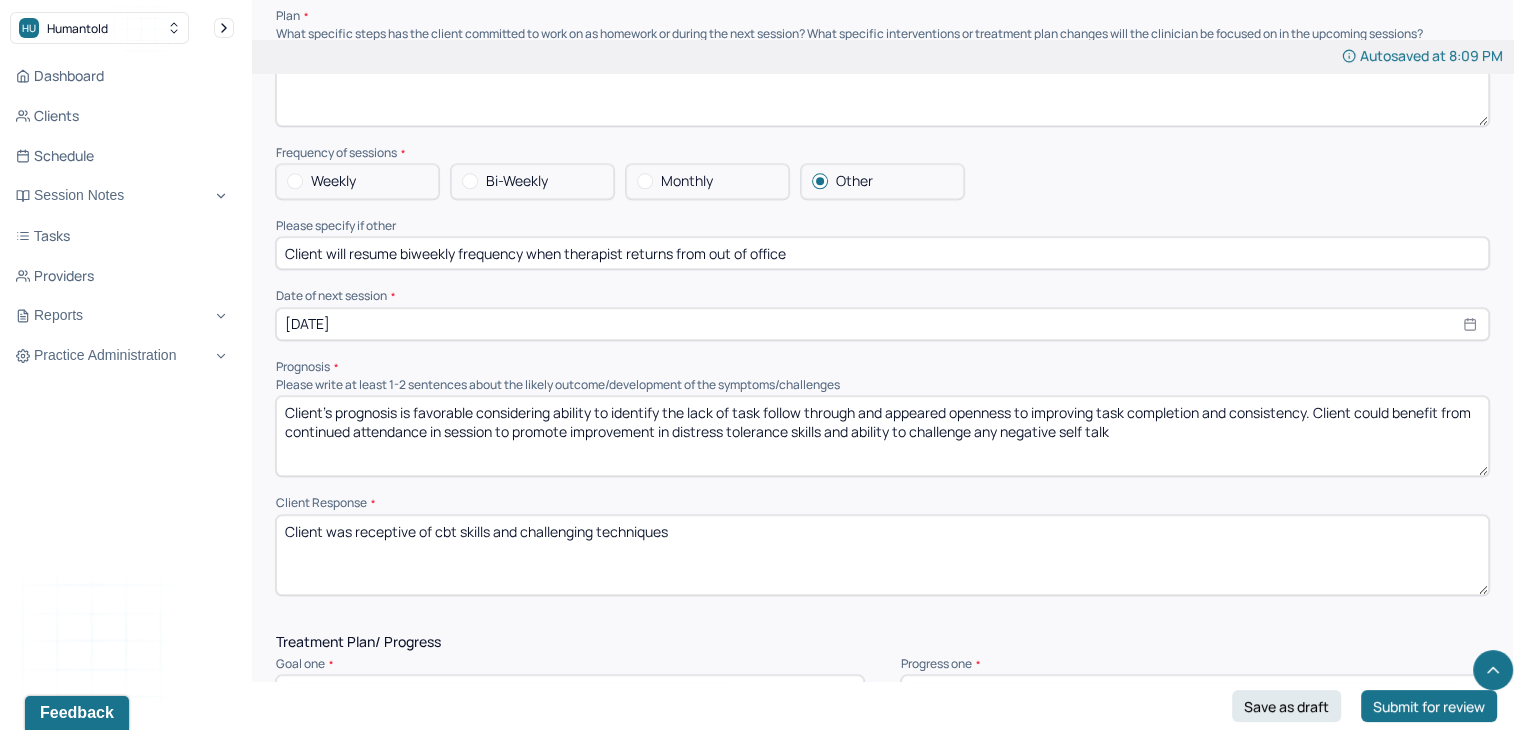 drag, startPoint x: 676, startPoint y: 426, endPoint x: 1535, endPoint y: 520, distance: 864.12787 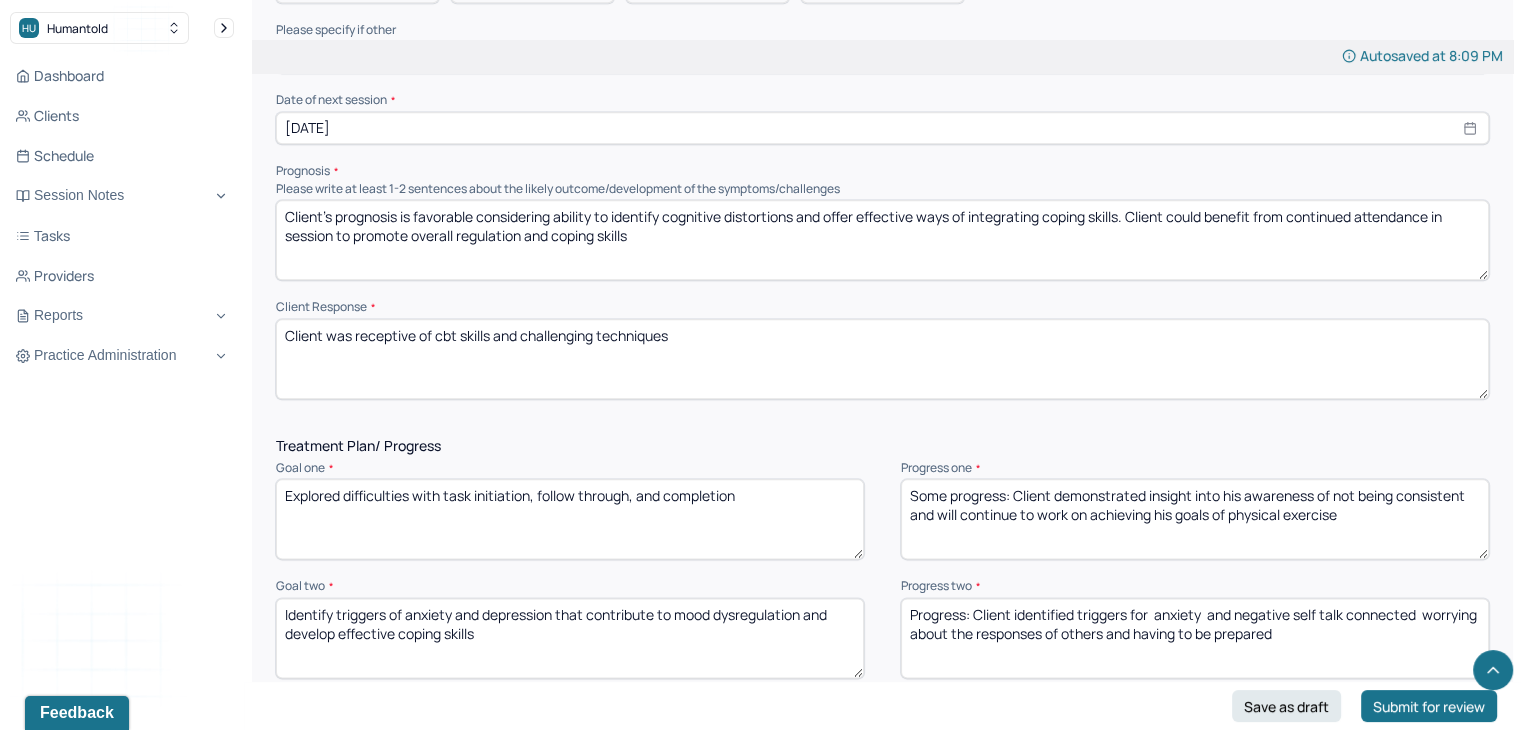 scroll, scrollTop: 2323, scrollLeft: 0, axis: vertical 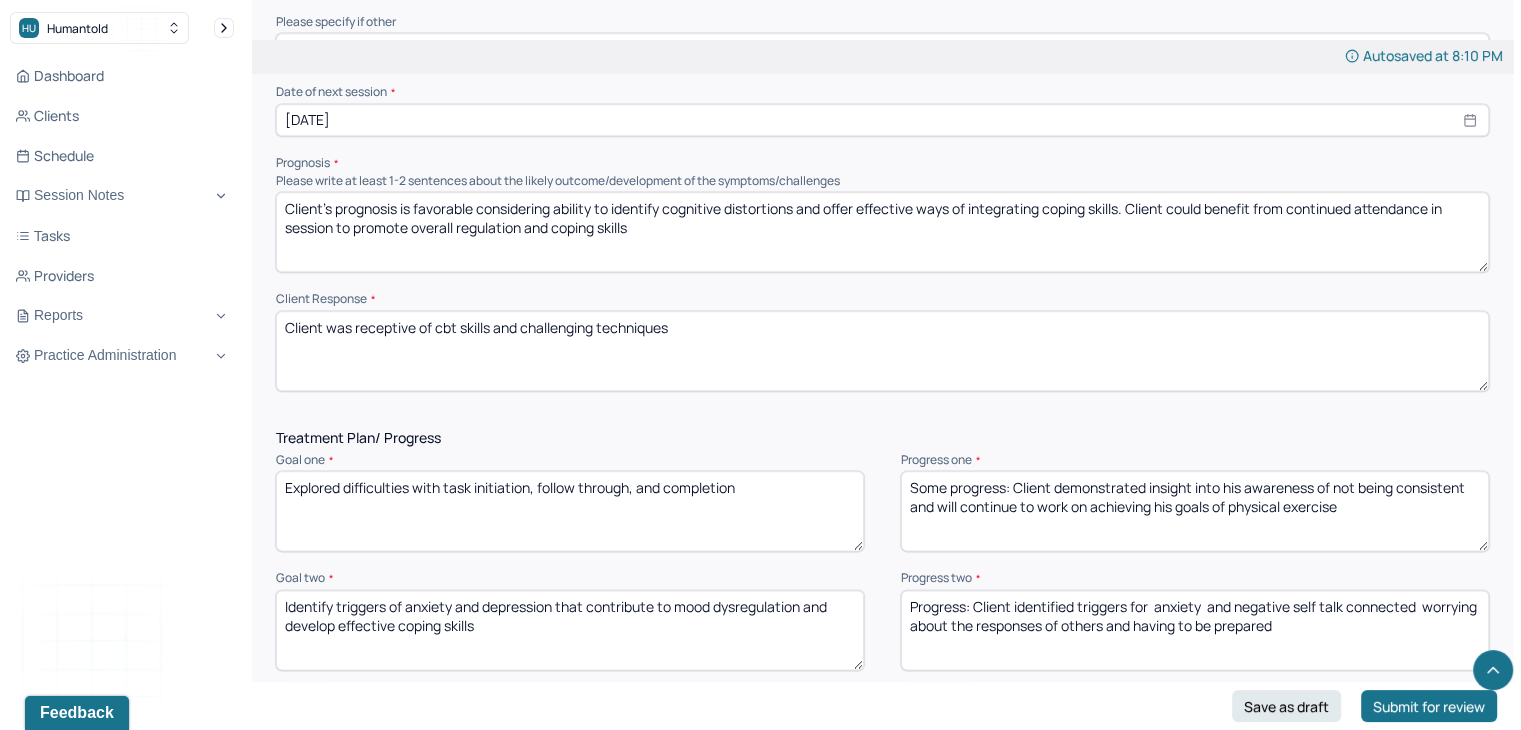 type on "Client's prognosis is favorable considering ability to identify cognitive distortions and offer effective ways of integrating coping skills. Client could benefit from continued attendance in session to promote overall regulation and coping skills" 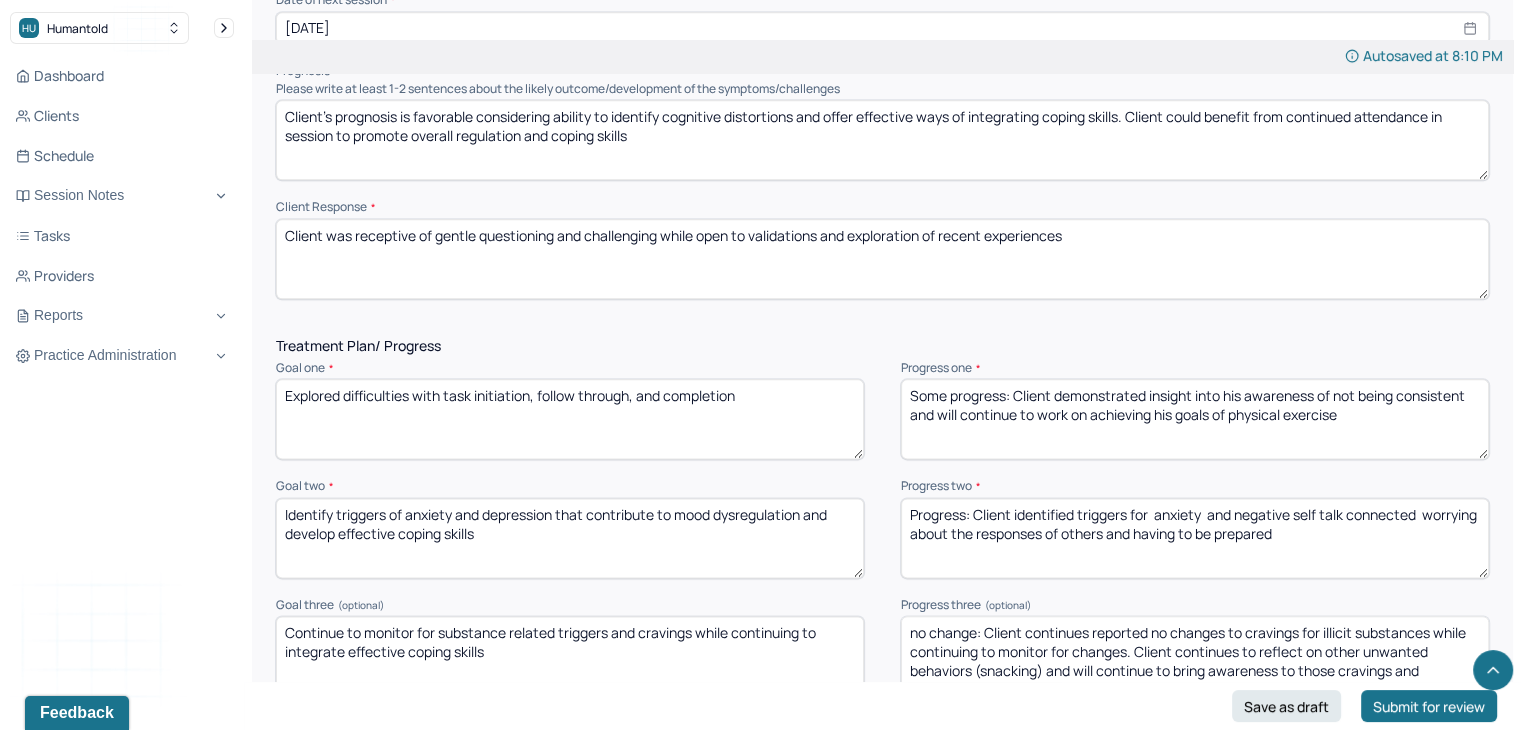 scroll, scrollTop: 2419, scrollLeft: 0, axis: vertical 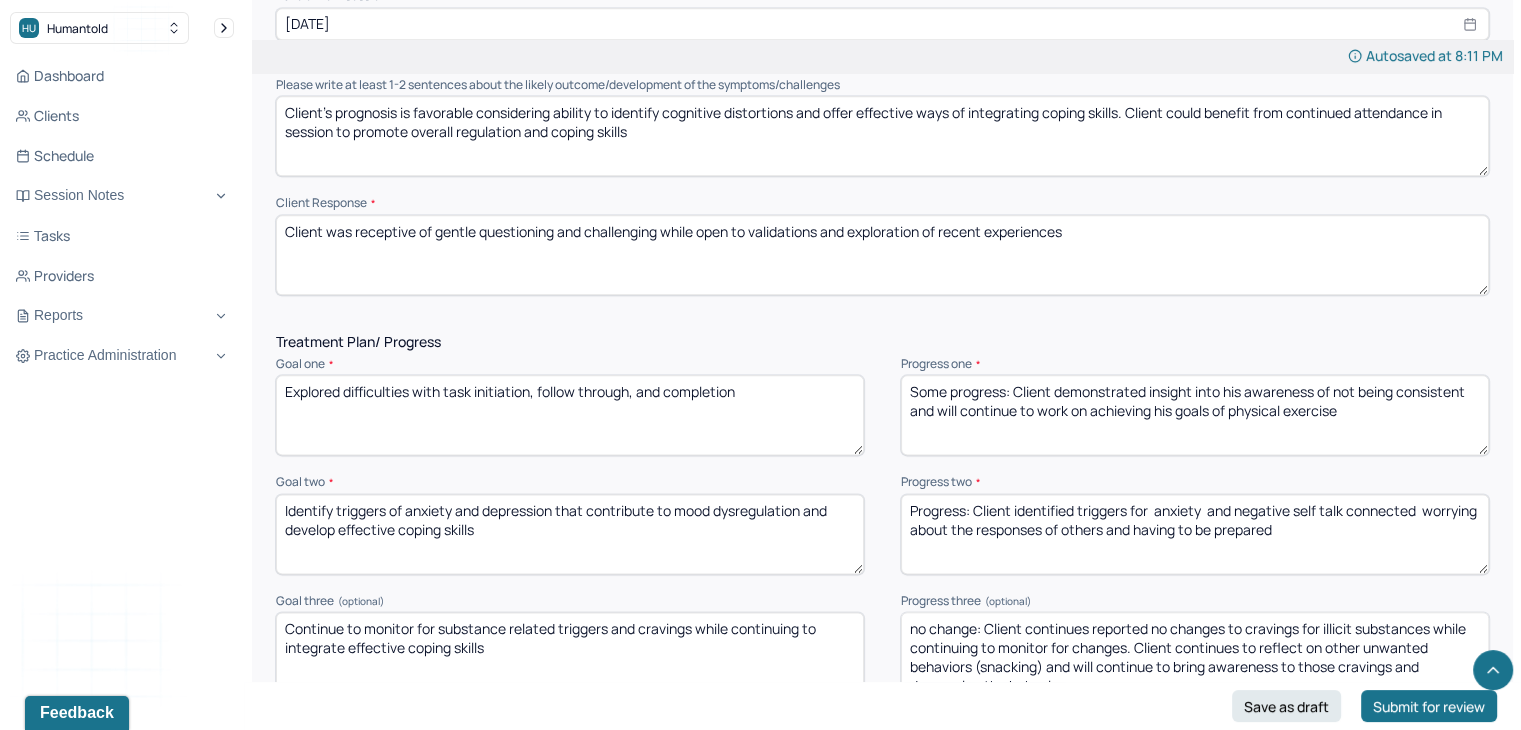 type on "Client was receptive of gentle questioning and challenging while open to validations and exploration of recent experiences" 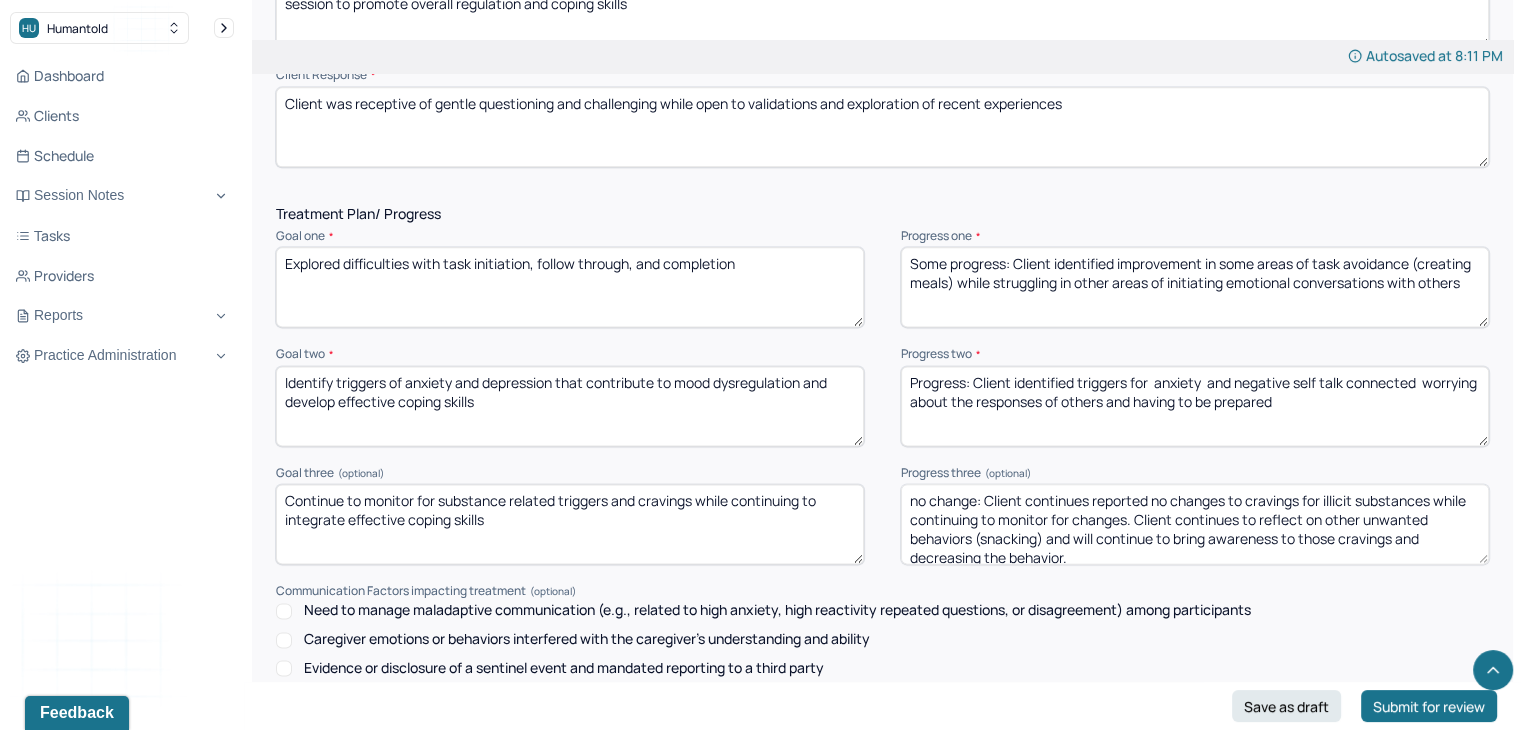 scroll, scrollTop: 2548, scrollLeft: 0, axis: vertical 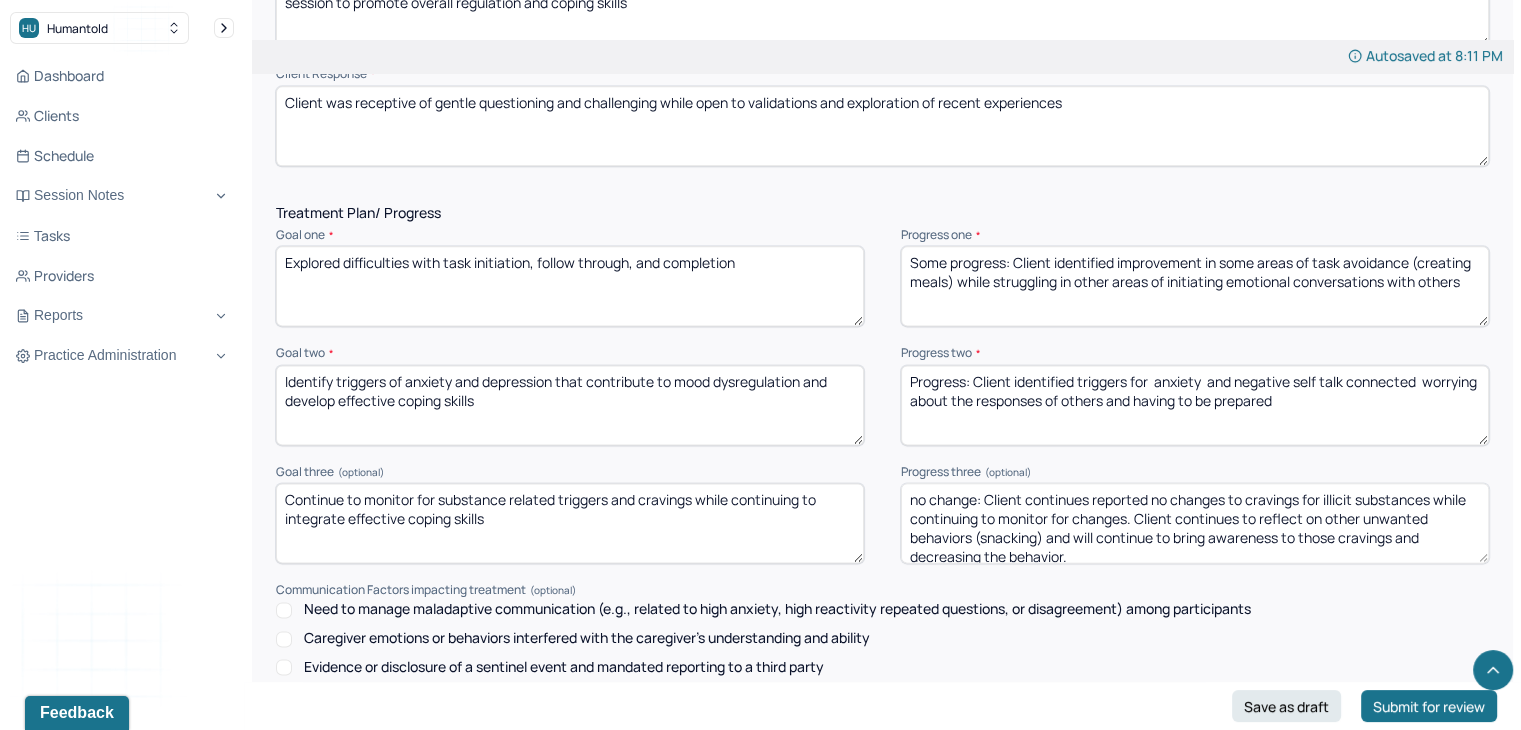 type on "Some progress: Client identified improvement in some areas of task avoidance (creating meals) while struggling in other areas of initiating emotional conversations with others" 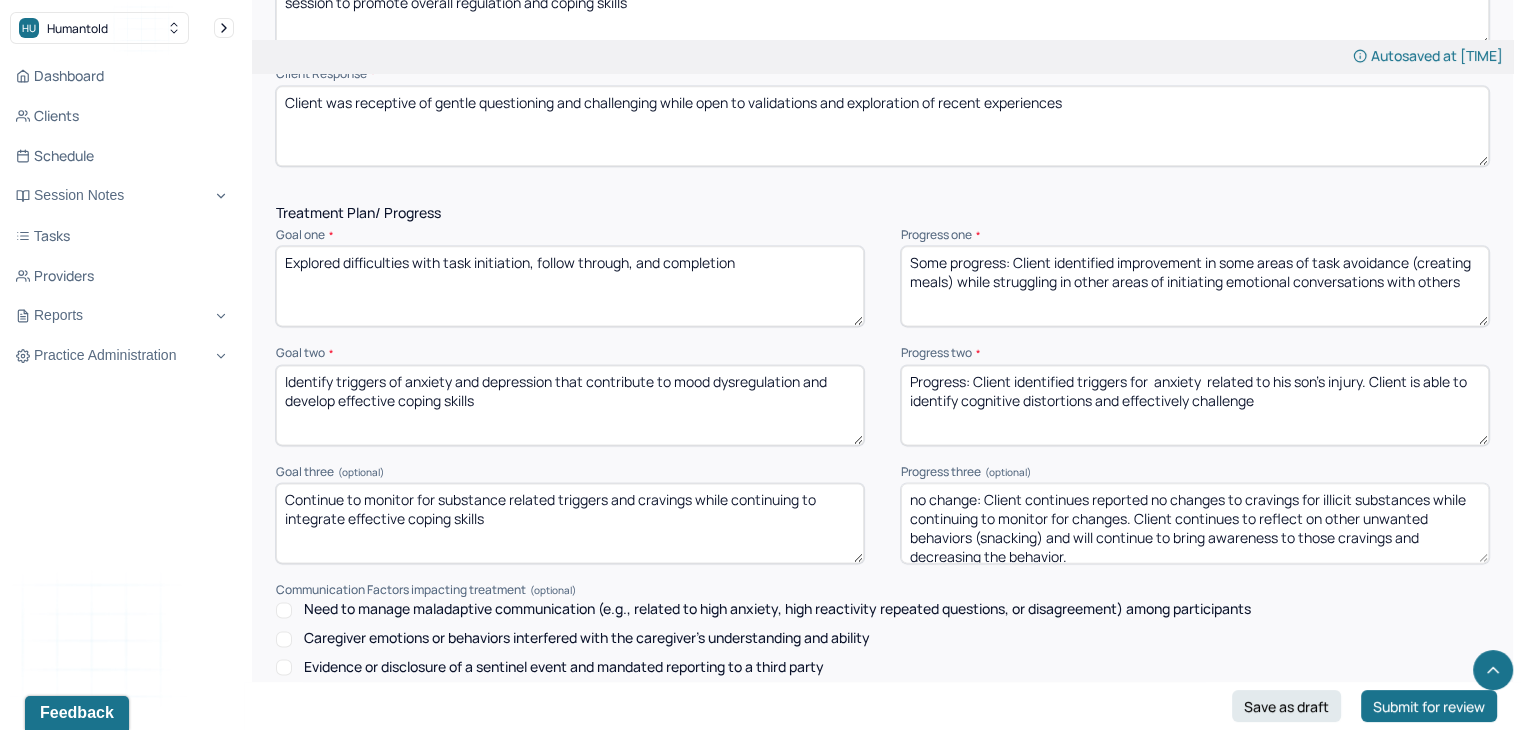 type on "Progress: Client identified triggers for  anxiety  related to his son's injury. Client is able to identify cognitive distortions and effectively challenge" 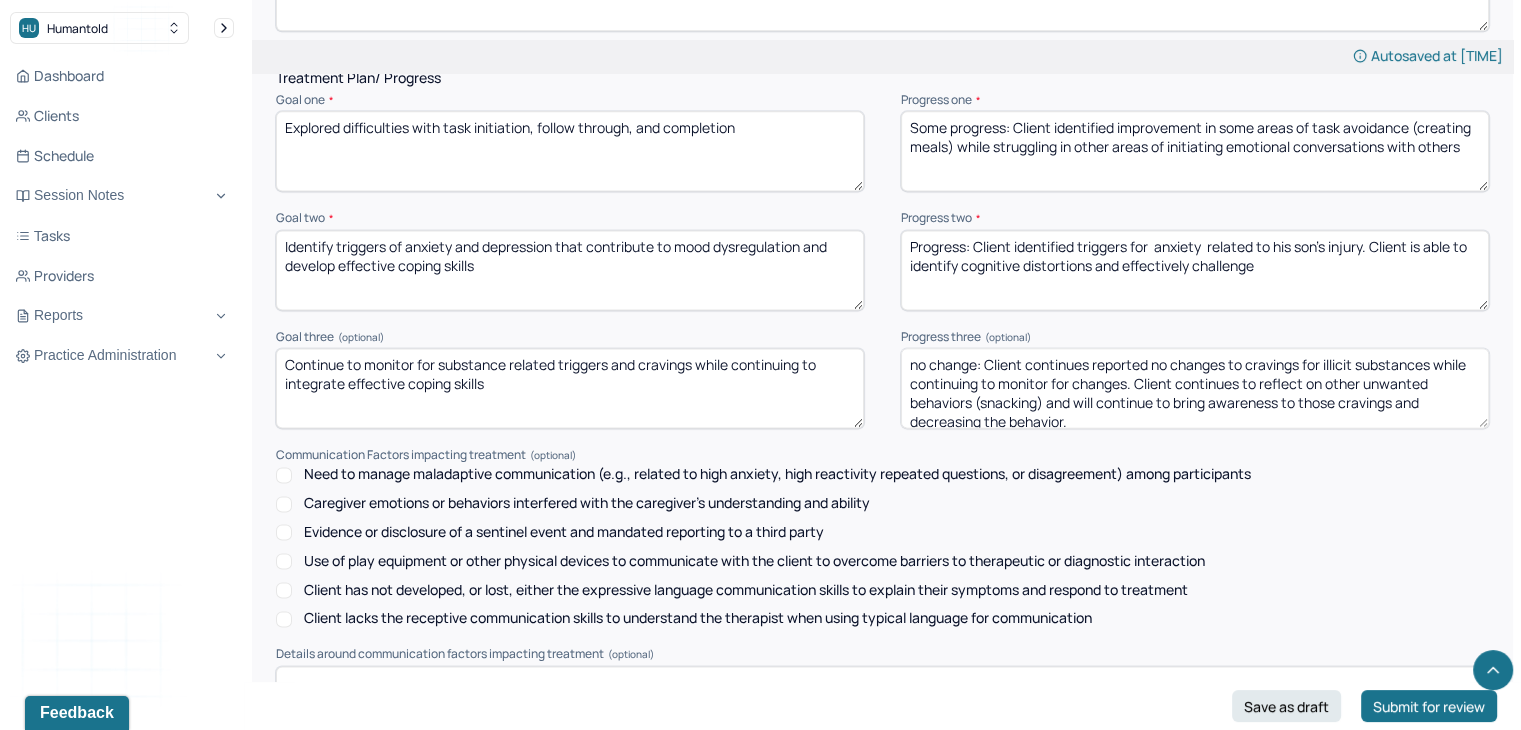 scroll, scrollTop: 2684, scrollLeft: 0, axis: vertical 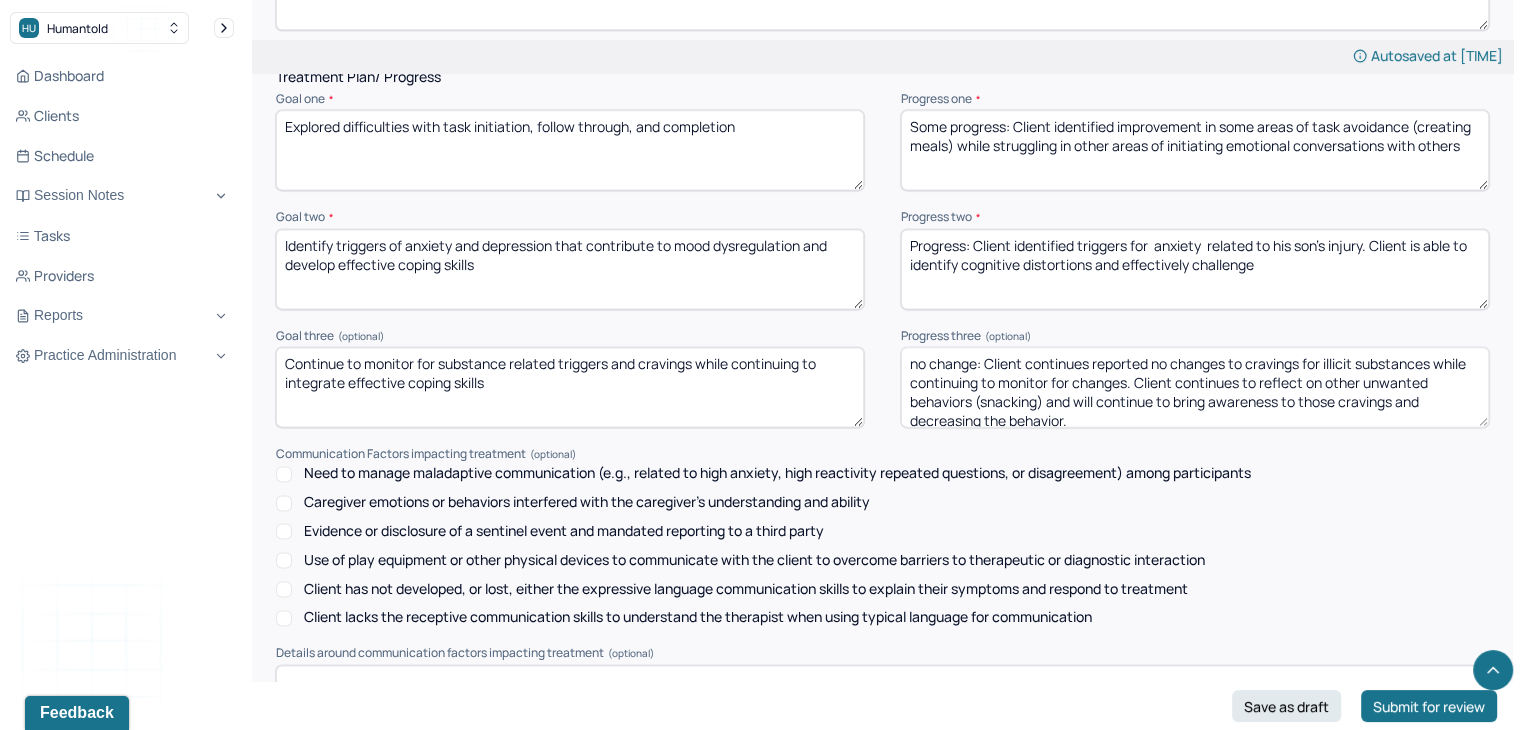 click on "no change: Client continues reported no changes to cravings for illicit substances while continuing to monitor for changes. Client continues to reflect on other unwanted behaviors (snacking) and will continue to bring awareness to those cravings and decreasing the behavior." at bounding box center [1195, 387] 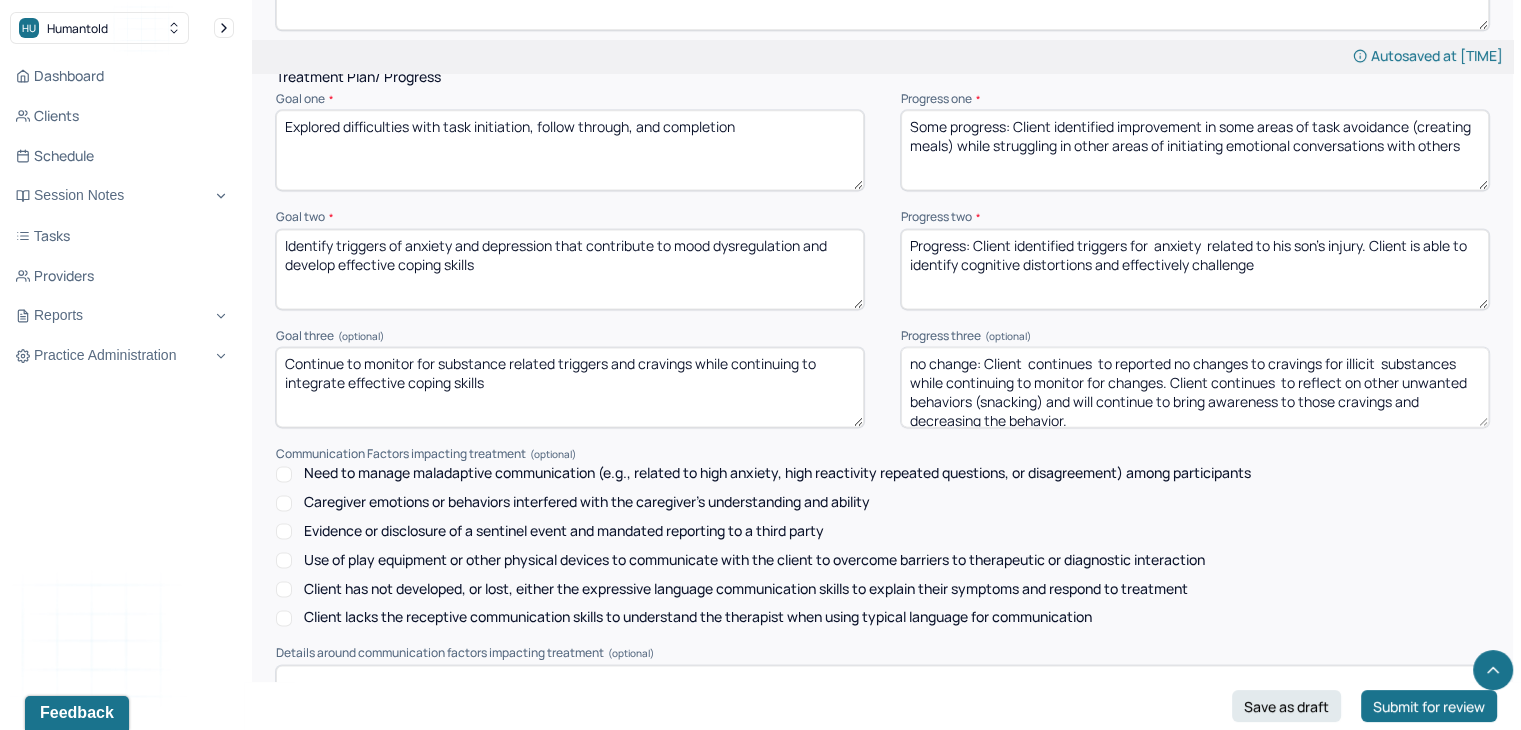 scroll, scrollTop: 10, scrollLeft: 0, axis: vertical 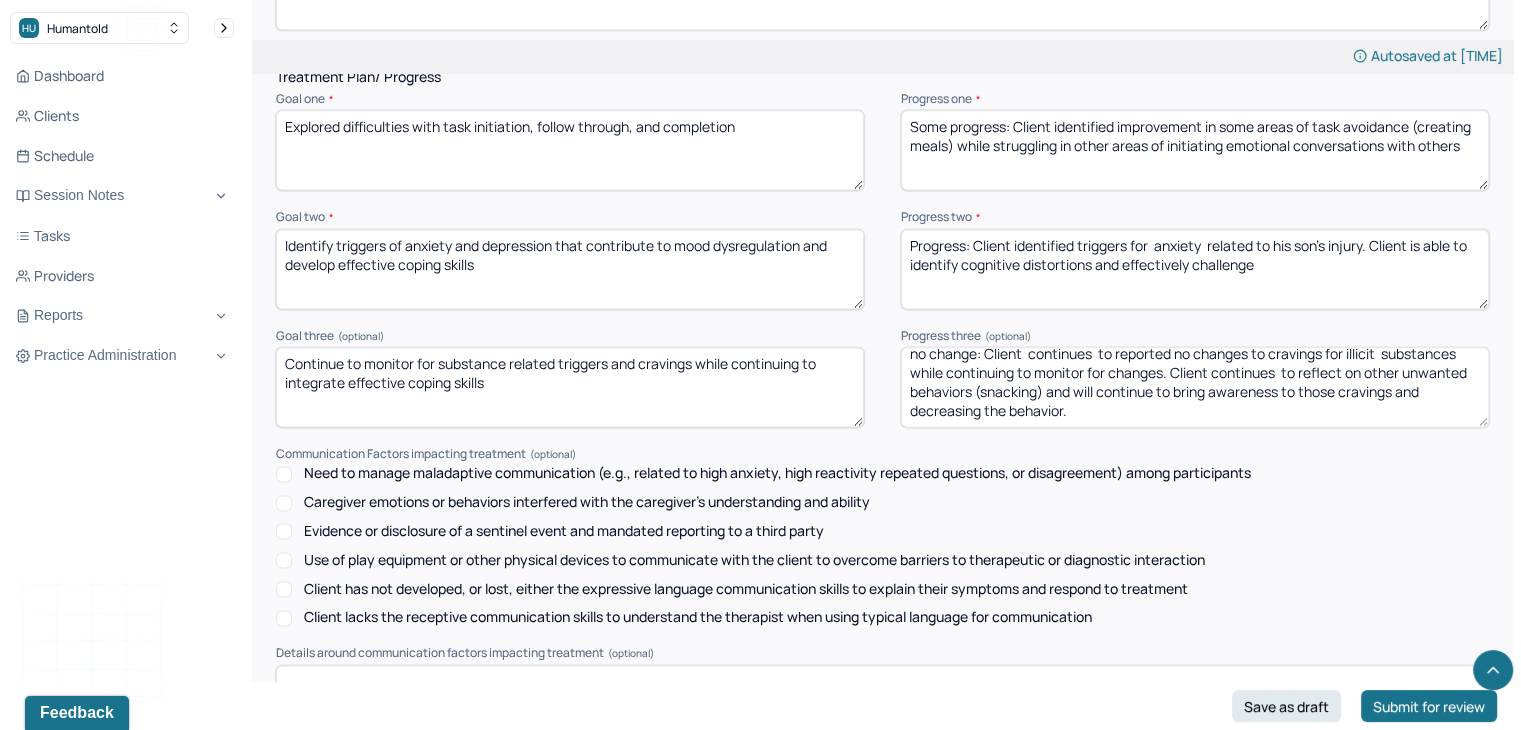 drag, startPoint x: 917, startPoint y: 377, endPoint x: 1535, endPoint y: 430, distance: 620.2685 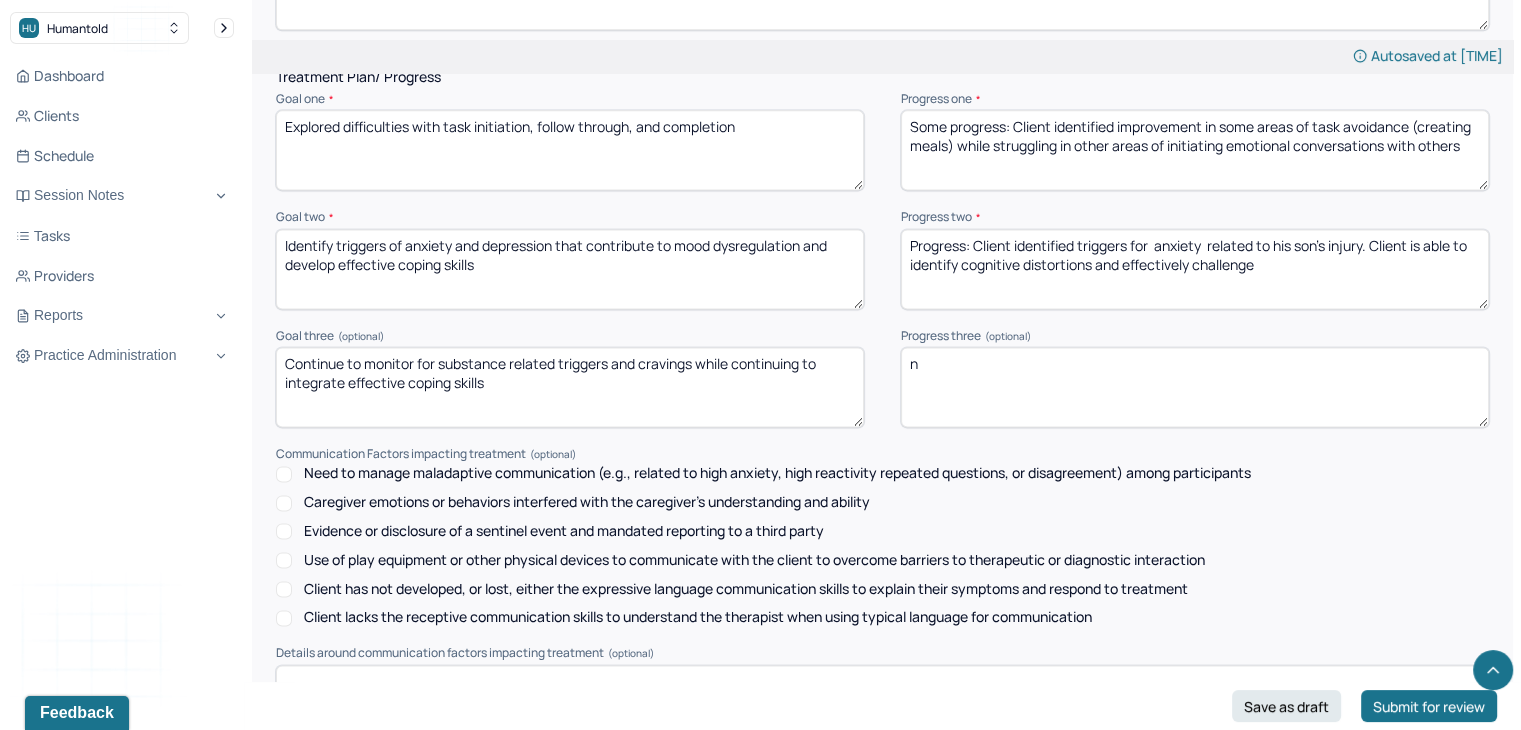 scroll, scrollTop: 0, scrollLeft: 0, axis: both 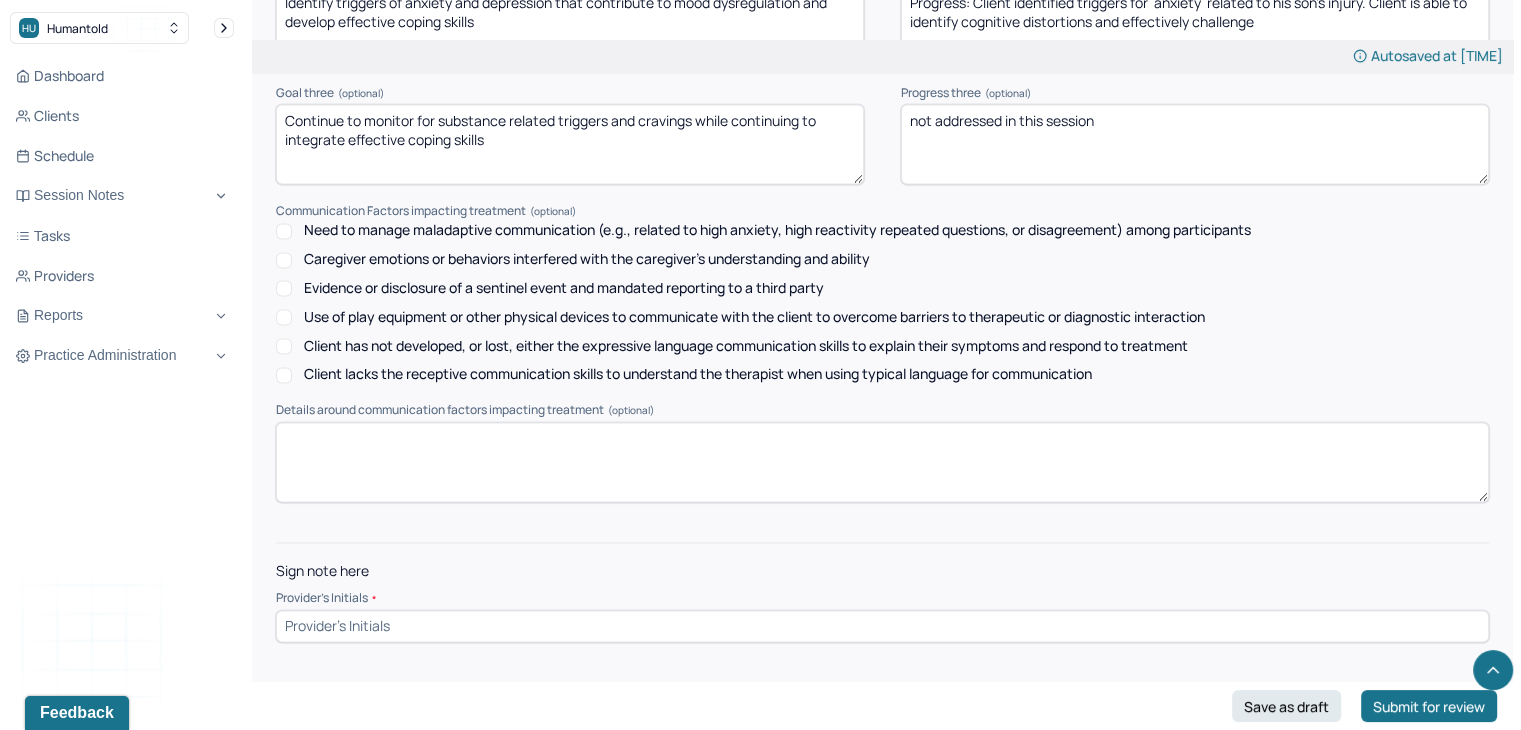 type on "not addressed in this session" 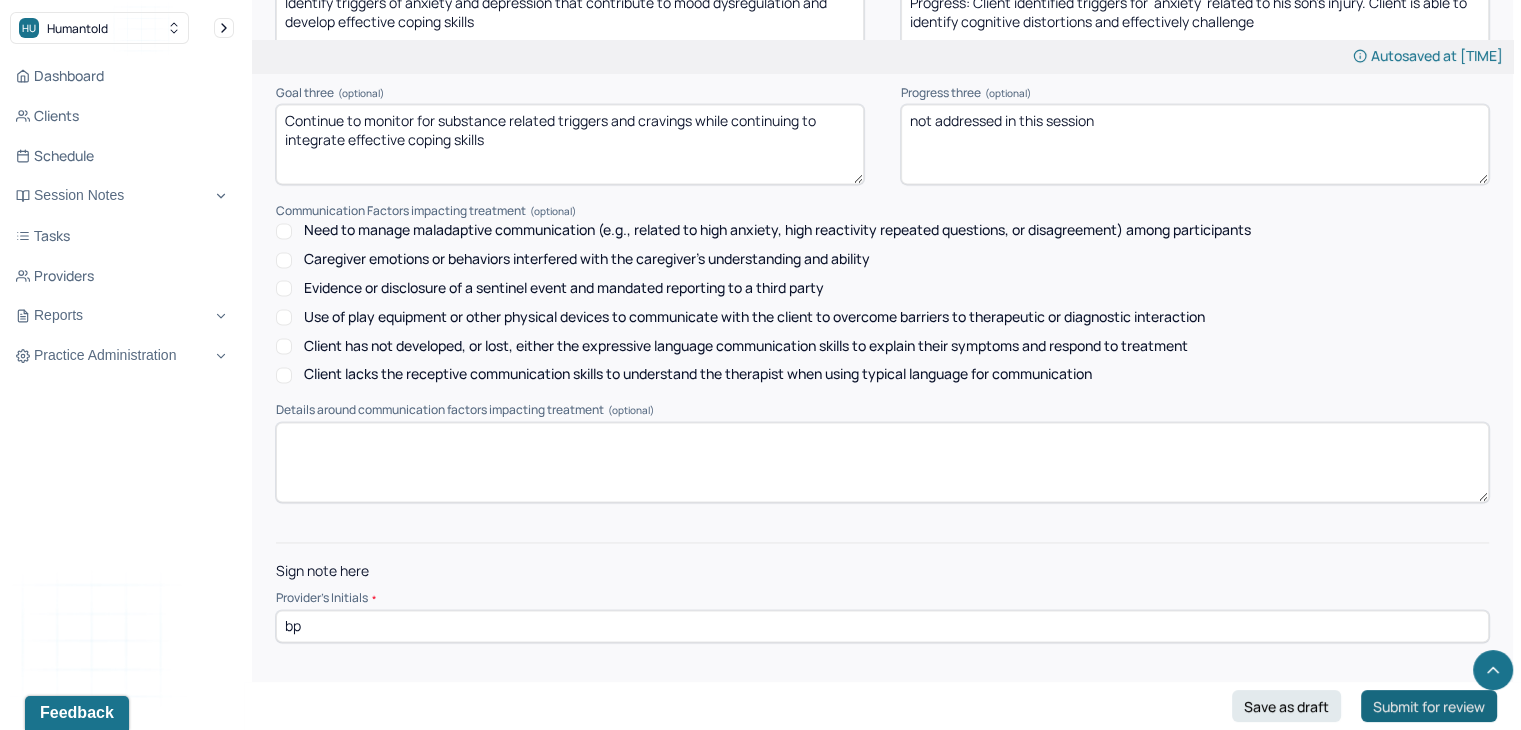 type on "bp" 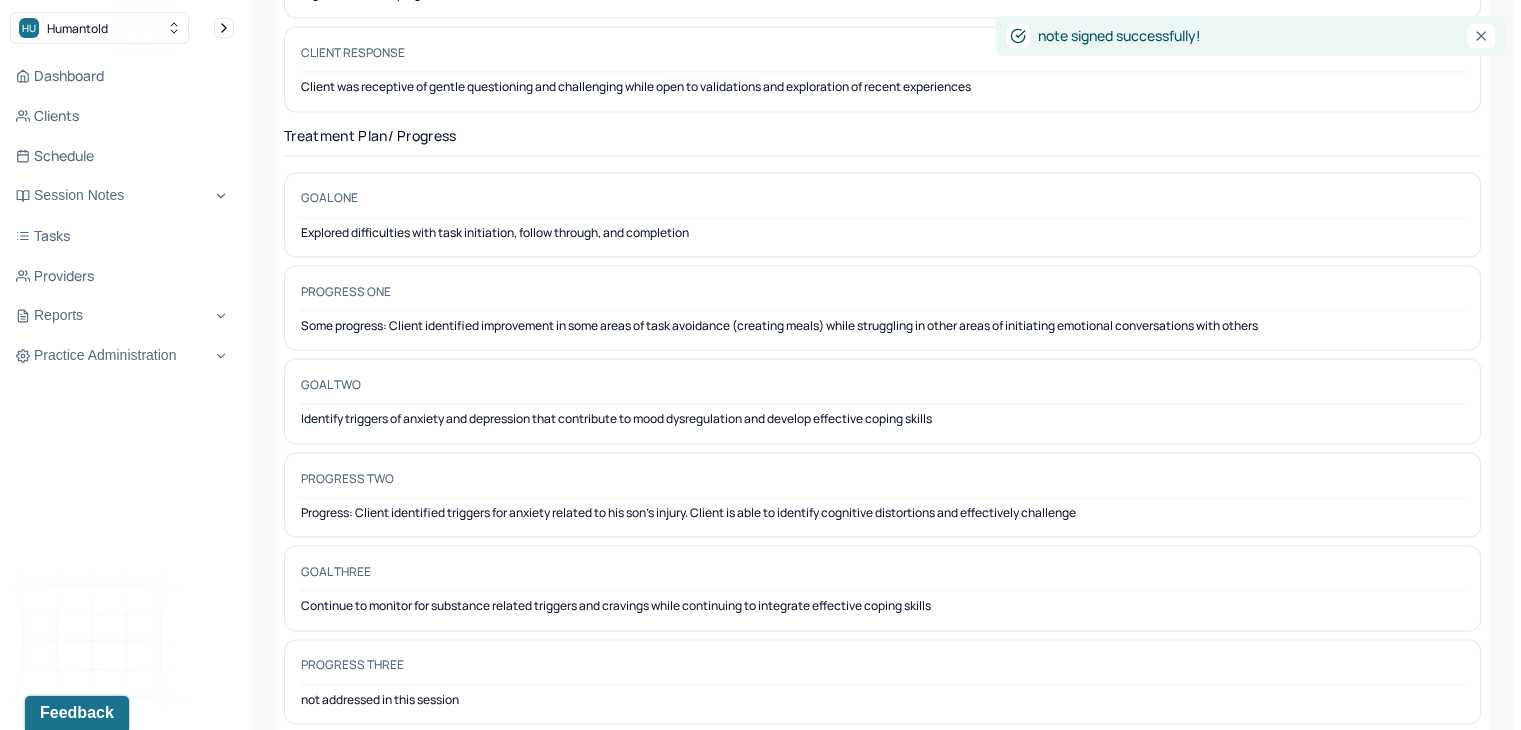 scroll, scrollTop: 0, scrollLeft: 0, axis: both 